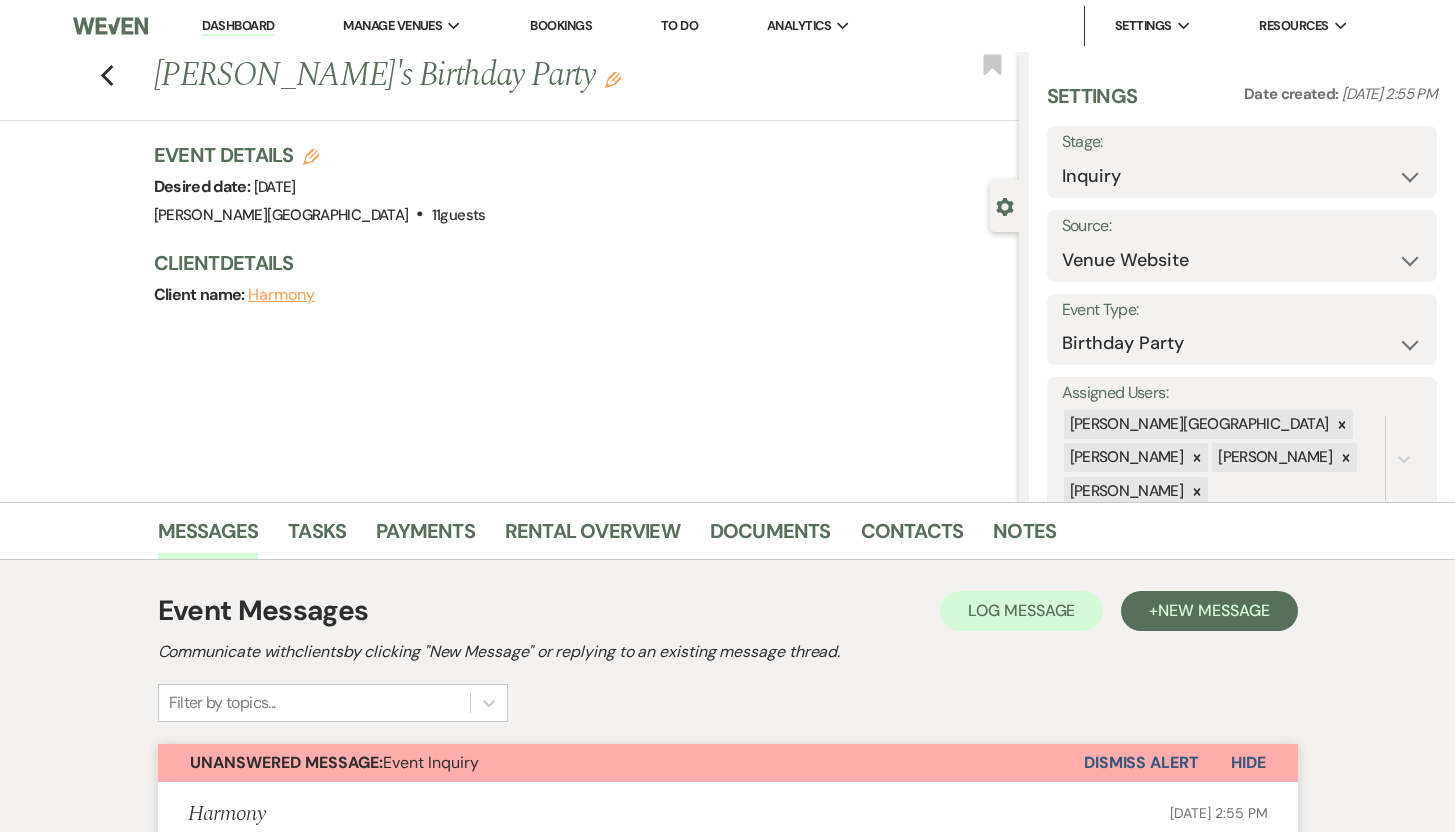 scroll, scrollTop: 920, scrollLeft: 0, axis: vertical 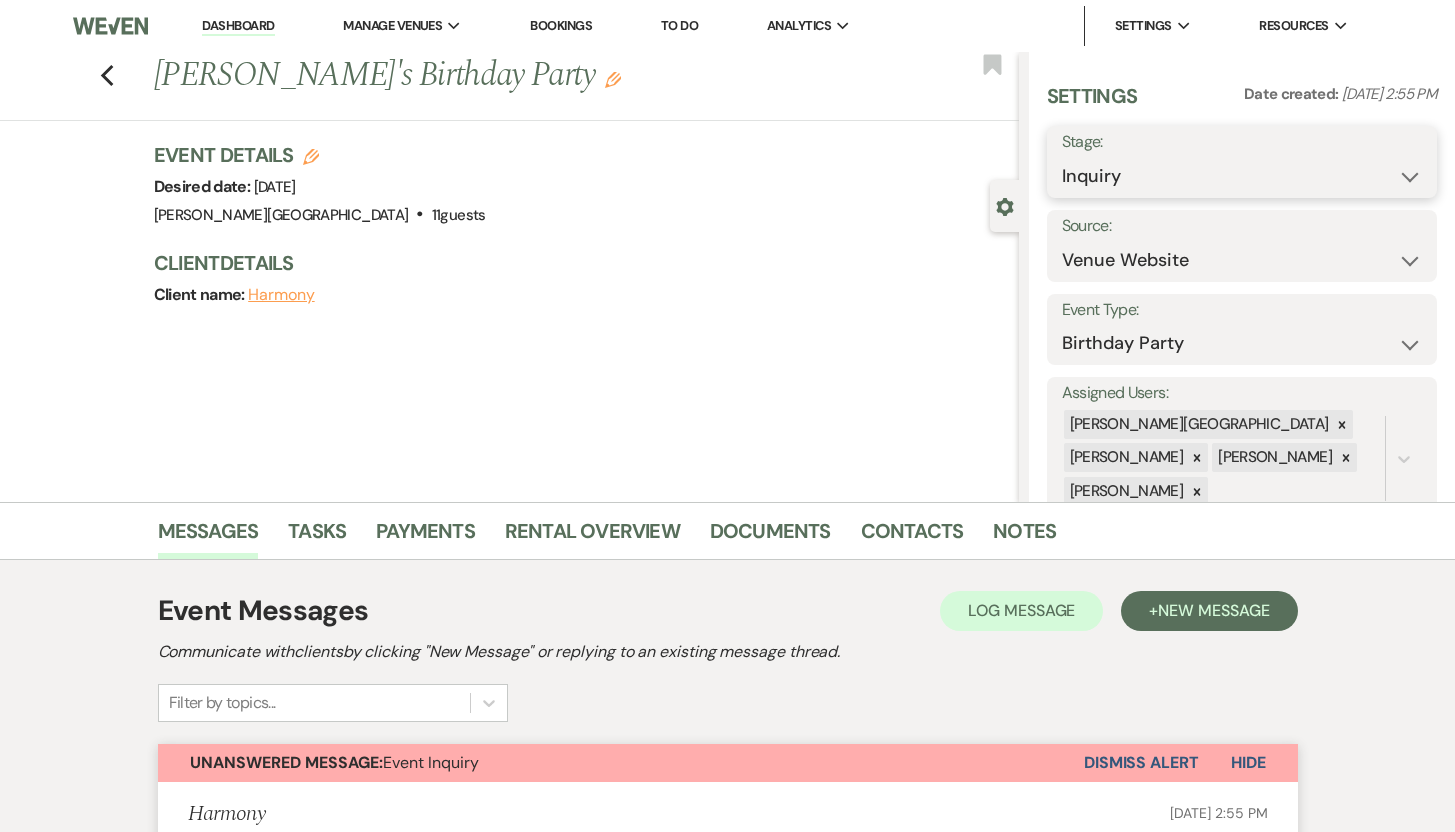 click on "Inquiry Follow Up Tour Requested Tour Confirmed Toured Proposal Sent Booked Lost" at bounding box center [1242, 176] 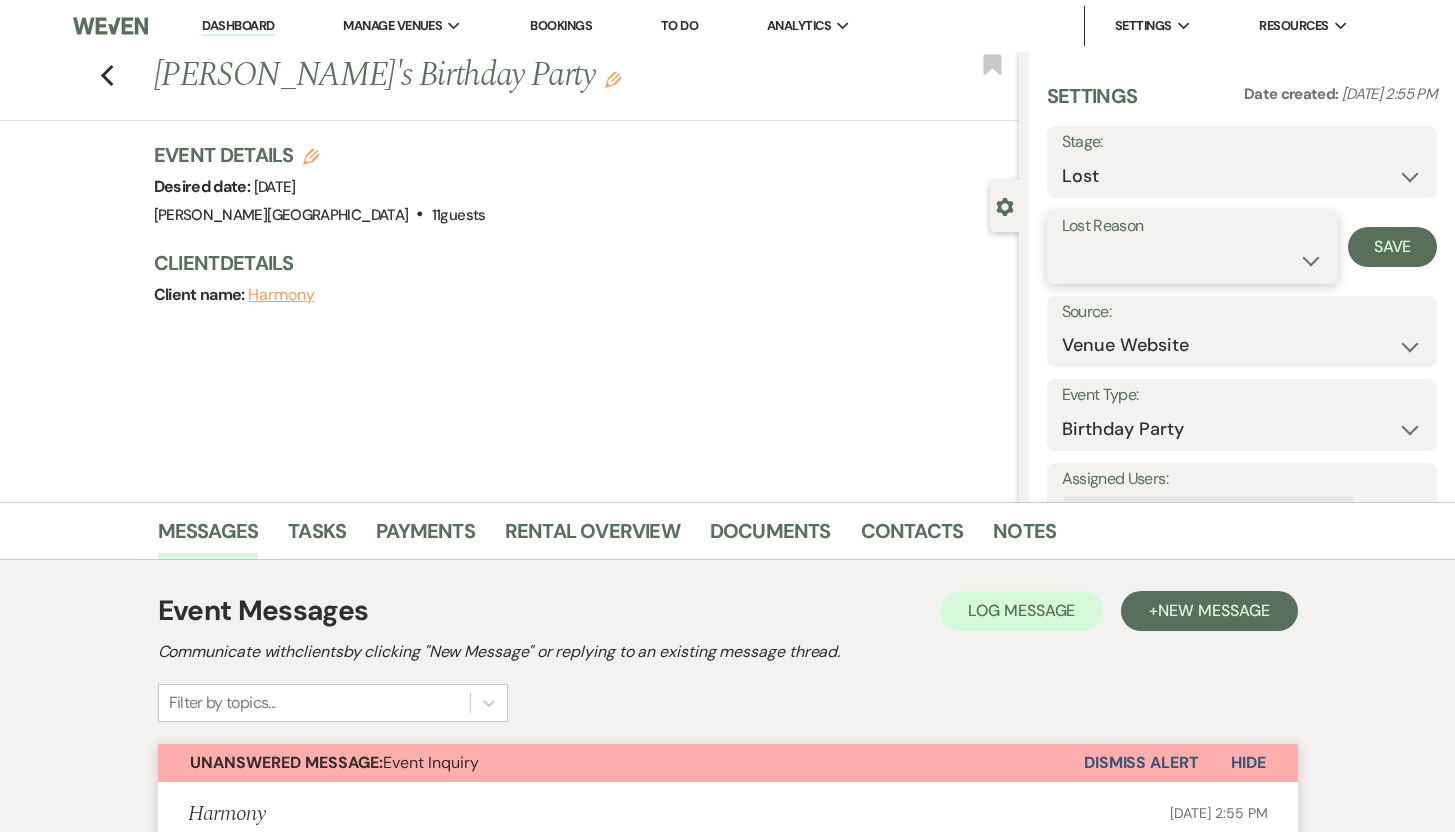 click on "Booked Elsewhere Budget Date Unavailable No Response Not a Good Match Capacity Cancelled Duplicate (hidden) Spam (hidden) Other (hidden) Other" at bounding box center (1193, 260) 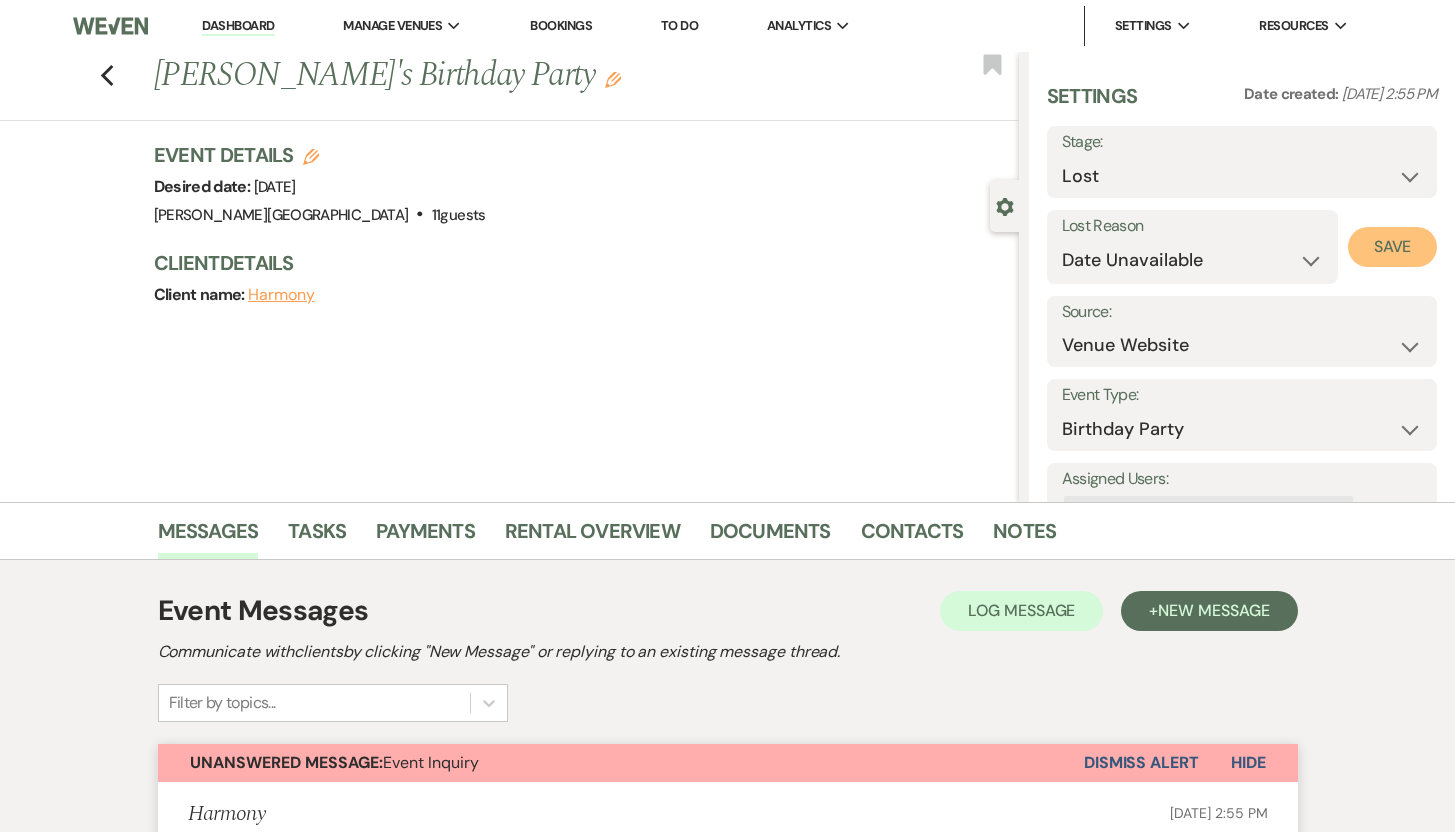 click on "Save" at bounding box center (1392, 247) 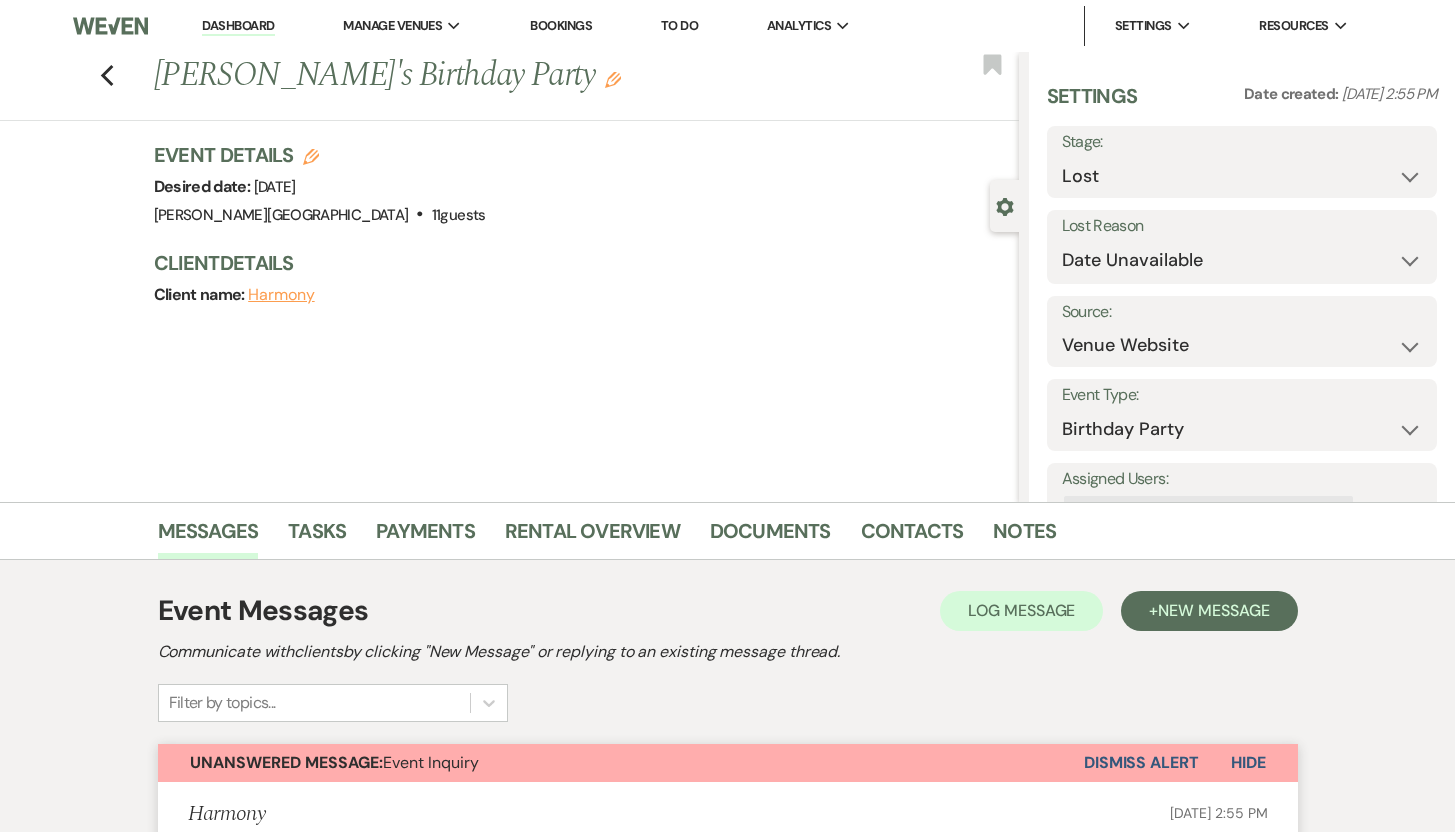 click on "Dashboard" at bounding box center [238, 26] 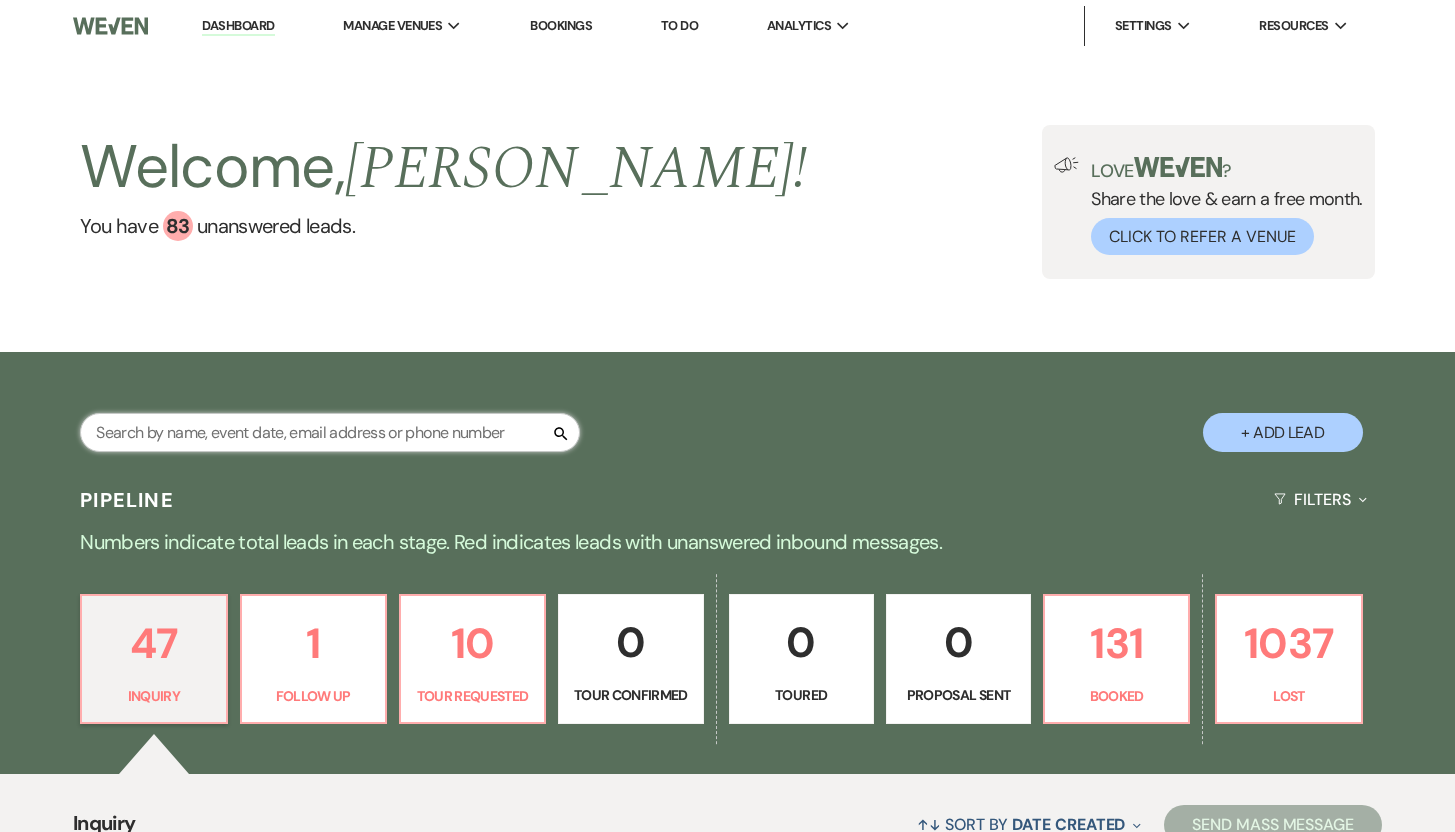 click at bounding box center (330, 432) 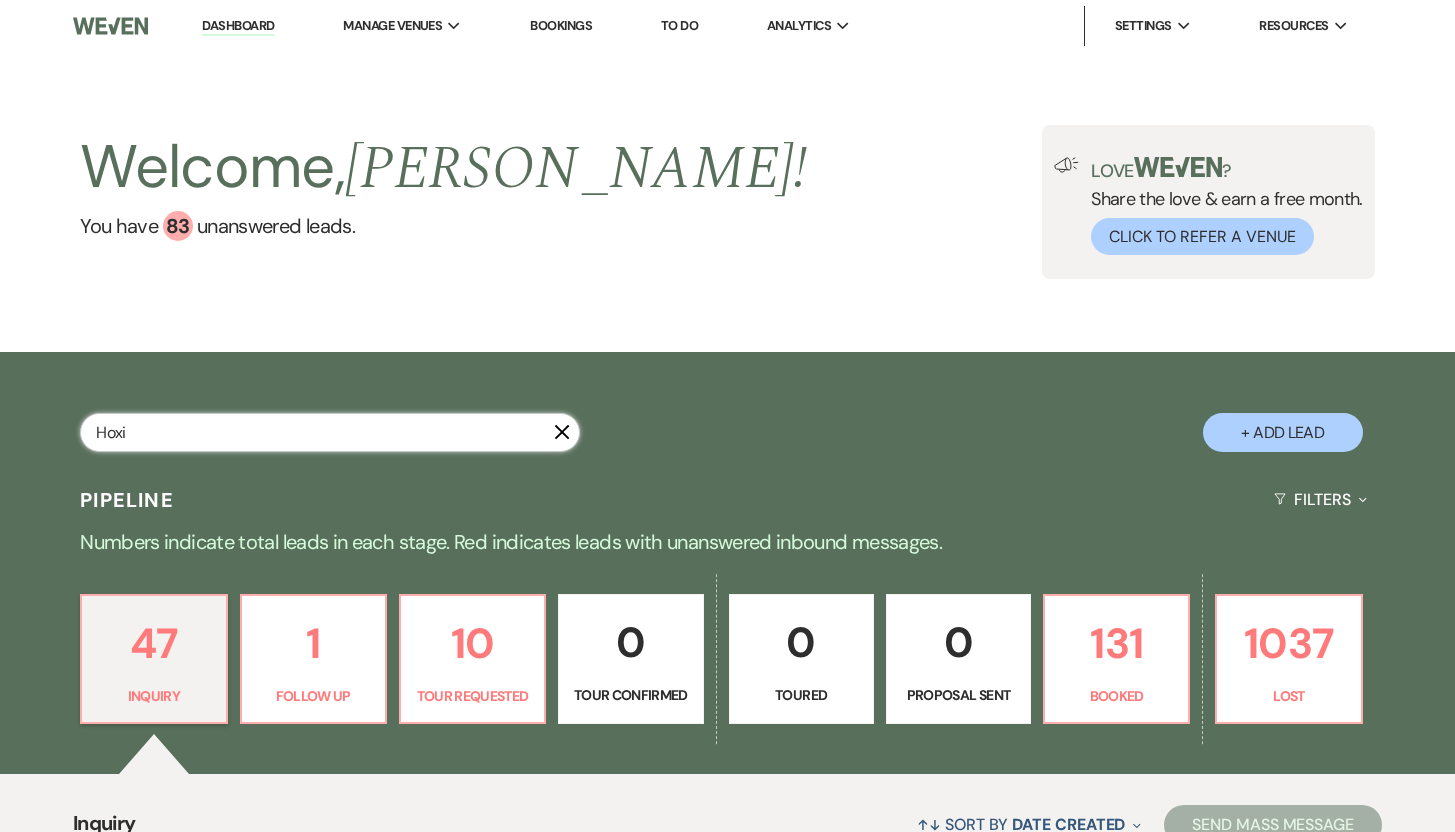 type on "[PERSON_NAME]" 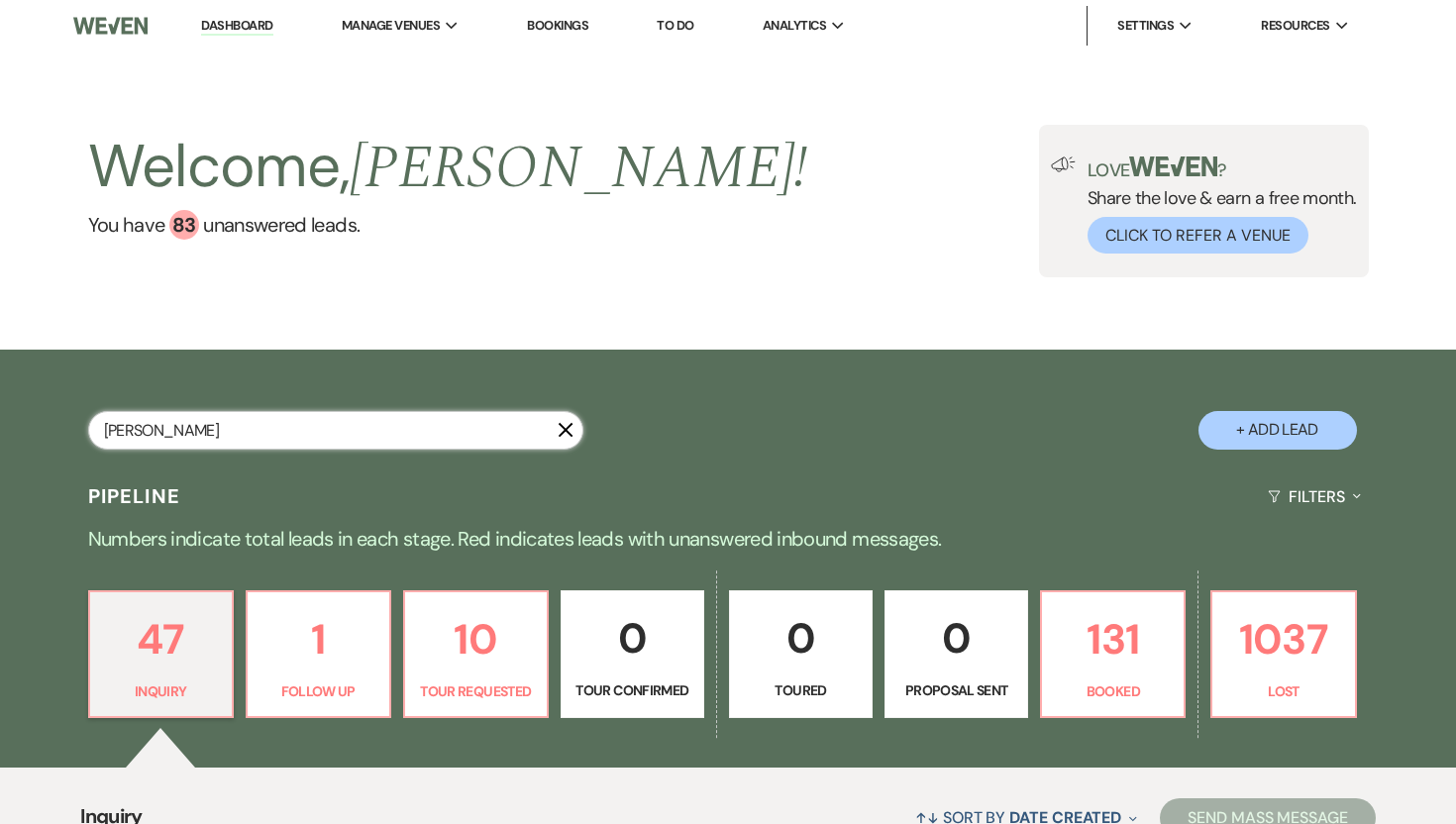 select on "8" 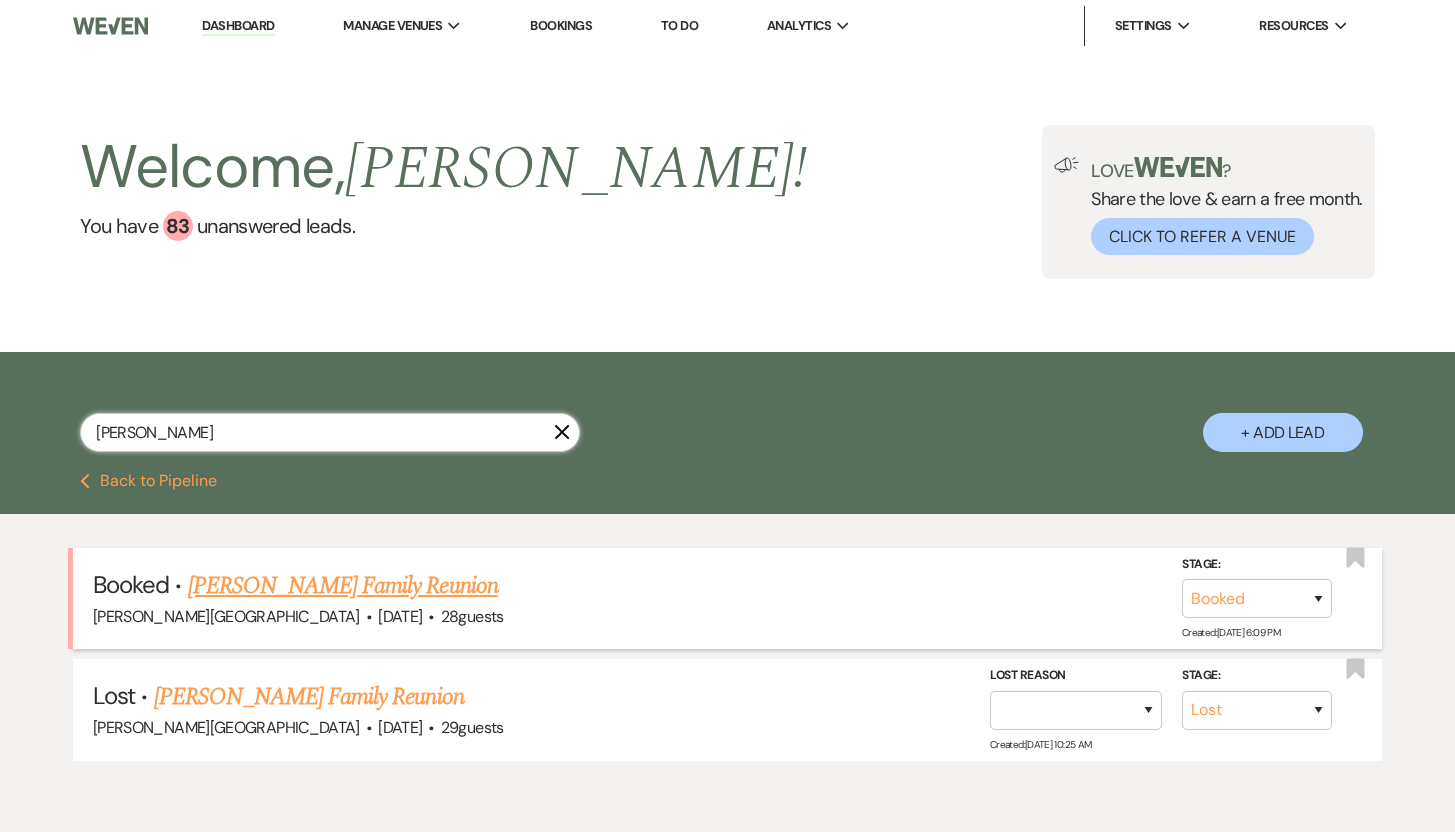 type on "[PERSON_NAME]" 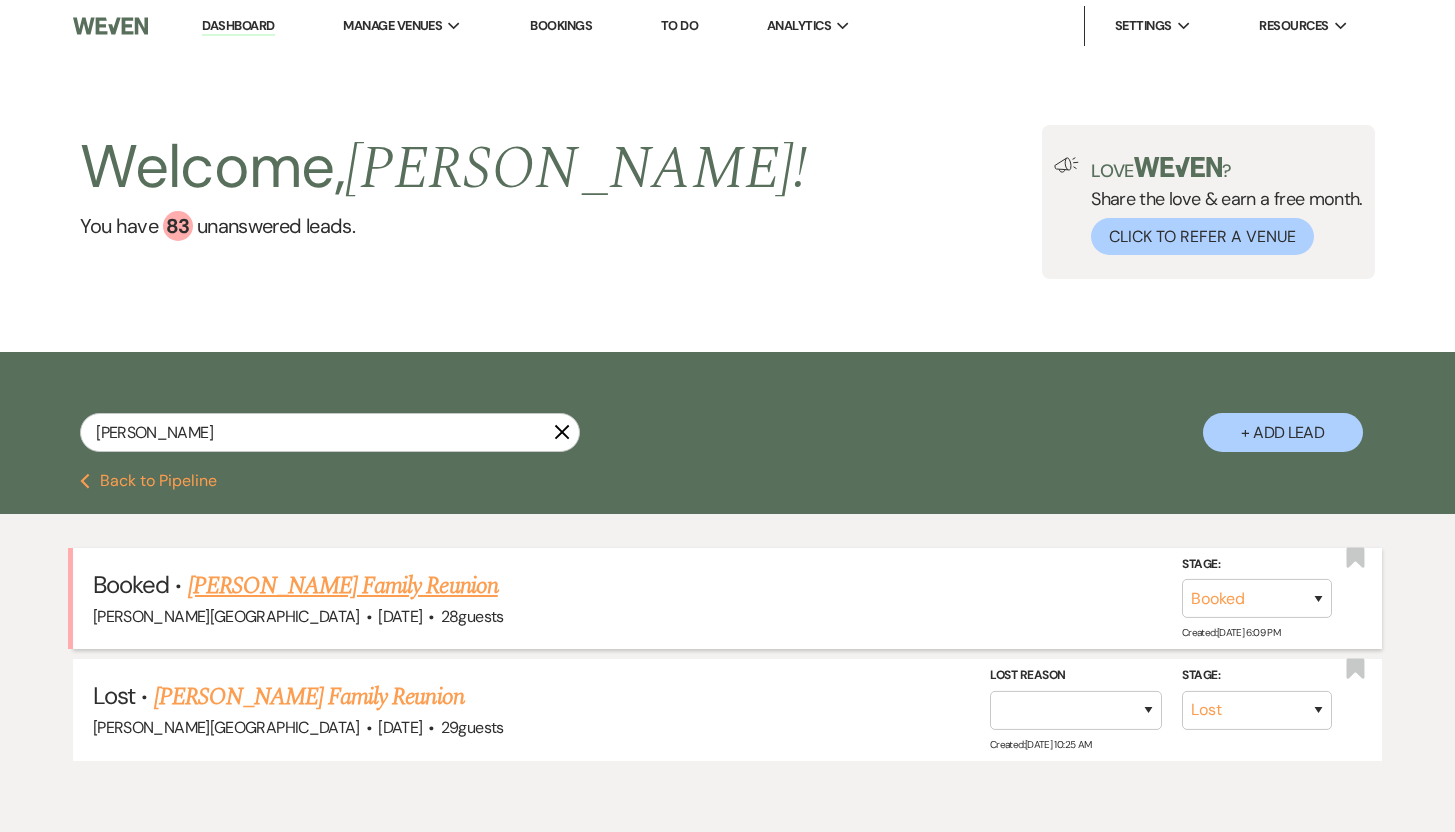click on "[PERSON_NAME] Family Reunion" at bounding box center [343, 586] 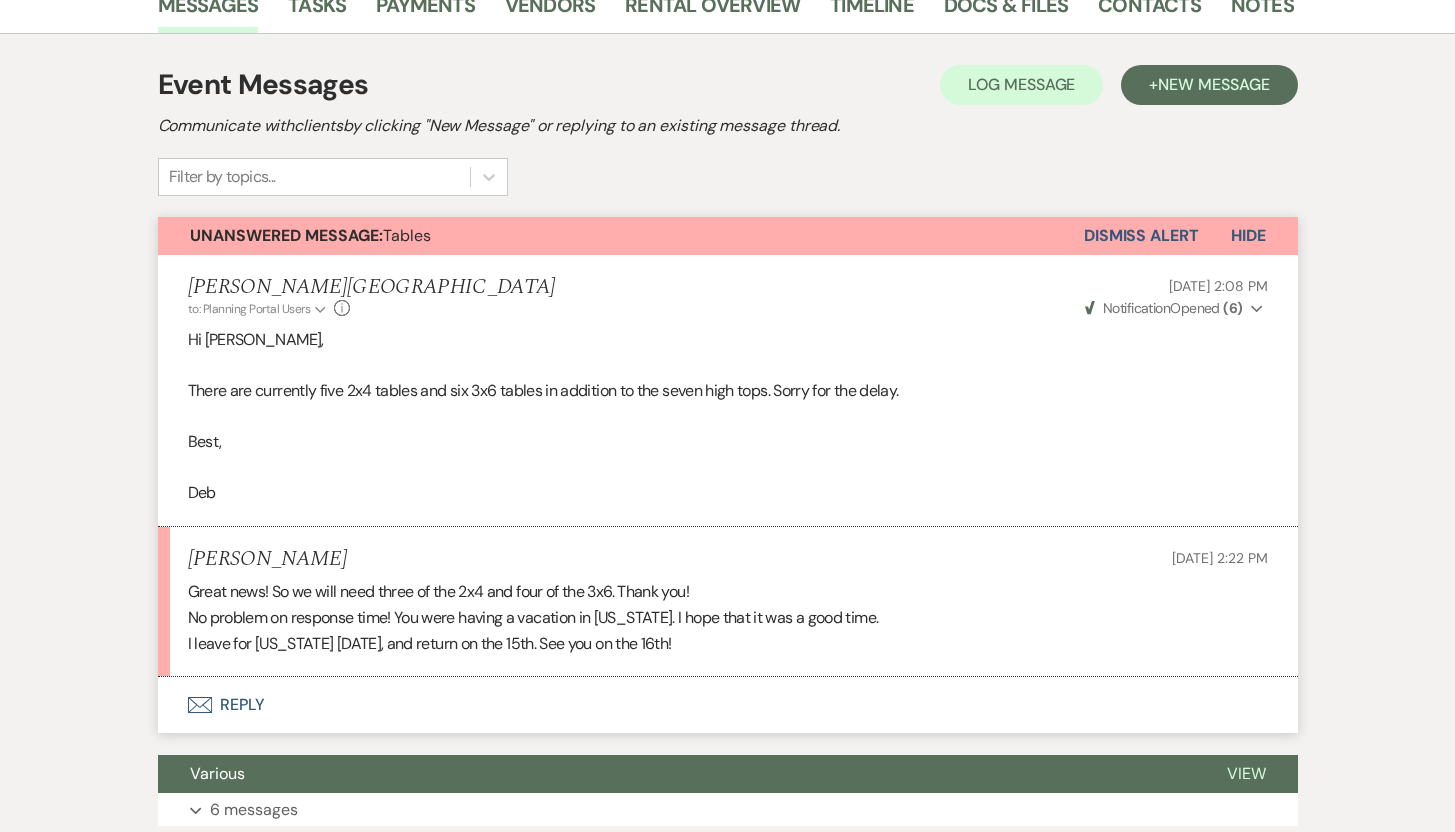 scroll, scrollTop: 234, scrollLeft: 0, axis: vertical 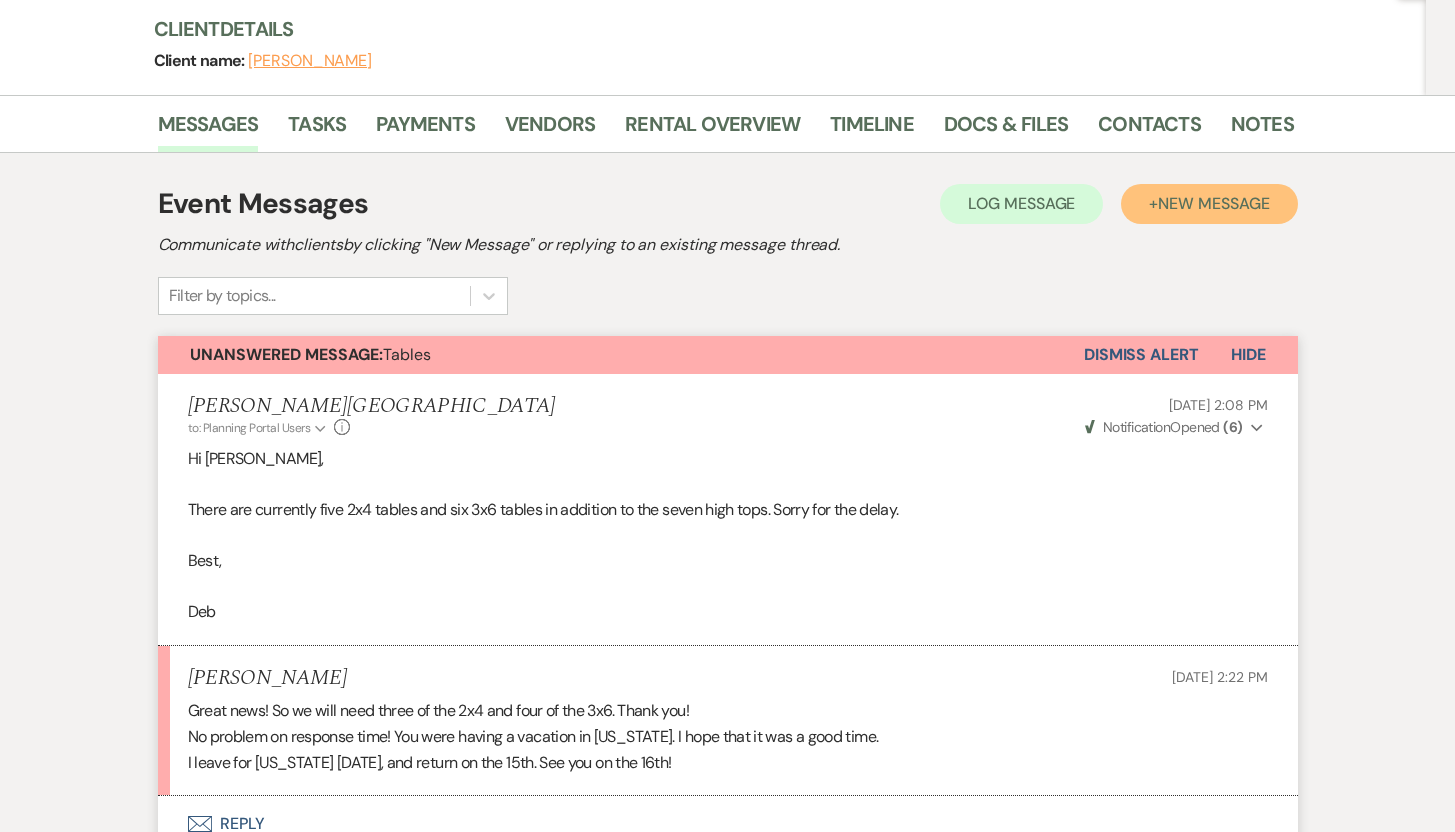 click on "New Message" at bounding box center [1213, 203] 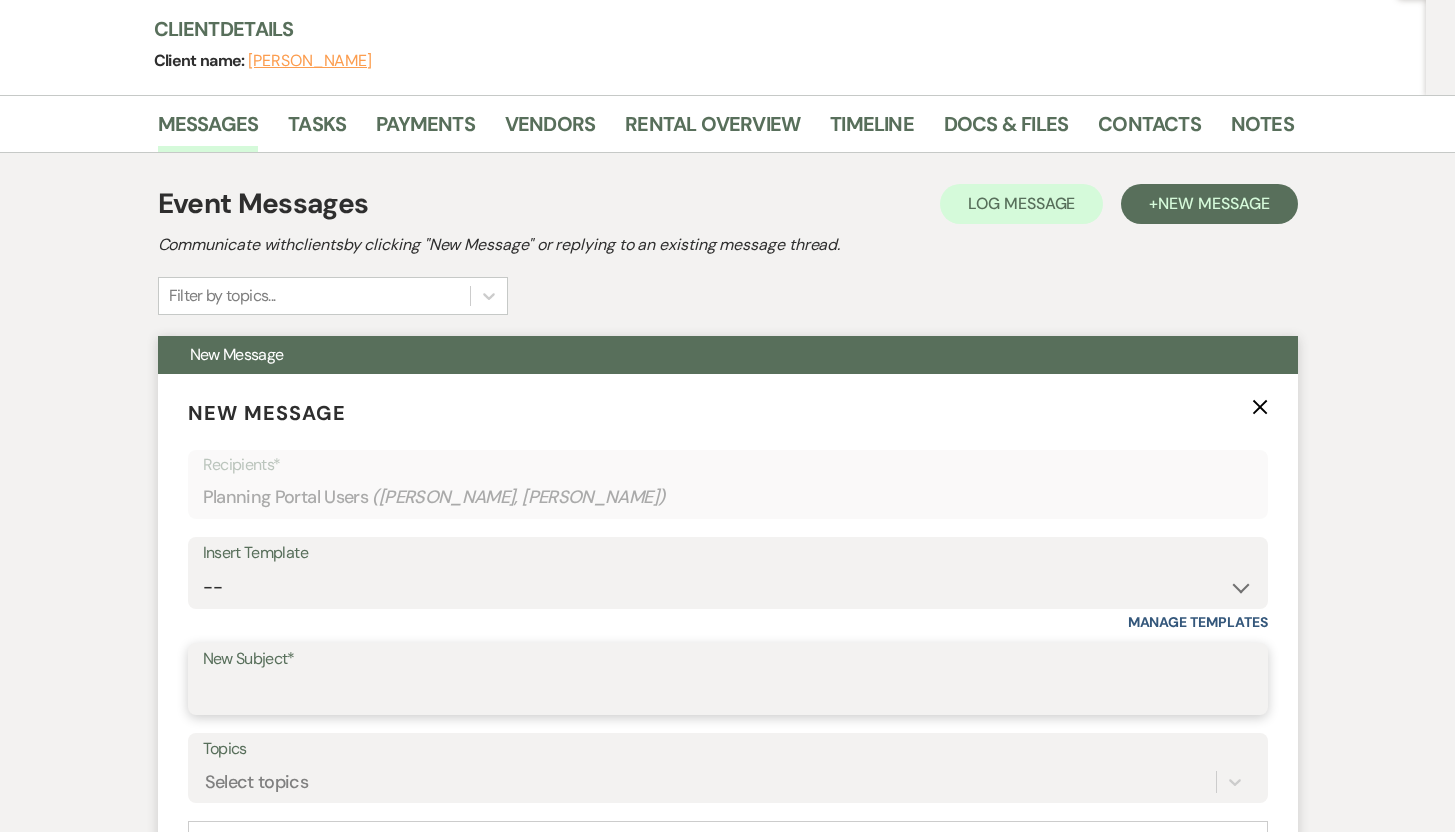 click on "New Subject*" at bounding box center [728, 693] 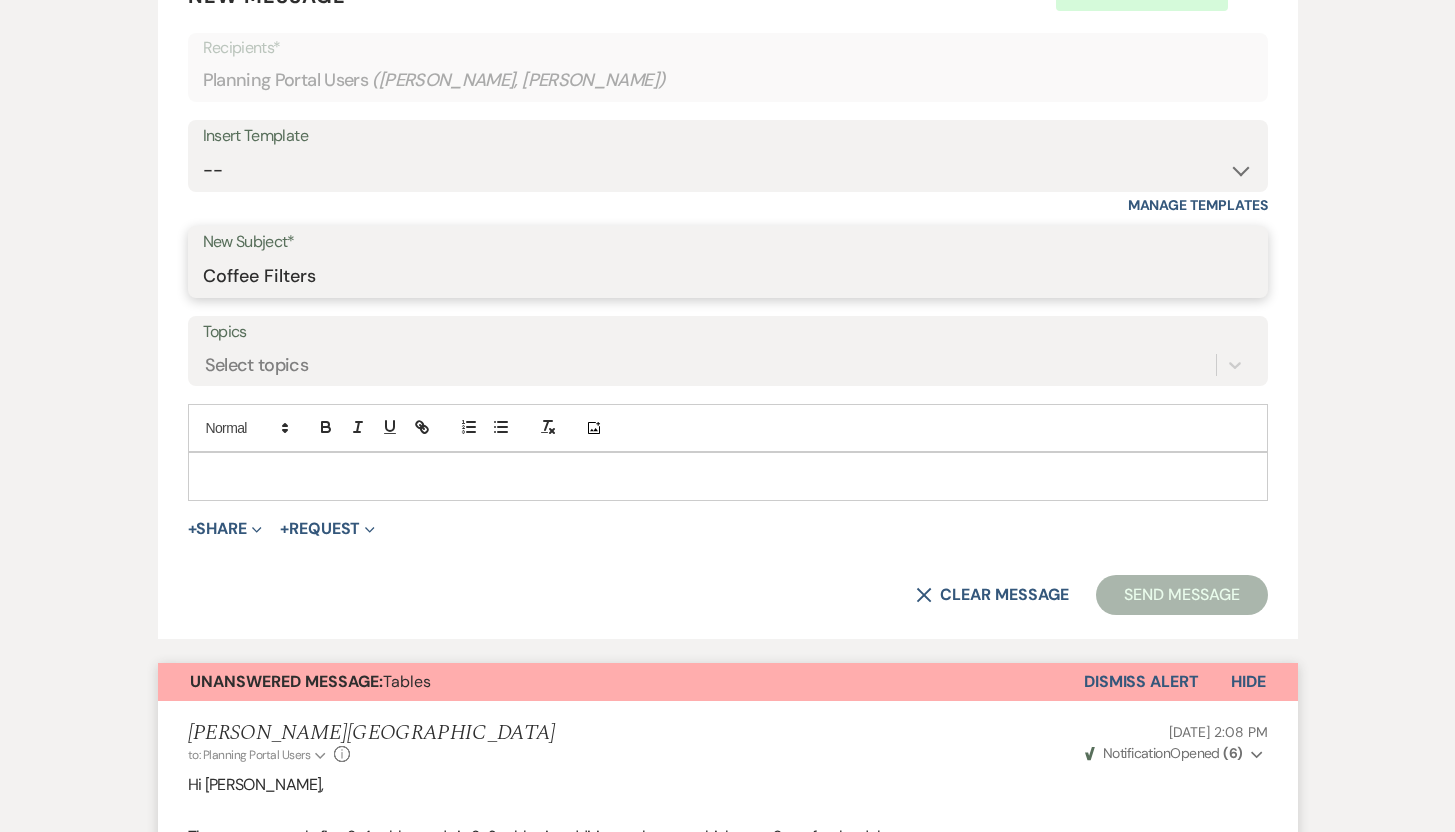 scroll, scrollTop: 698, scrollLeft: 0, axis: vertical 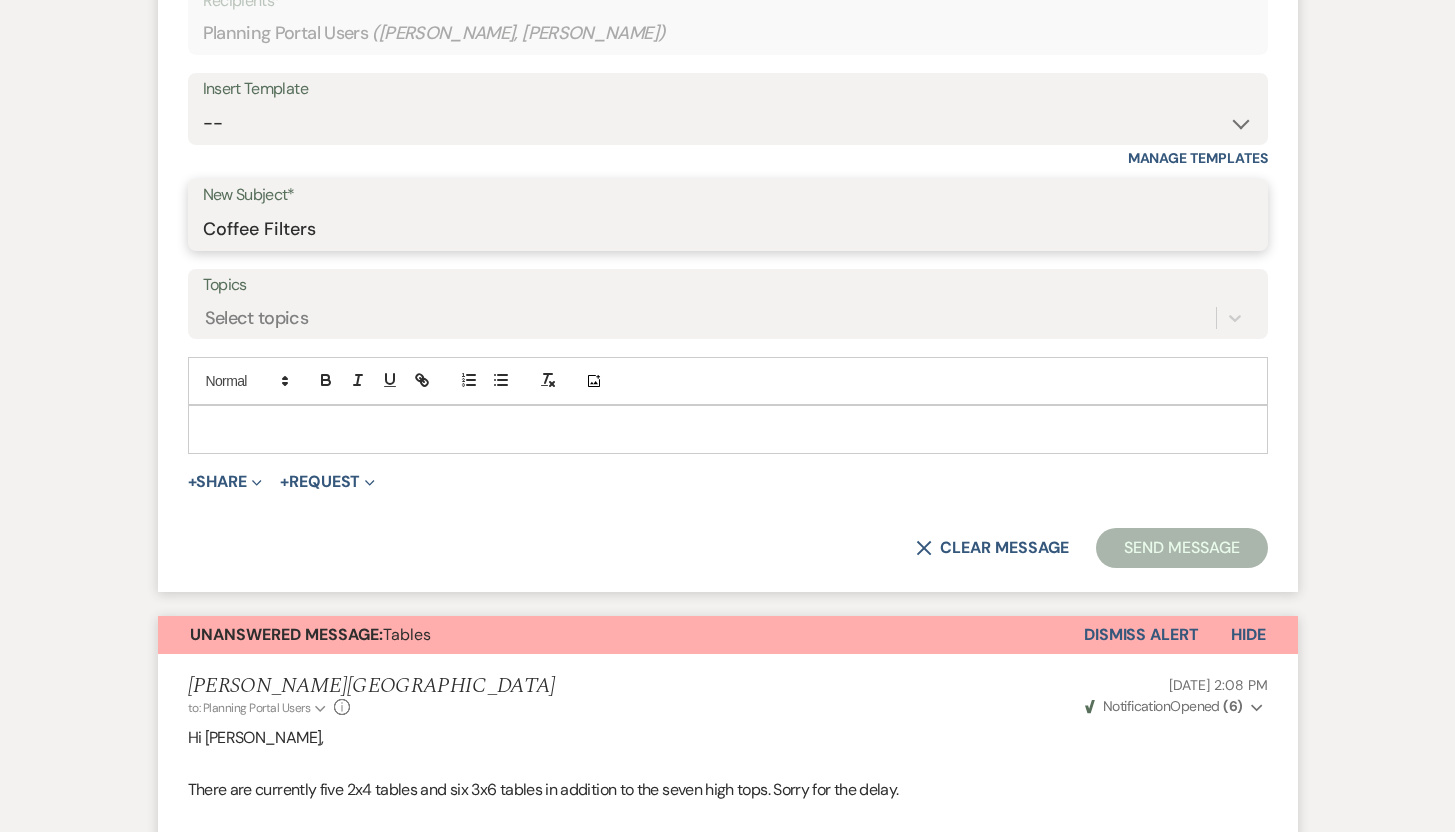type on "Coffee Filters" 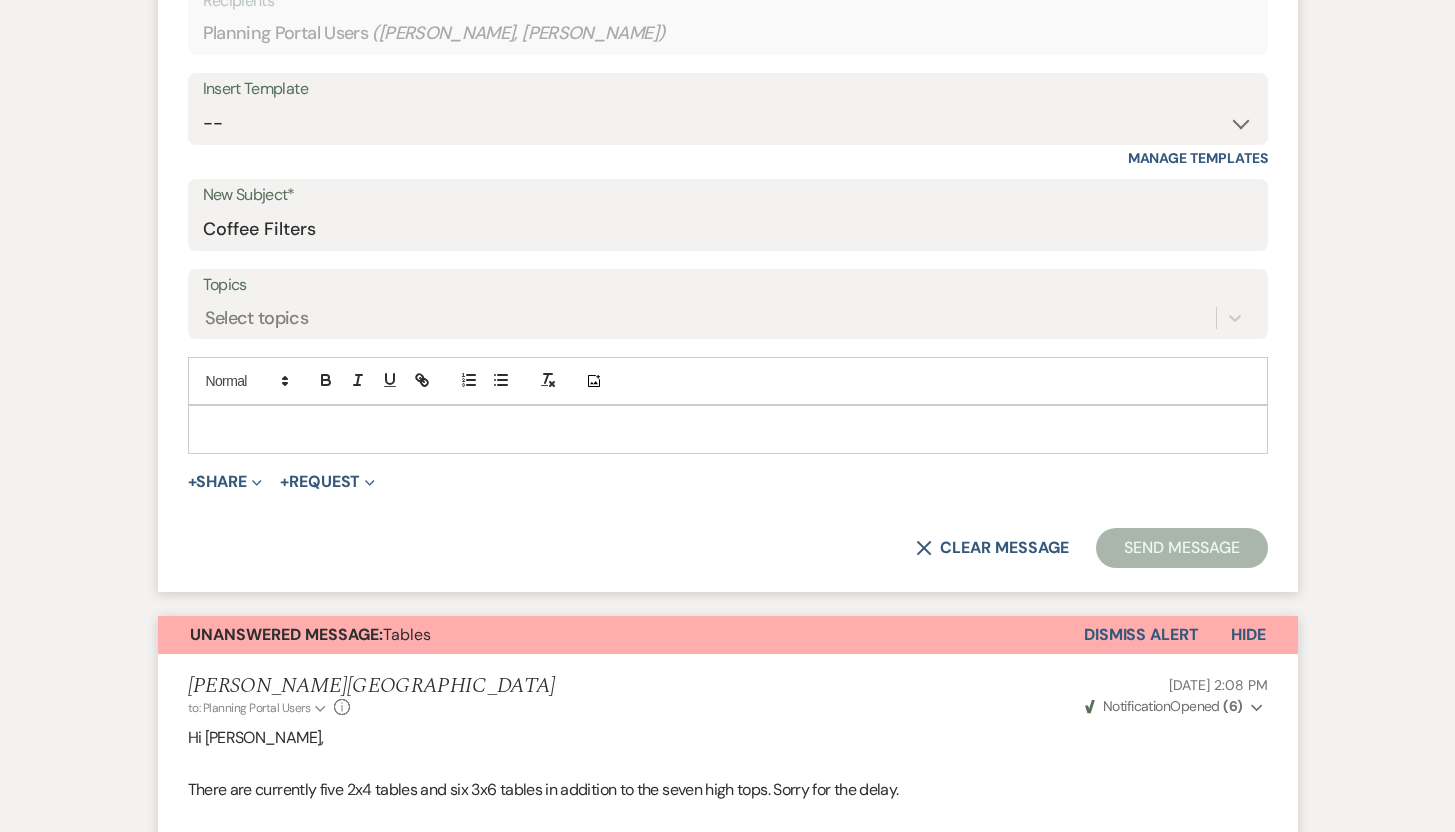 click at bounding box center [728, 429] 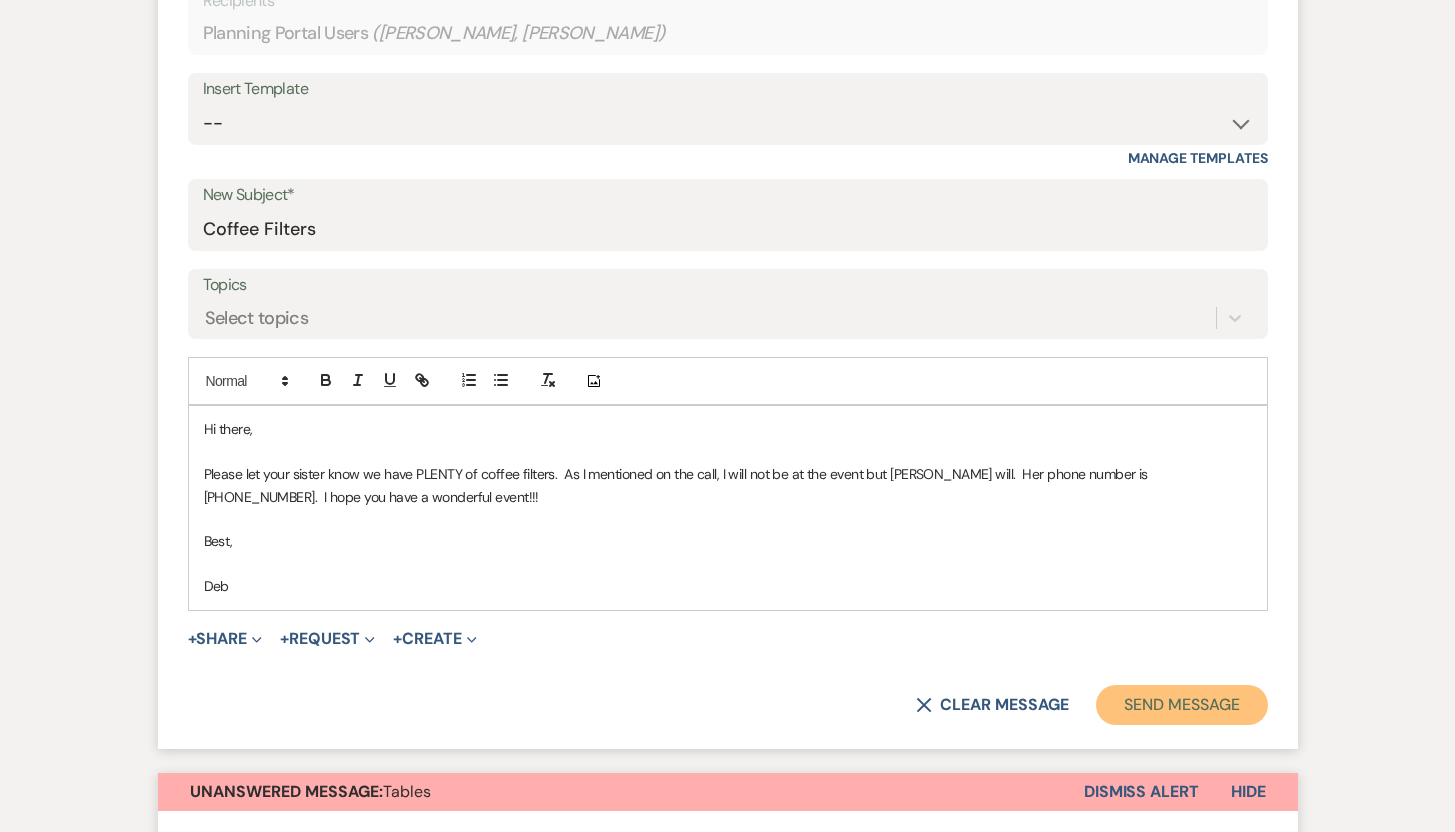 click on "Send Message" at bounding box center [1181, 705] 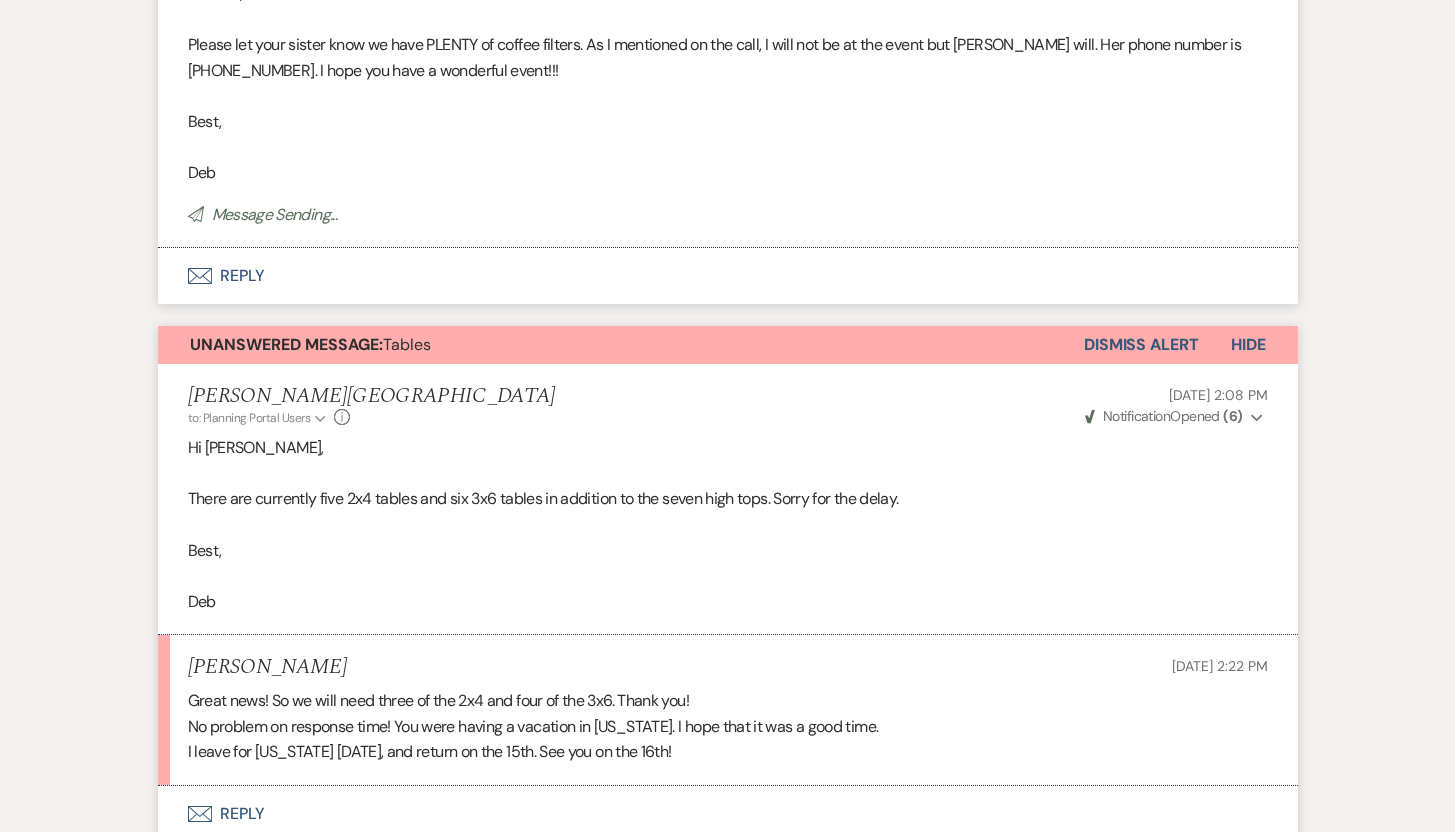 scroll, scrollTop: 0, scrollLeft: 0, axis: both 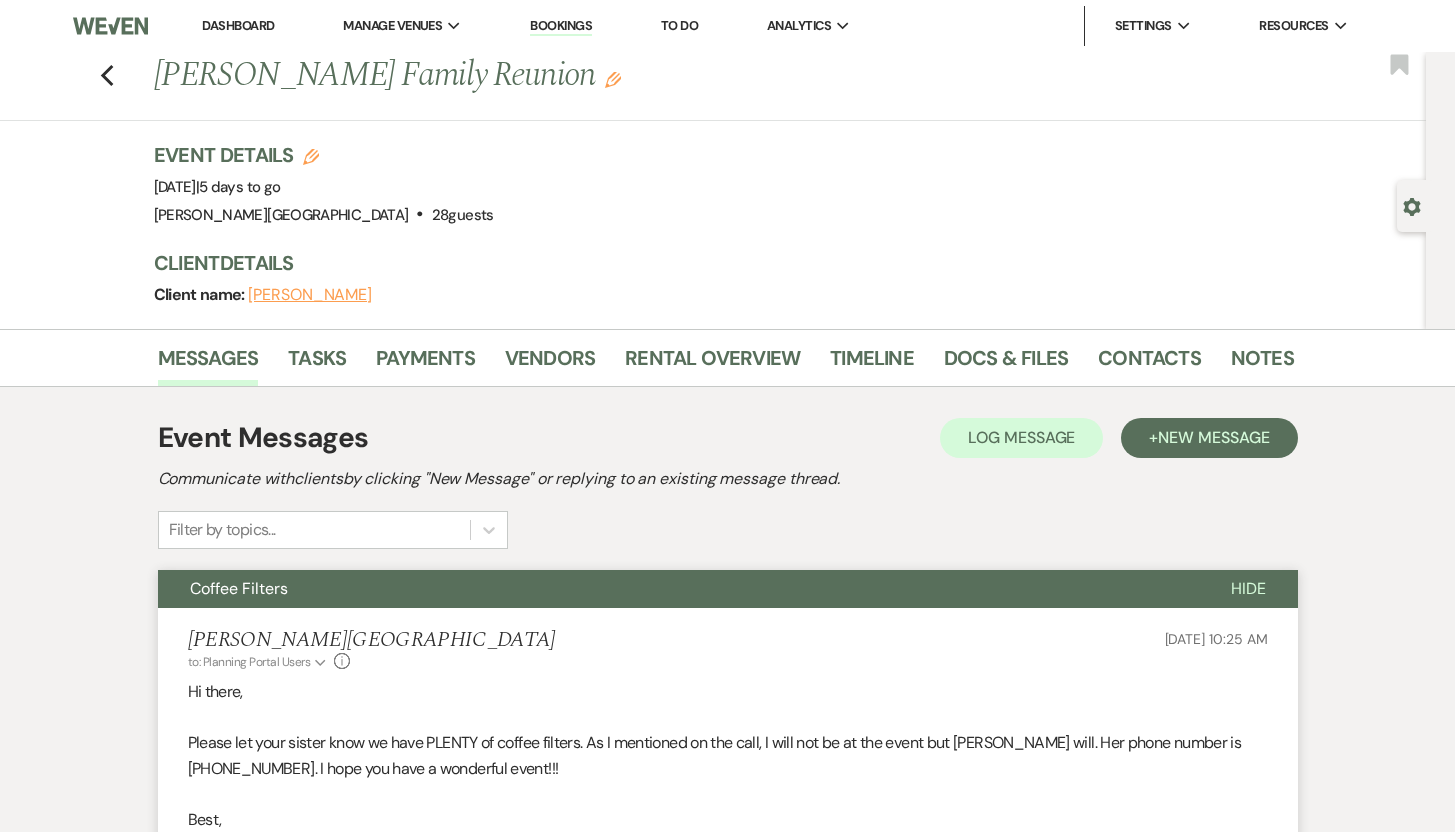 click on "[PERSON_NAME]" at bounding box center (310, 295) 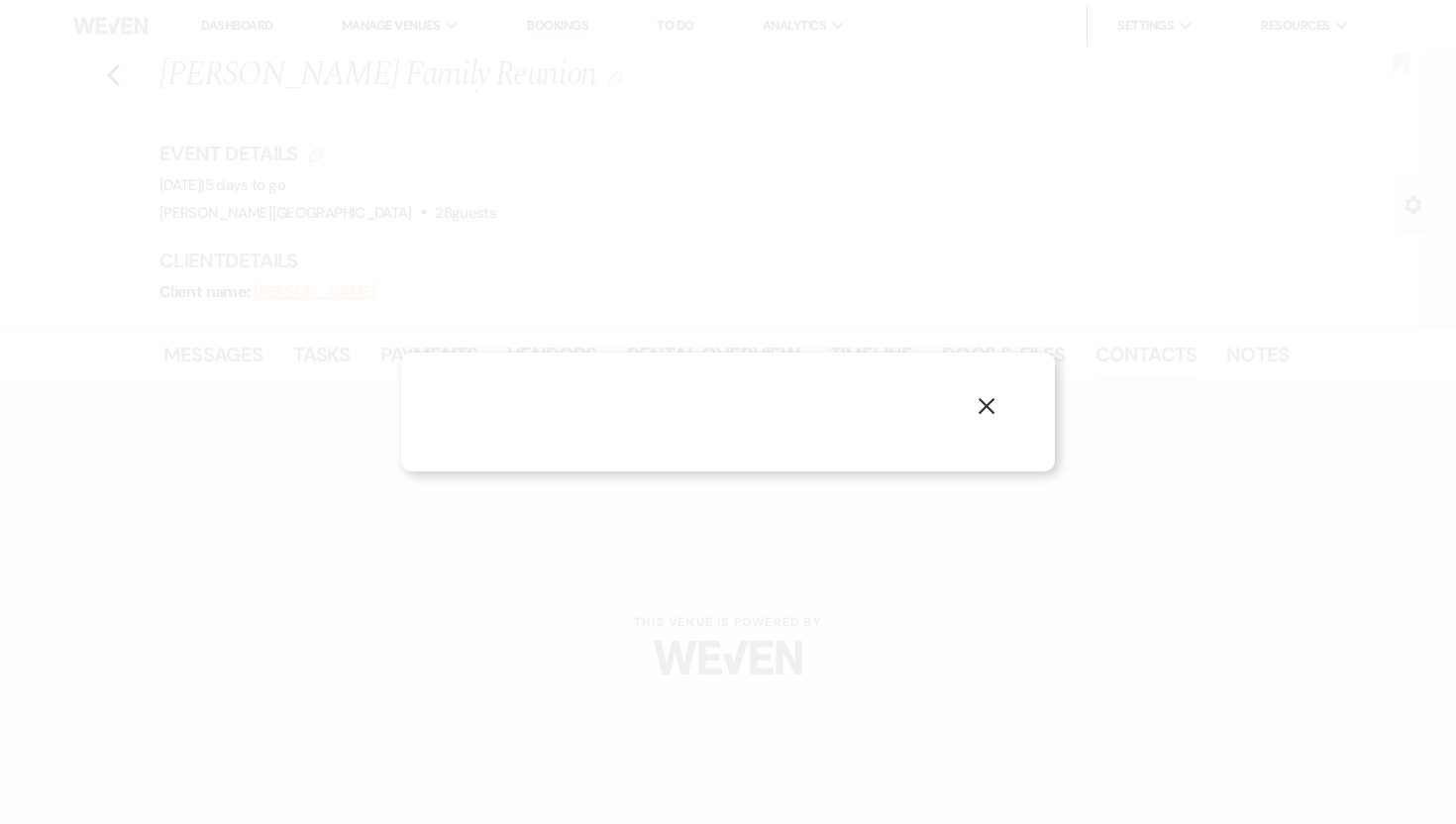 select on "1" 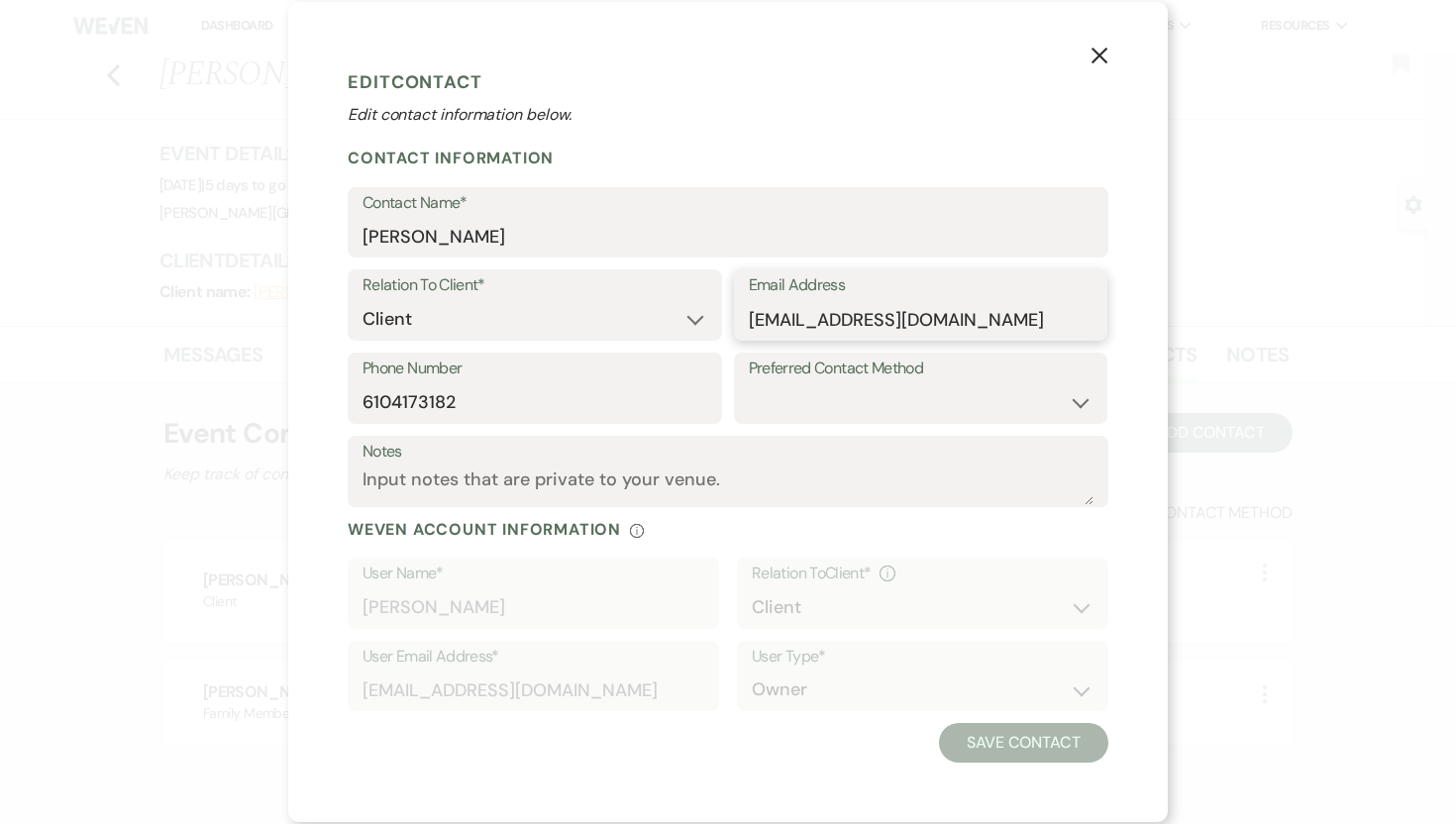 drag, startPoint x: 928, startPoint y: 320, endPoint x: 749, endPoint y: 316, distance: 179.04469 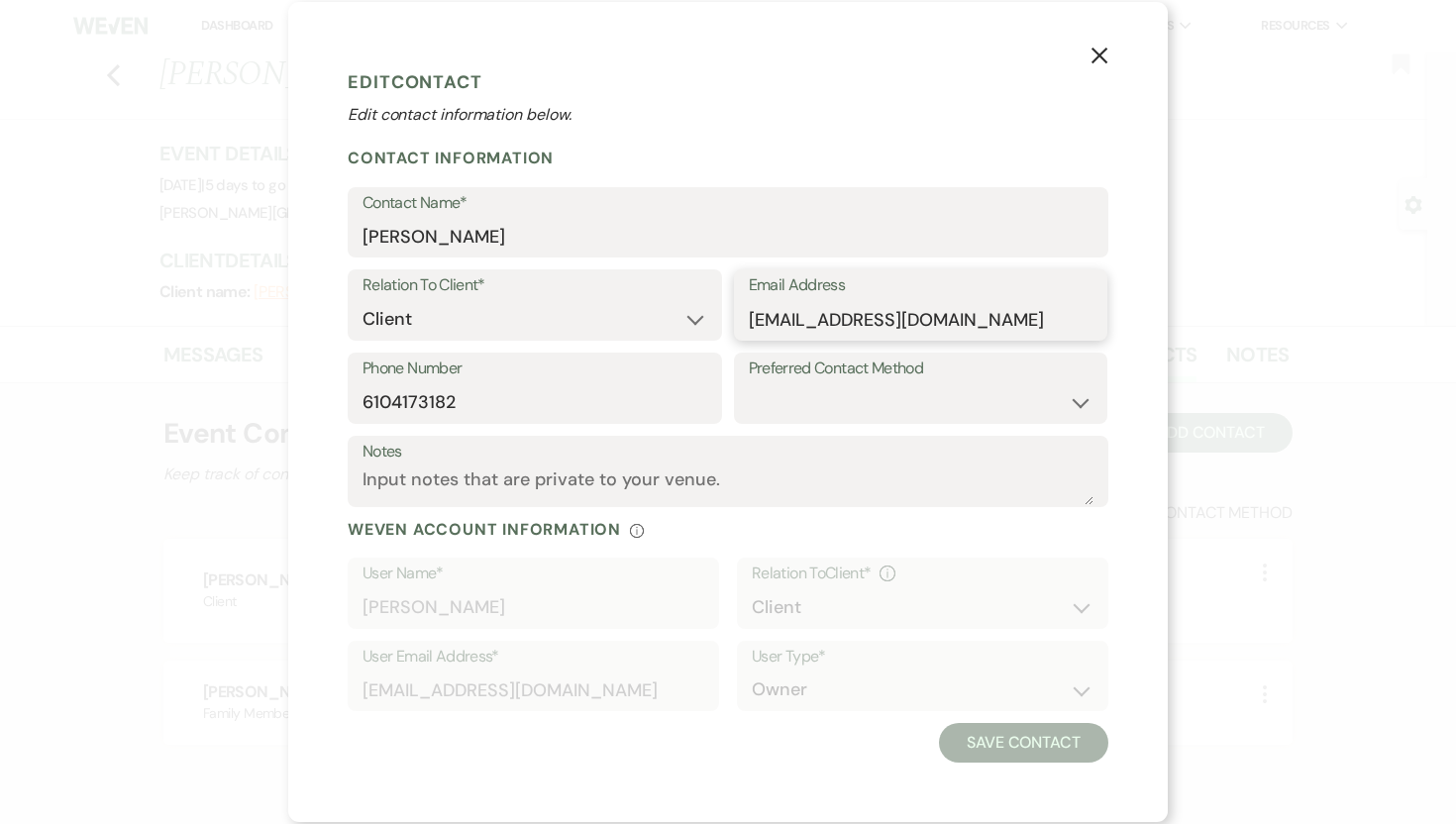 click on "[EMAIL_ADDRESS][DOMAIN_NAME]" at bounding box center [921, 319] 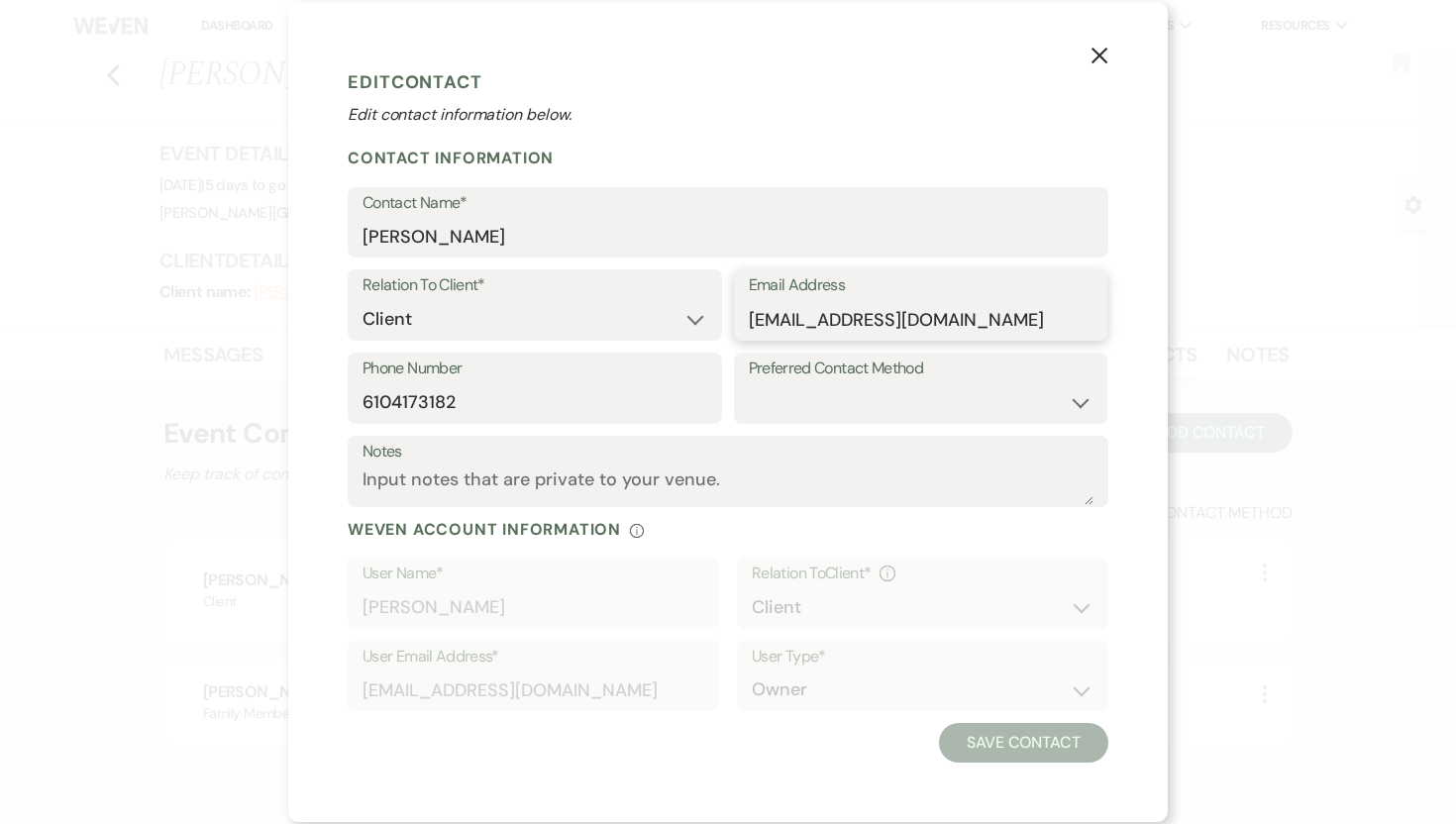 drag, startPoint x: 909, startPoint y: 320, endPoint x: 749, endPoint y: 323, distance: 160.02812 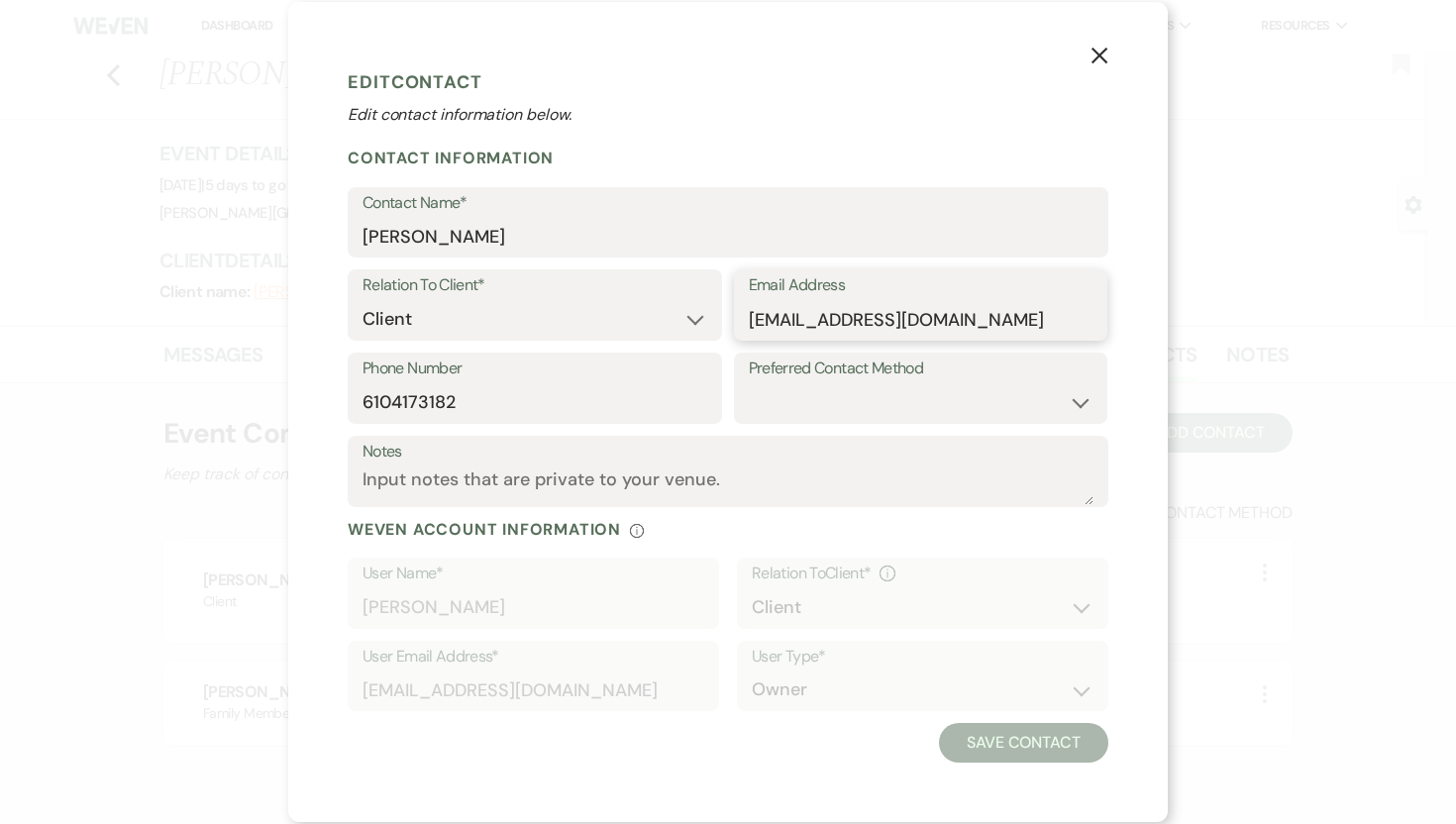 click on "[EMAIL_ADDRESS][DOMAIN_NAME]" at bounding box center [921, 319] 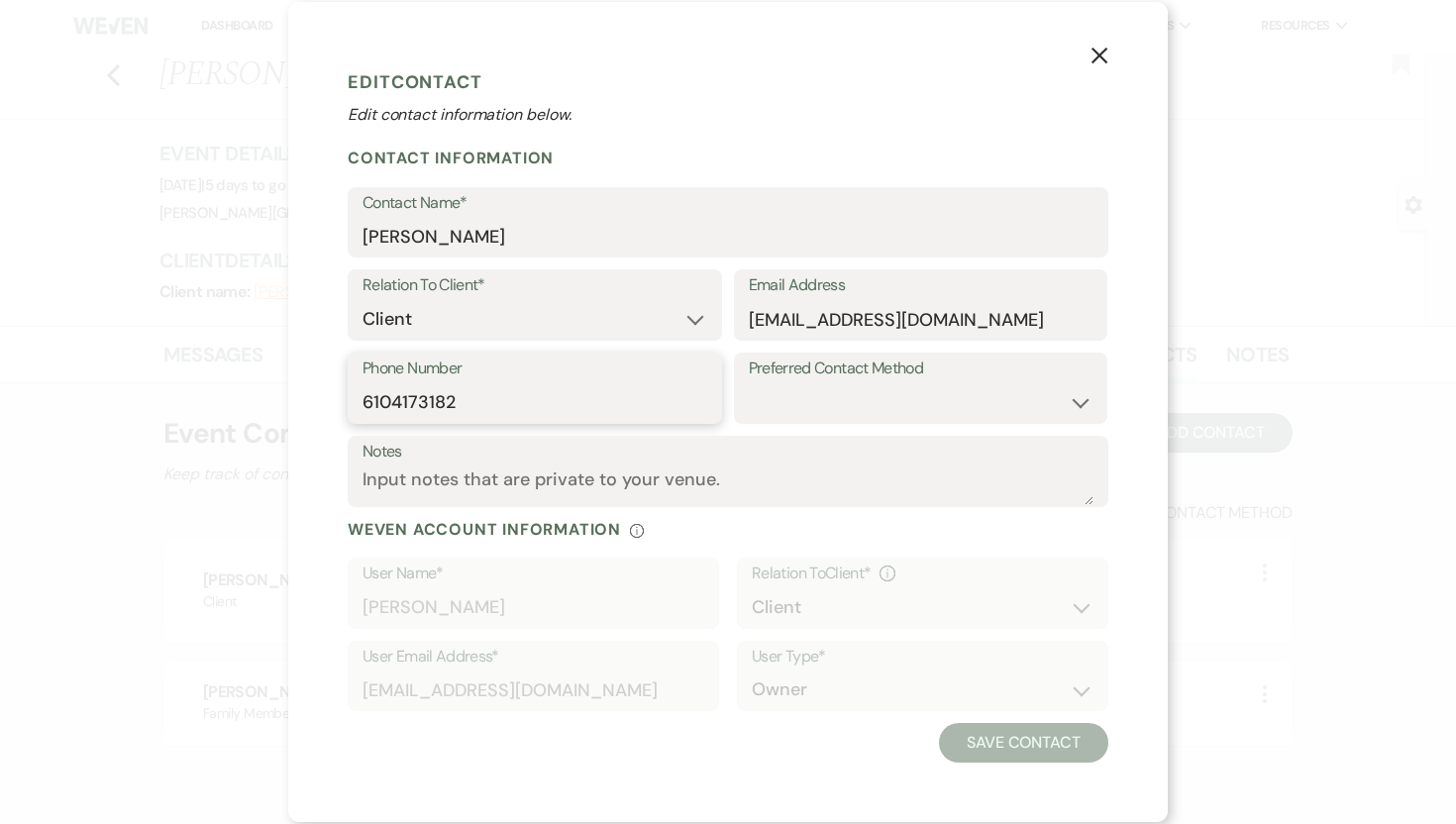 drag, startPoint x: 469, startPoint y: 398, endPoint x: 358, endPoint y: 406, distance: 111.28791 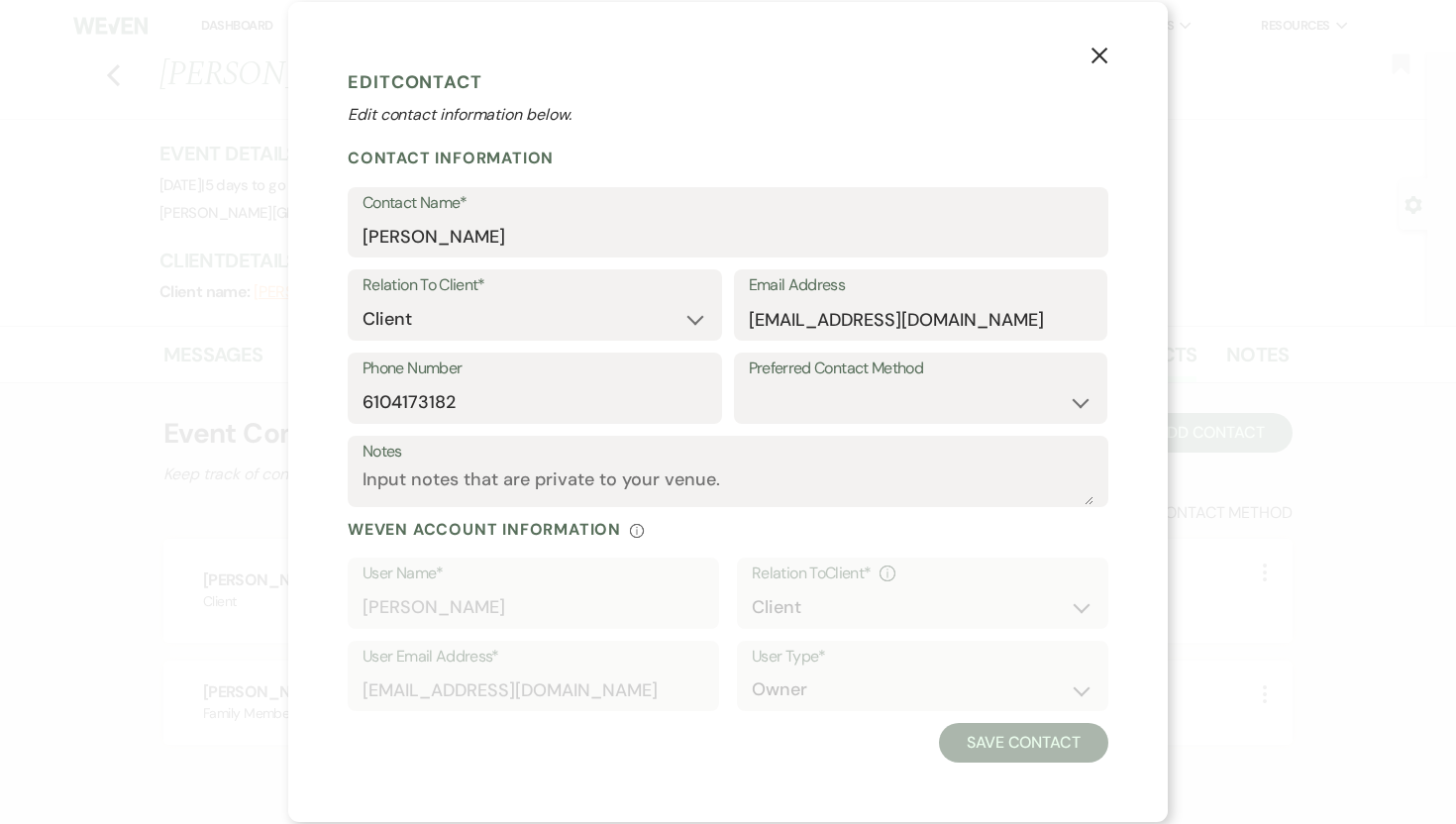 click 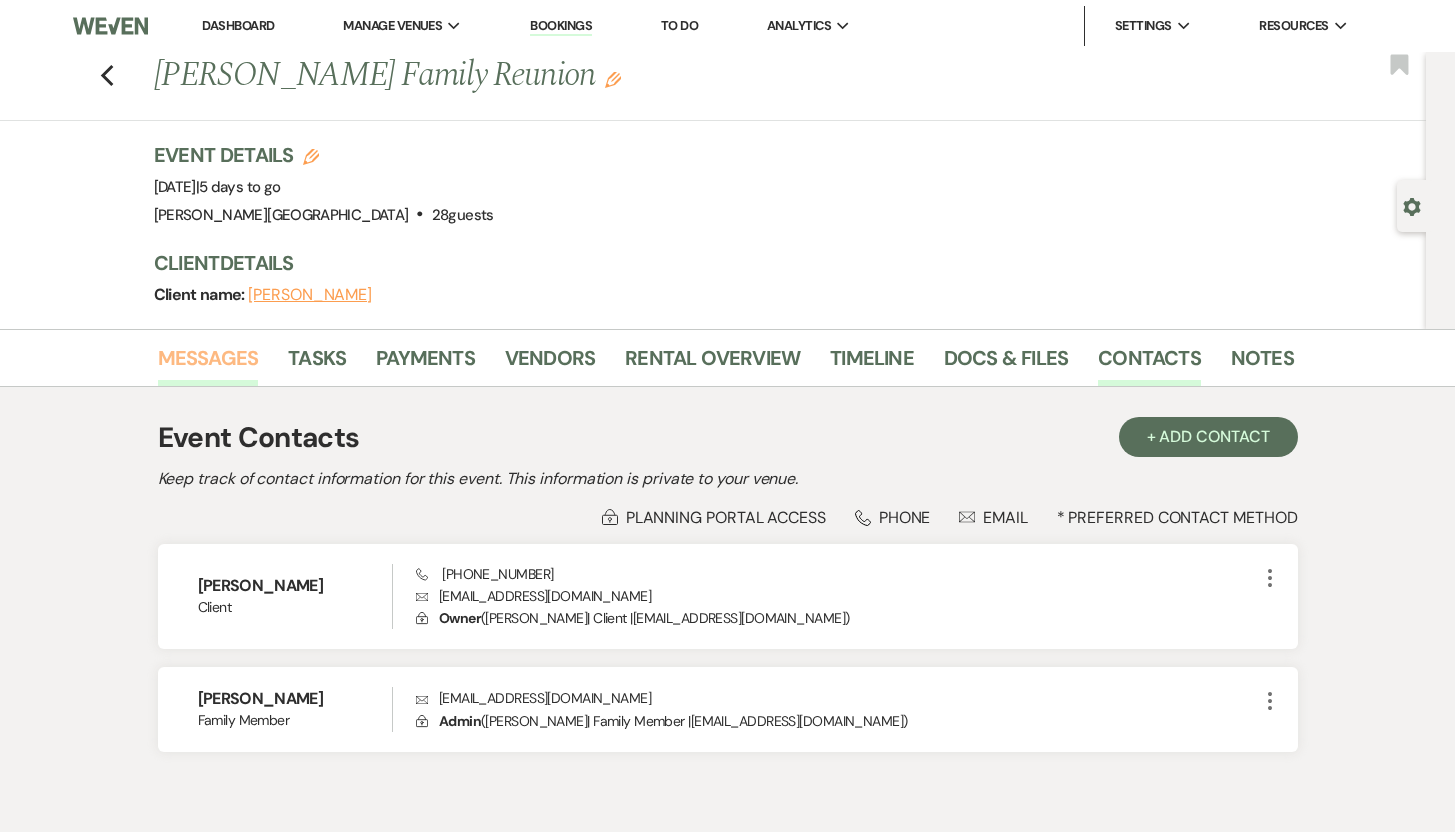 click on "Messages" at bounding box center [208, 364] 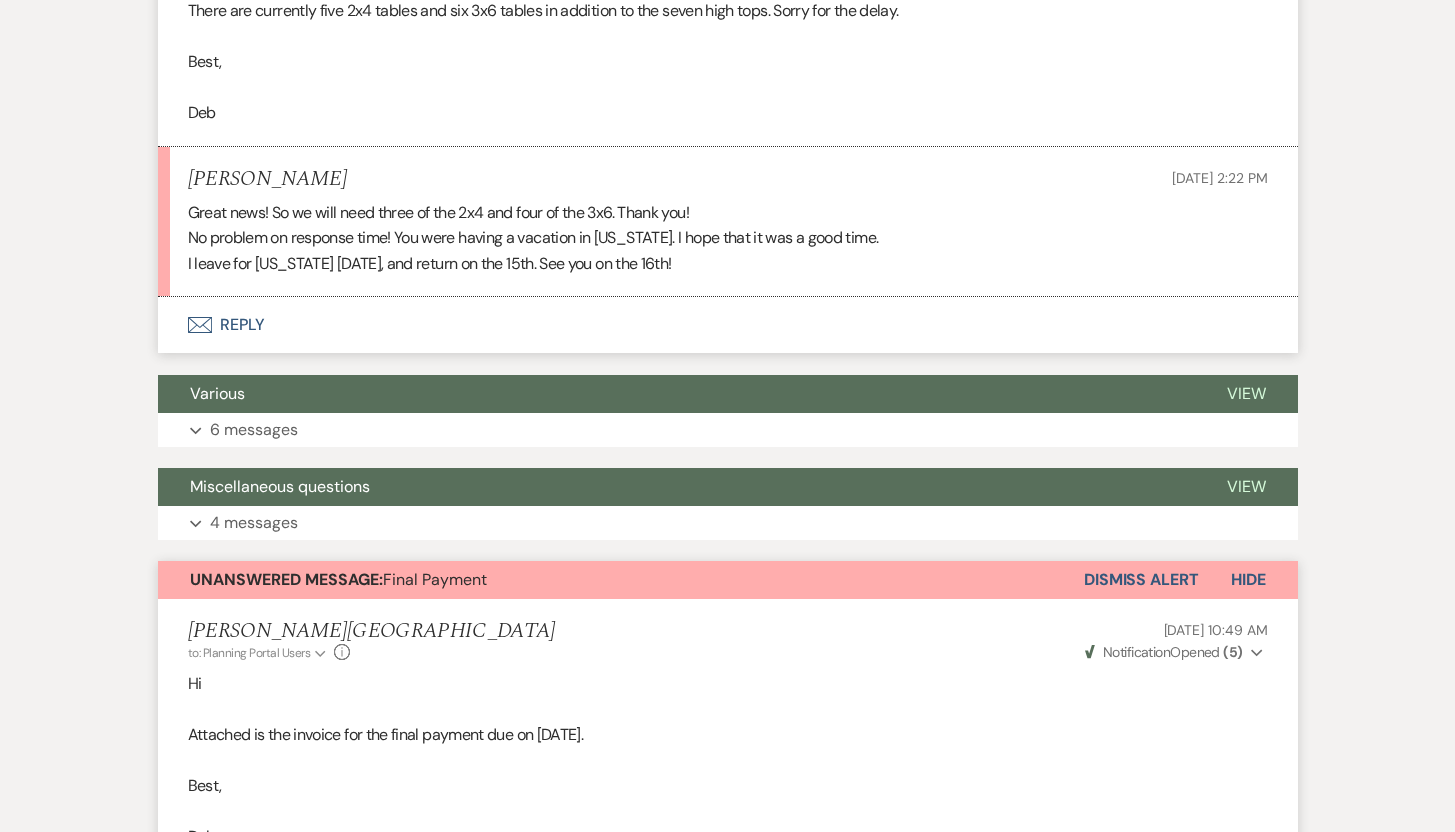 scroll, scrollTop: 828, scrollLeft: 0, axis: vertical 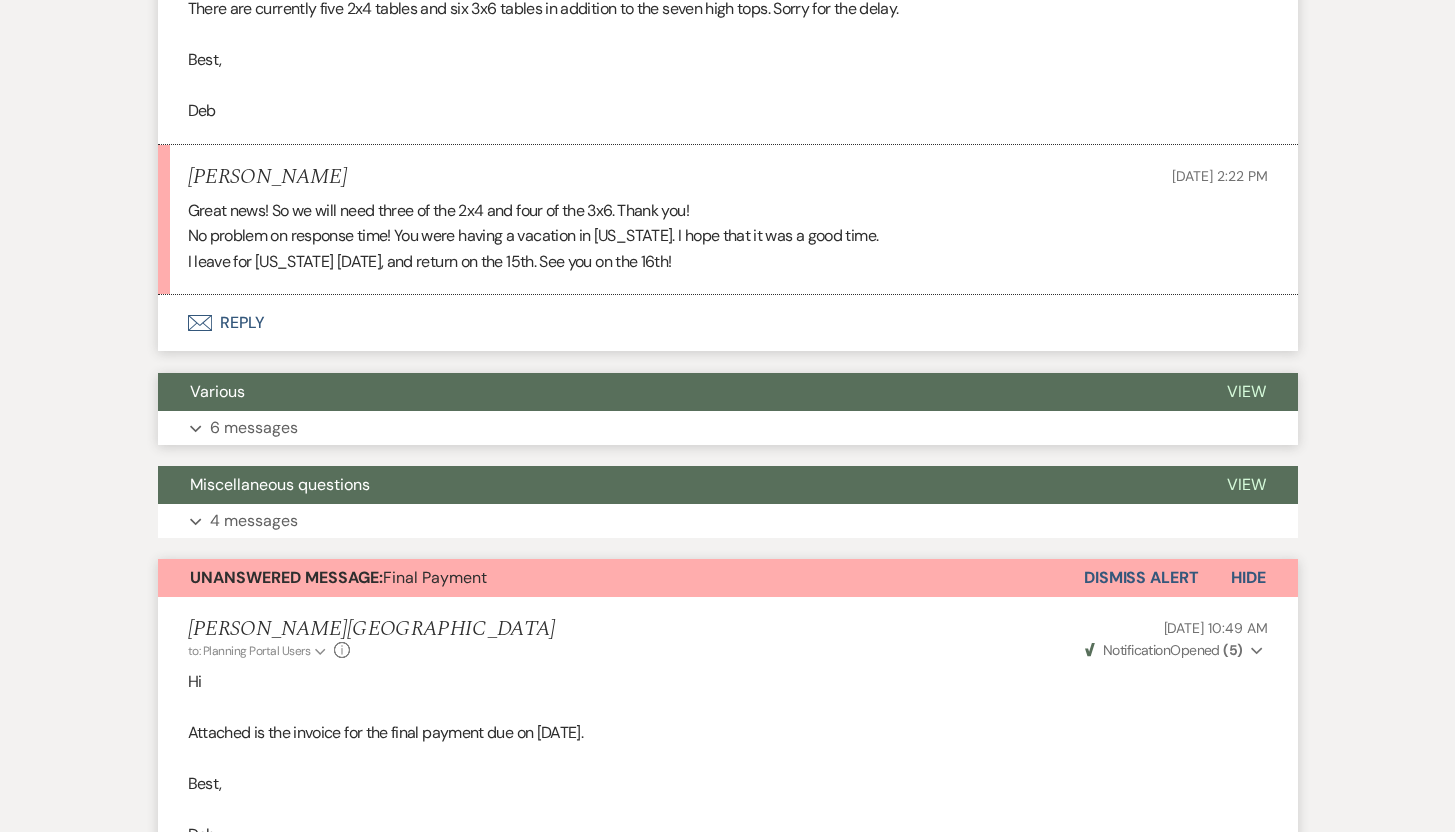 click on "6 messages" at bounding box center [254, 428] 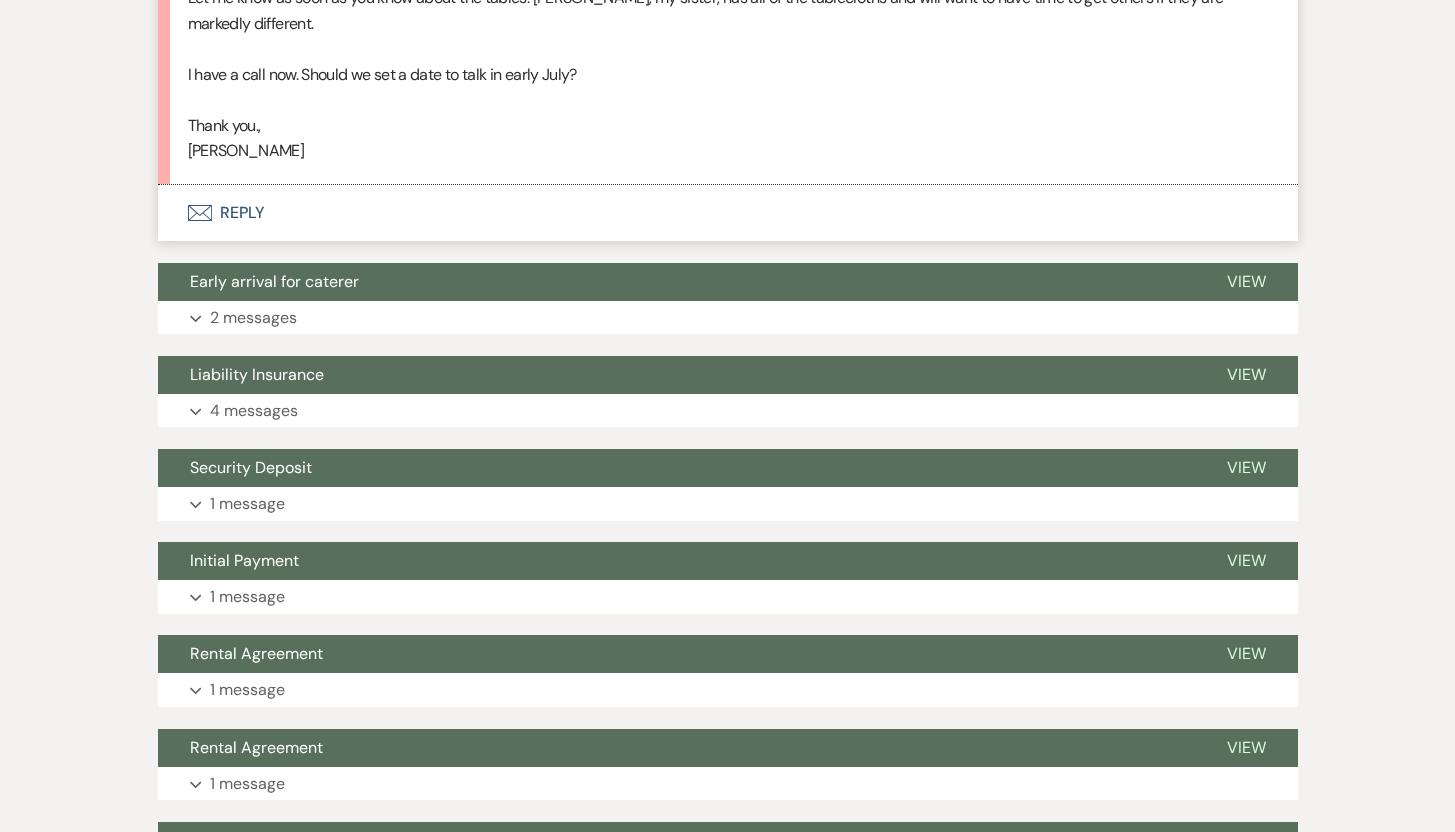 scroll, scrollTop: 4082, scrollLeft: 0, axis: vertical 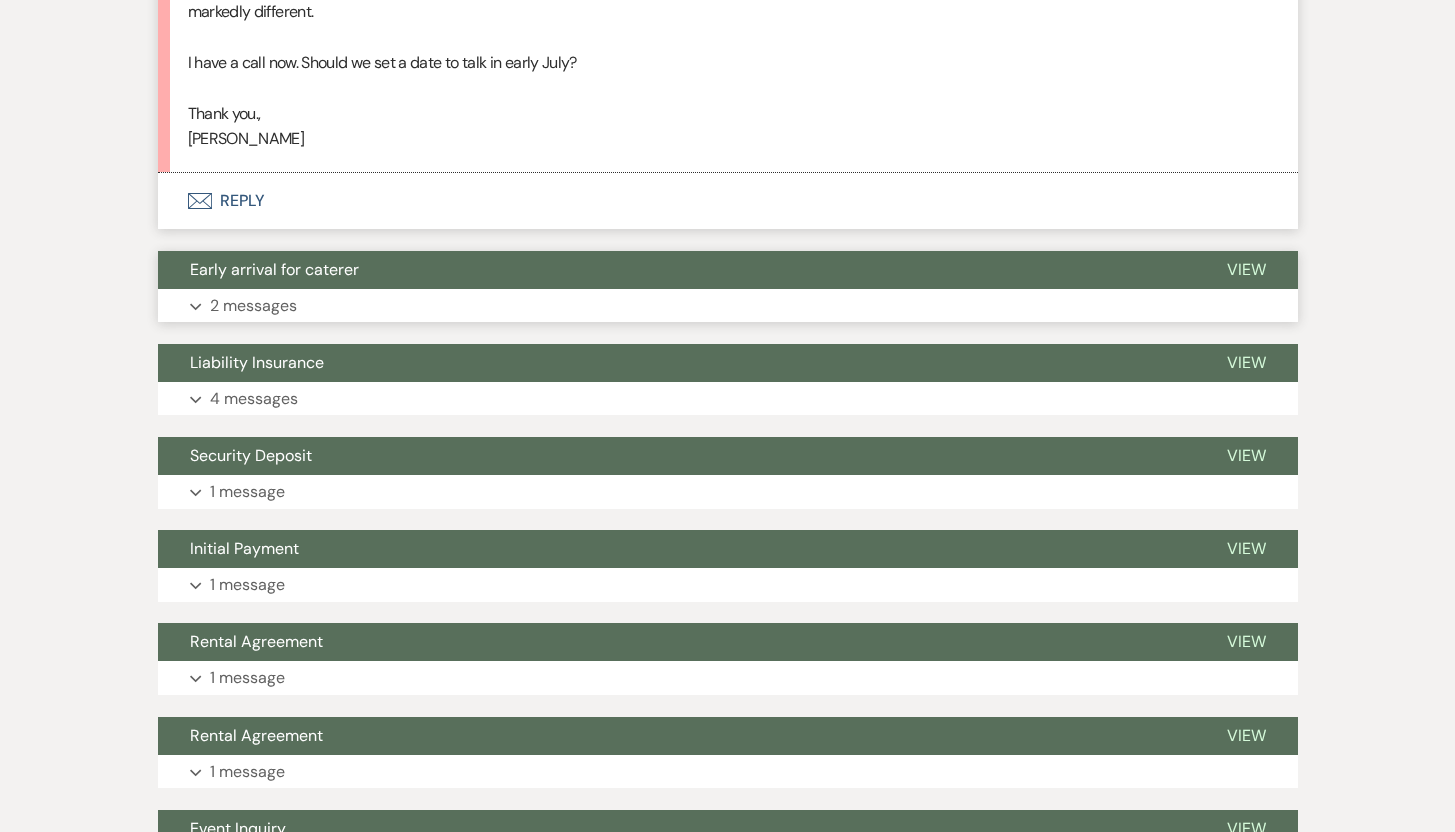 click on "2 messages" at bounding box center (253, 306) 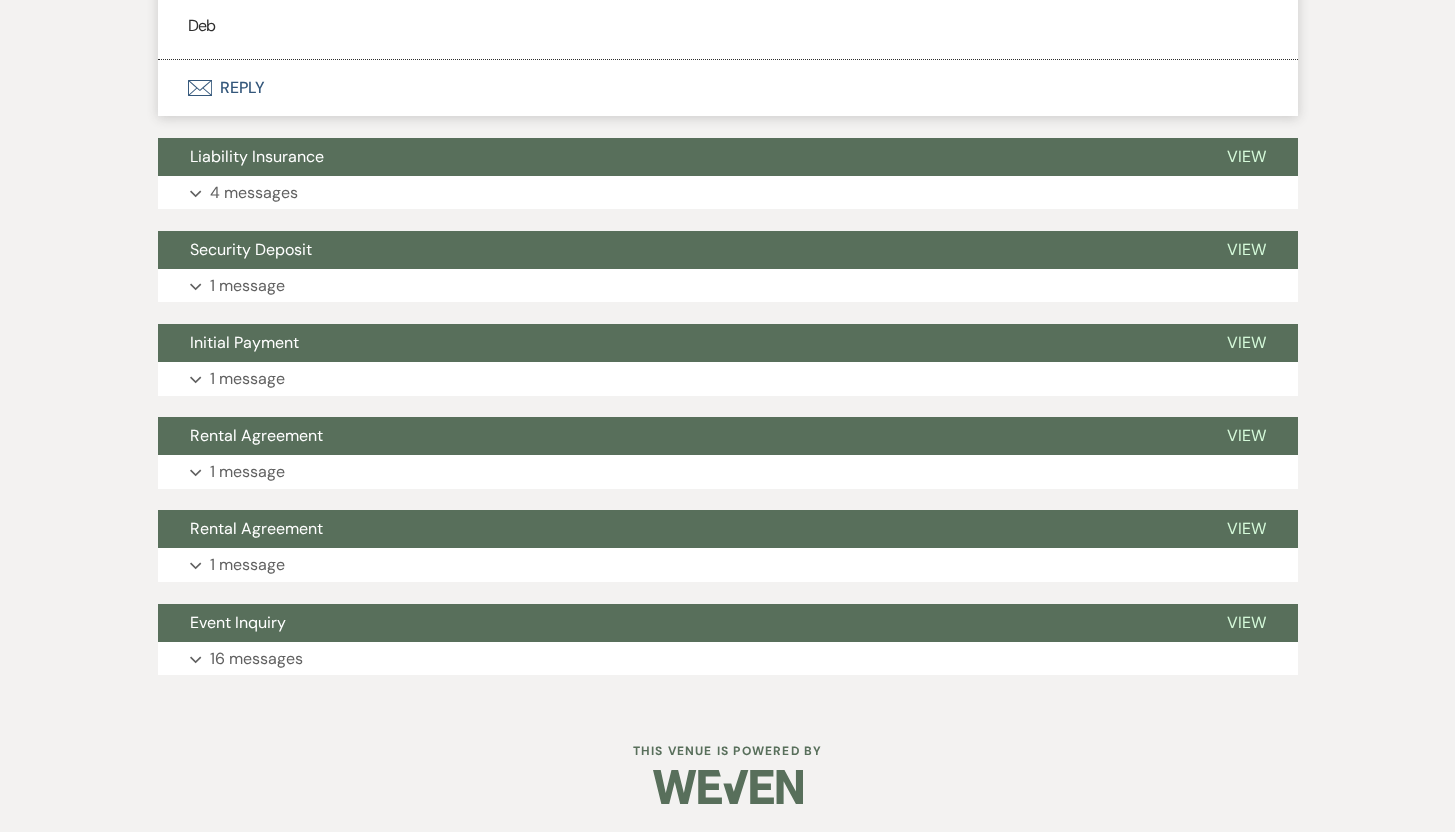 scroll, scrollTop: 5155, scrollLeft: 0, axis: vertical 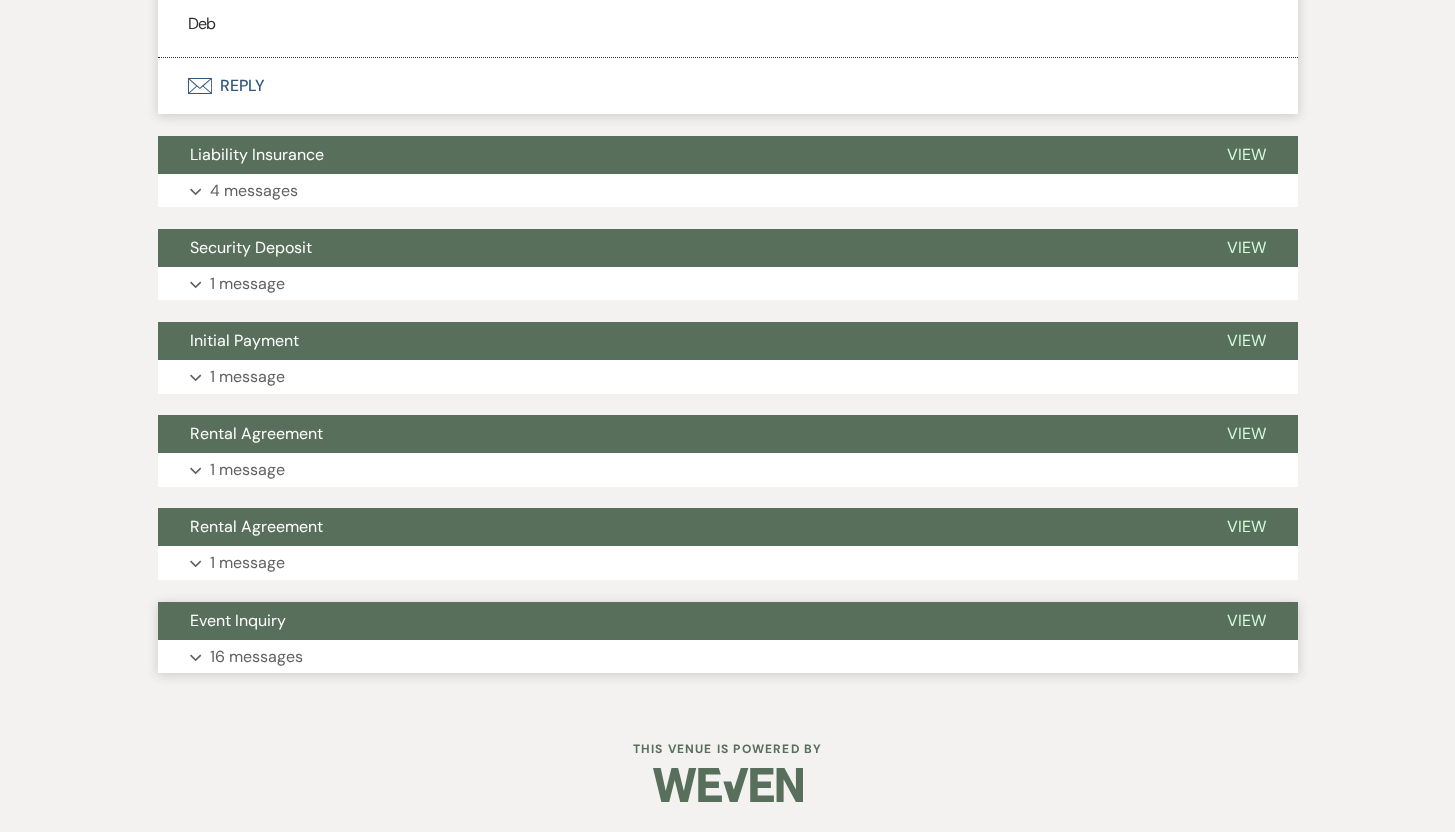 click on "16 messages" at bounding box center [256, 657] 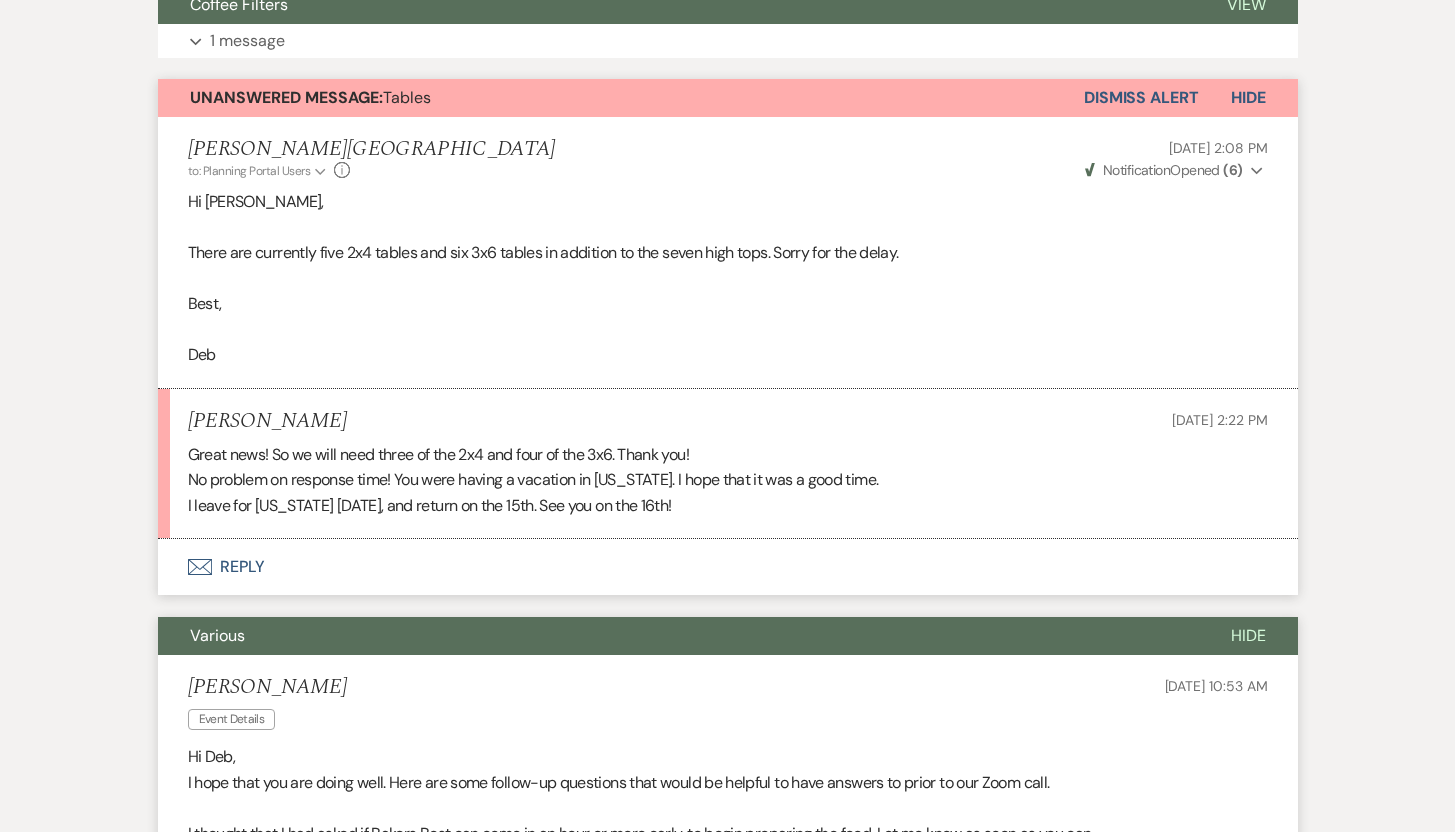 scroll, scrollTop: 598, scrollLeft: 0, axis: vertical 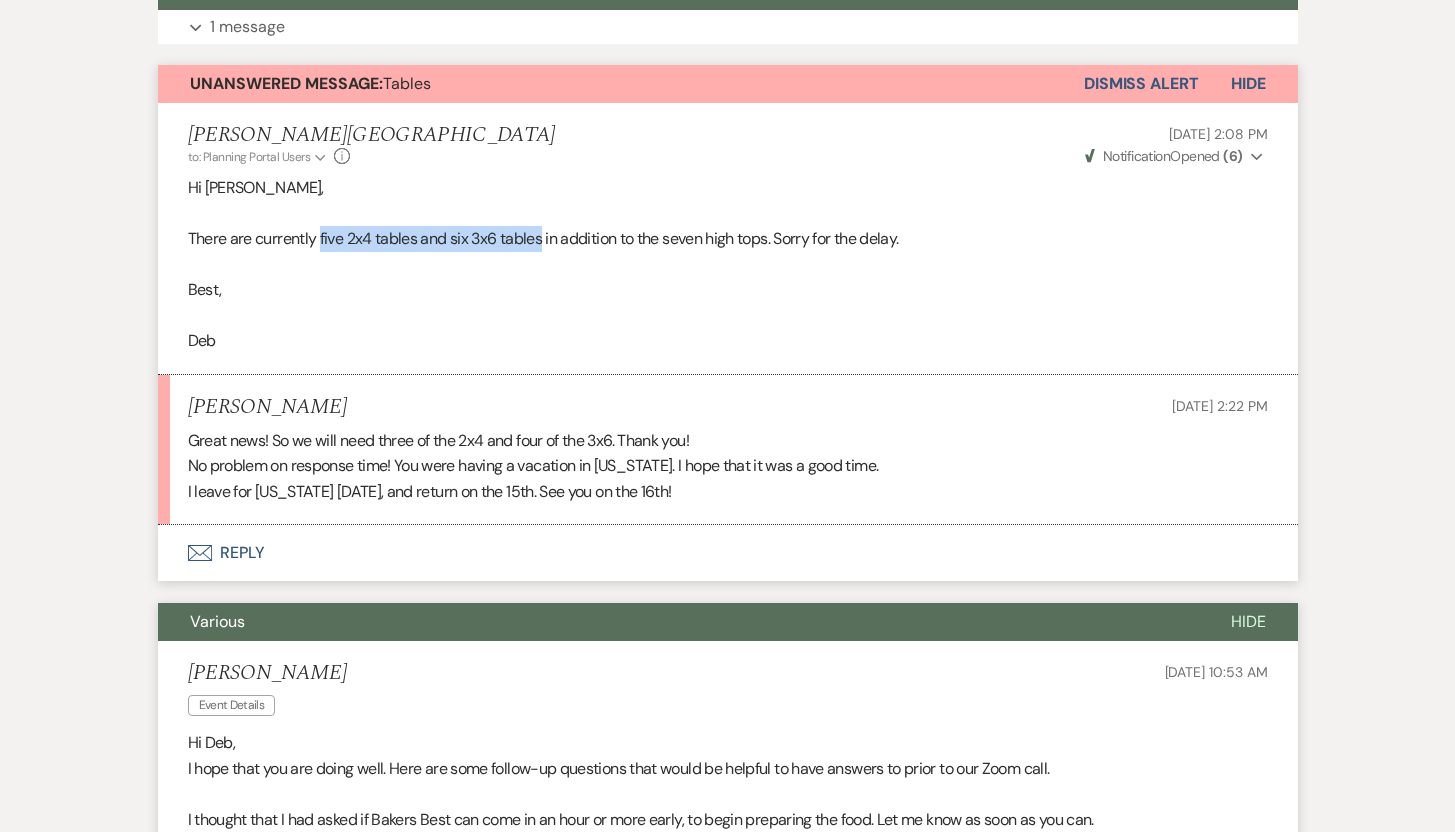 drag, startPoint x: 543, startPoint y: 241, endPoint x: 322, endPoint y: 228, distance: 221.38202 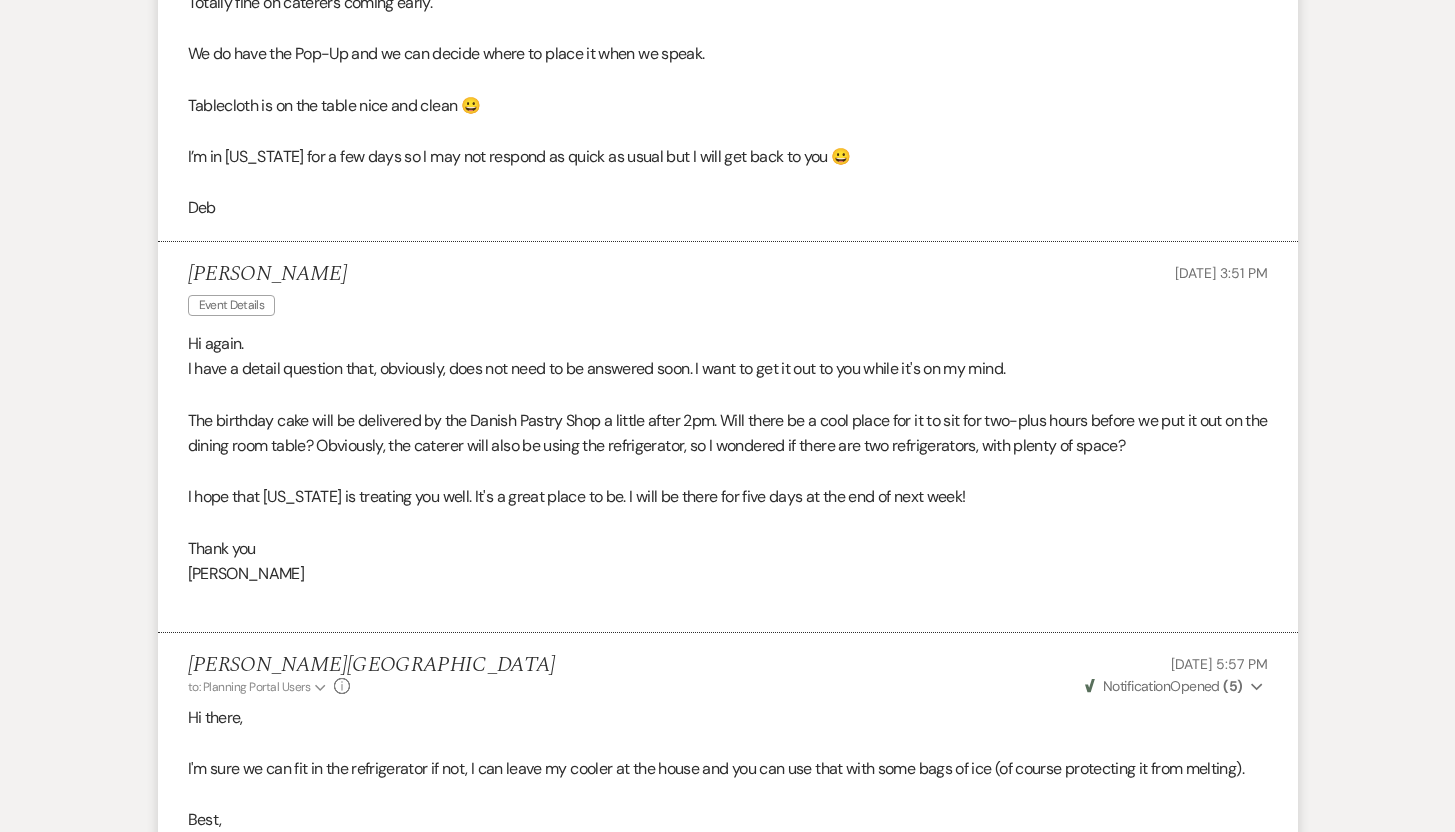 scroll, scrollTop: 1898, scrollLeft: 0, axis: vertical 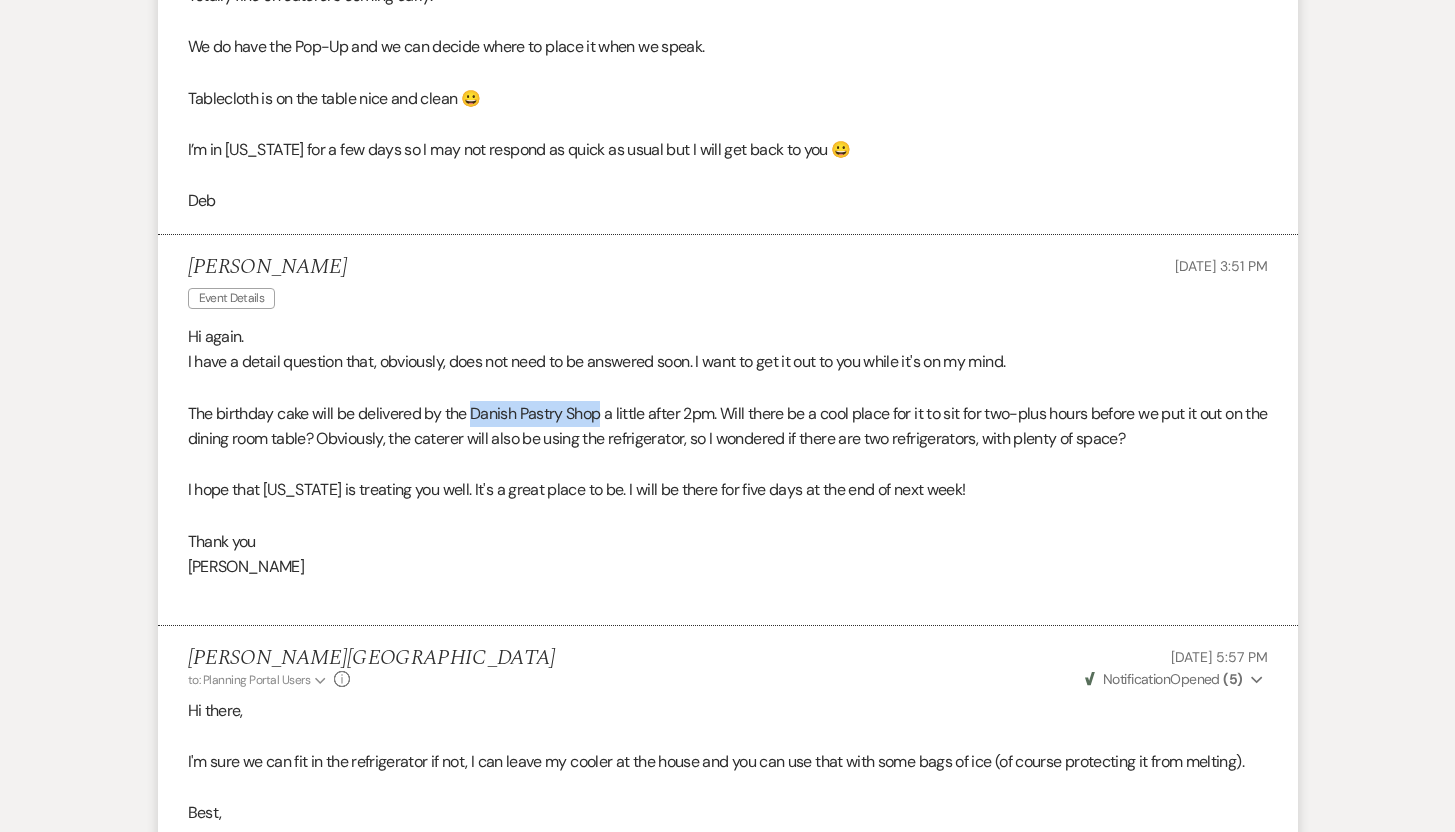drag, startPoint x: 474, startPoint y: 413, endPoint x: 603, endPoint y: 417, distance: 129.062 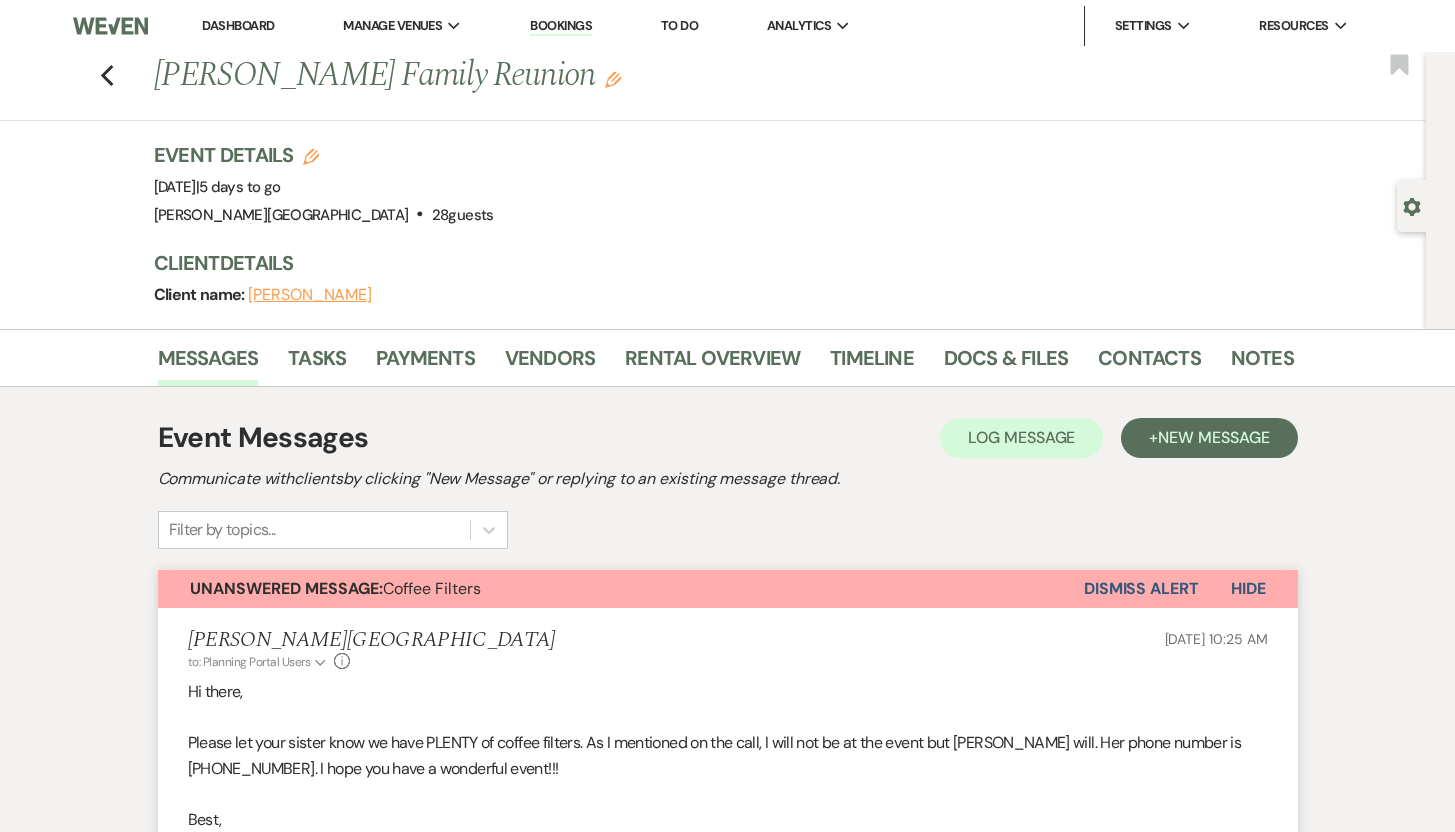 scroll, scrollTop: 537, scrollLeft: 0, axis: vertical 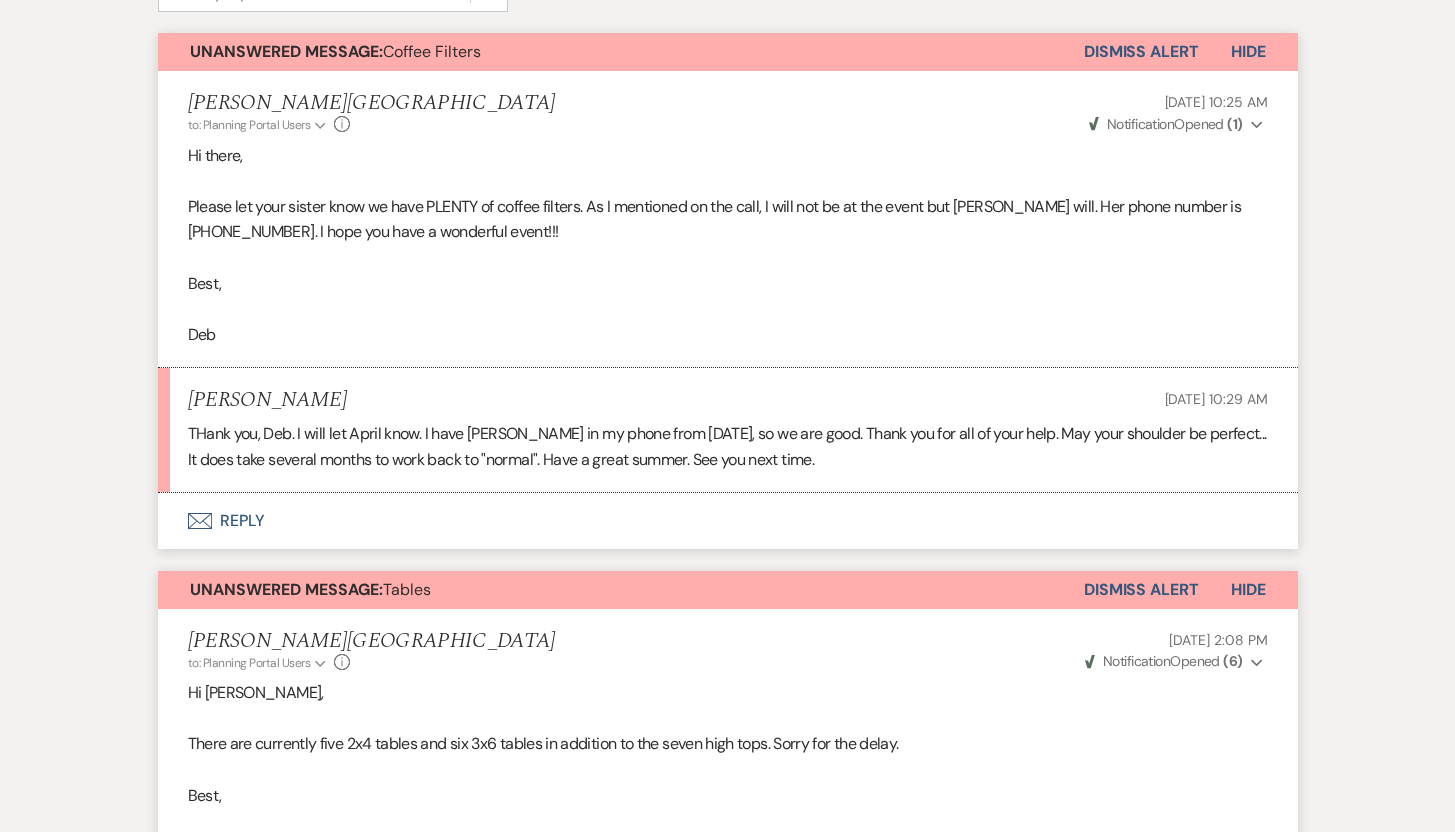 click on "Envelope Reply" at bounding box center (728, 521) 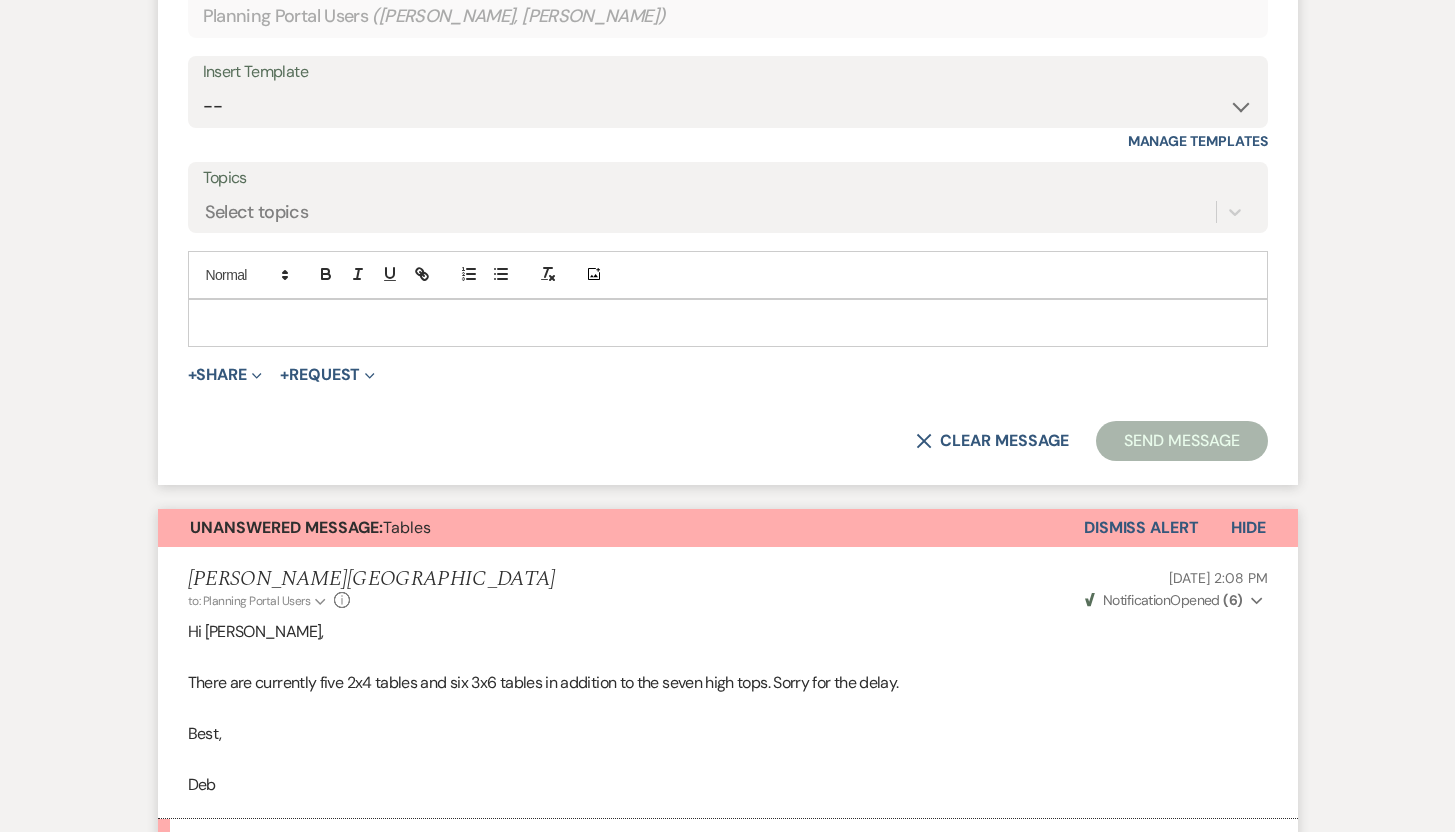 scroll, scrollTop: 1166, scrollLeft: 0, axis: vertical 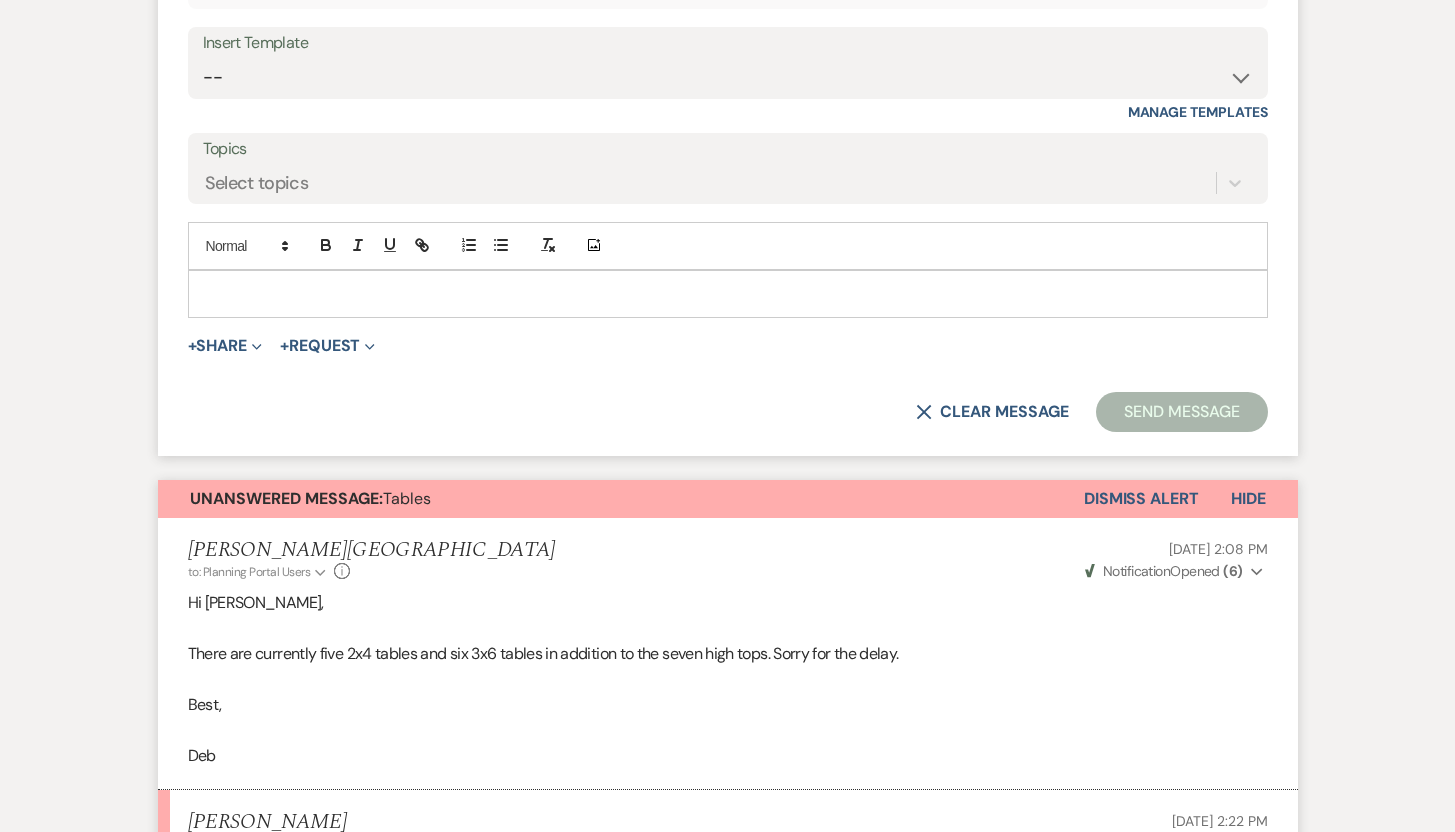 click at bounding box center (728, 294) 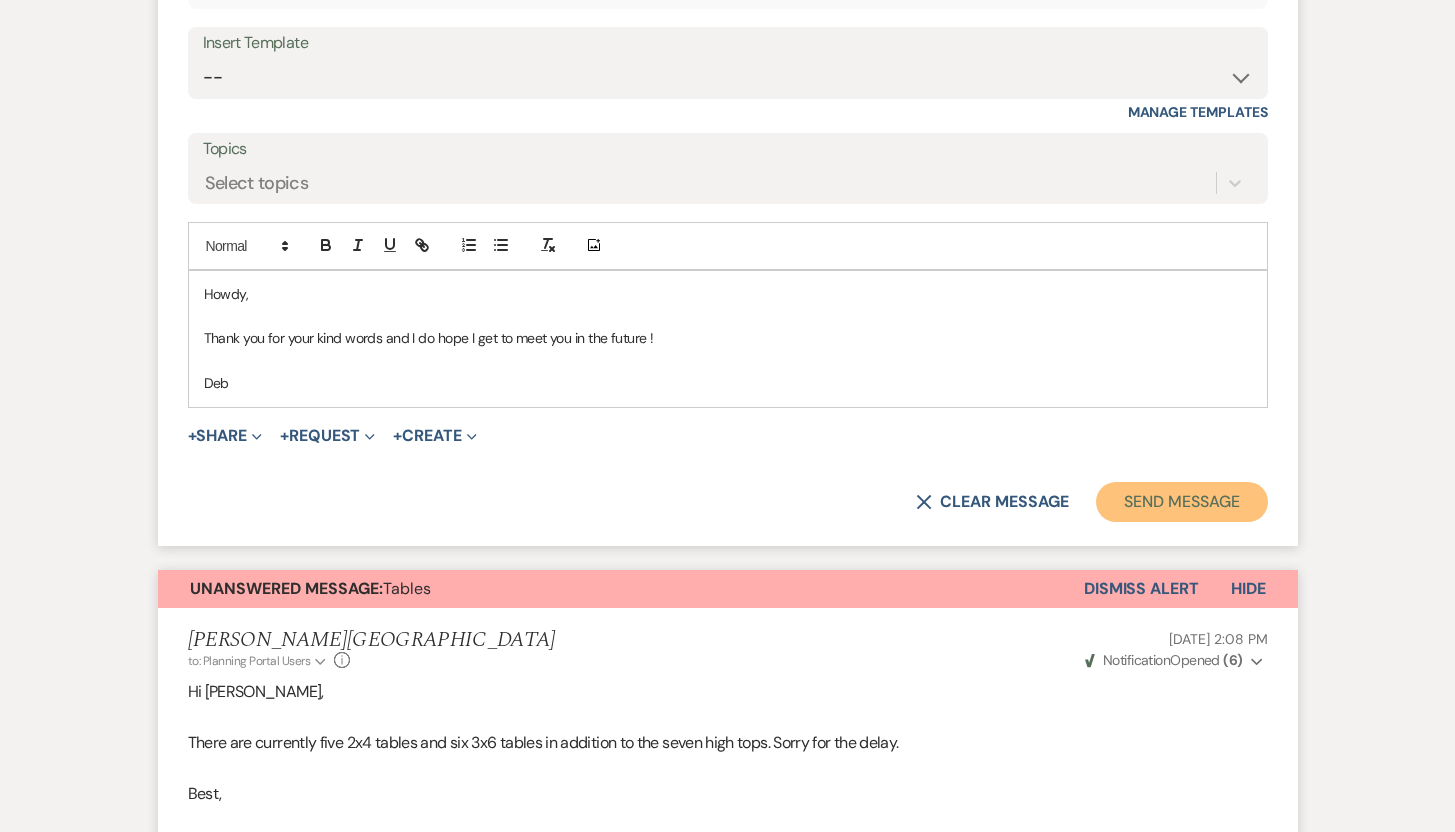 click on "Send Message" at bounding box center [1181, 502] 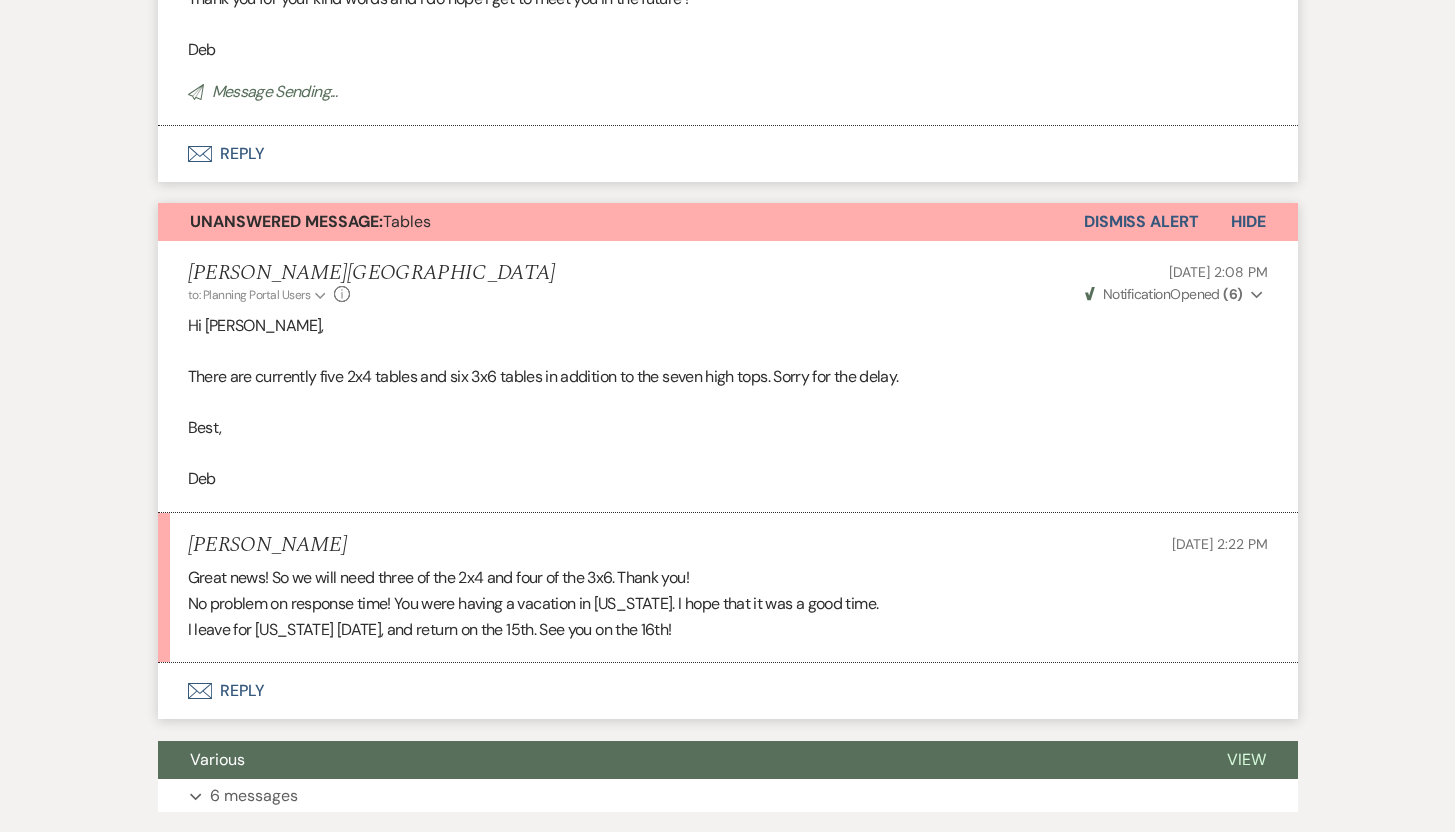 scroll, scrollTop: 1427, scrollLeft: 0, axis: vertical 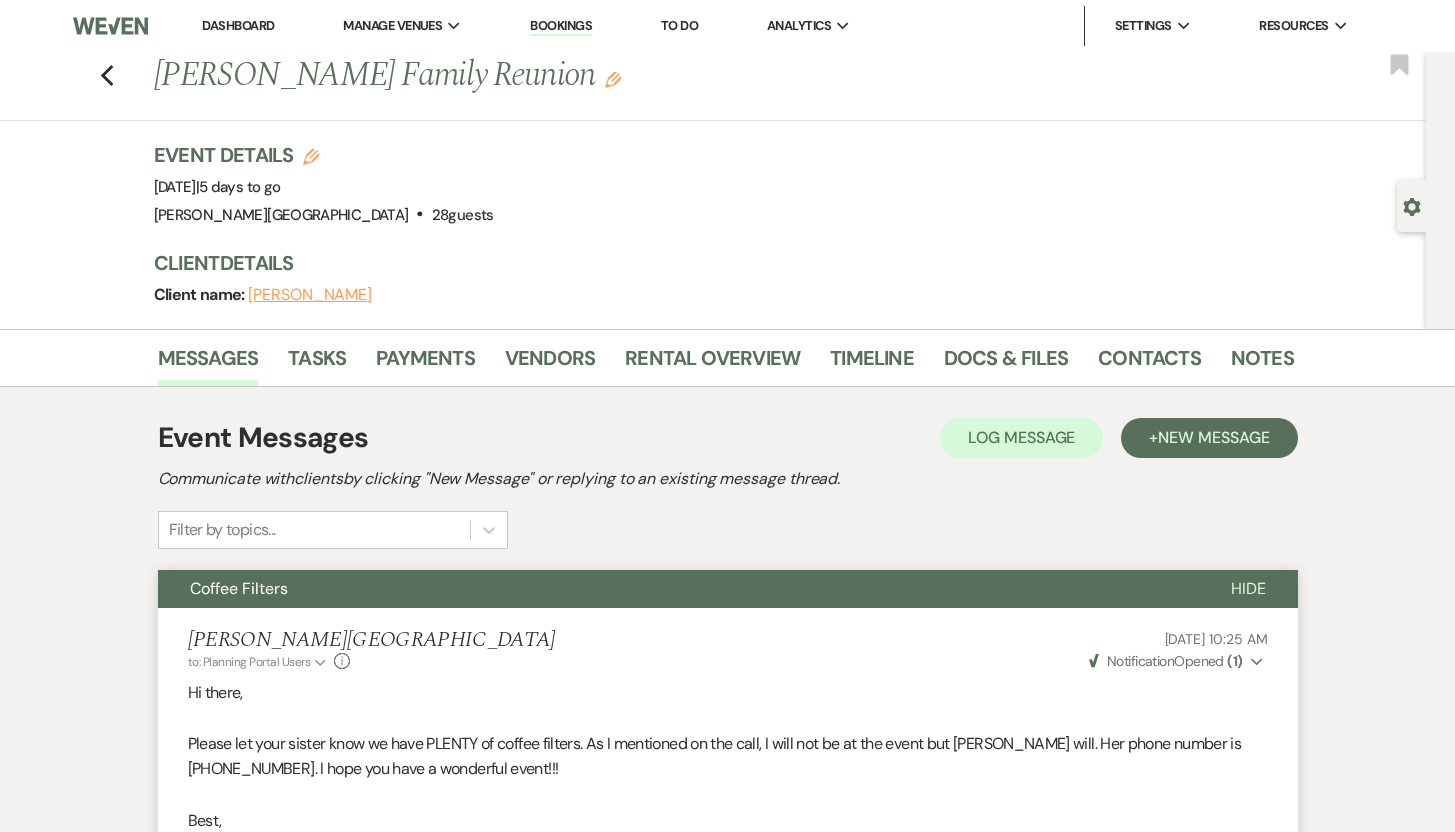 click on "Dashboard" at bounding box center [238, 25] 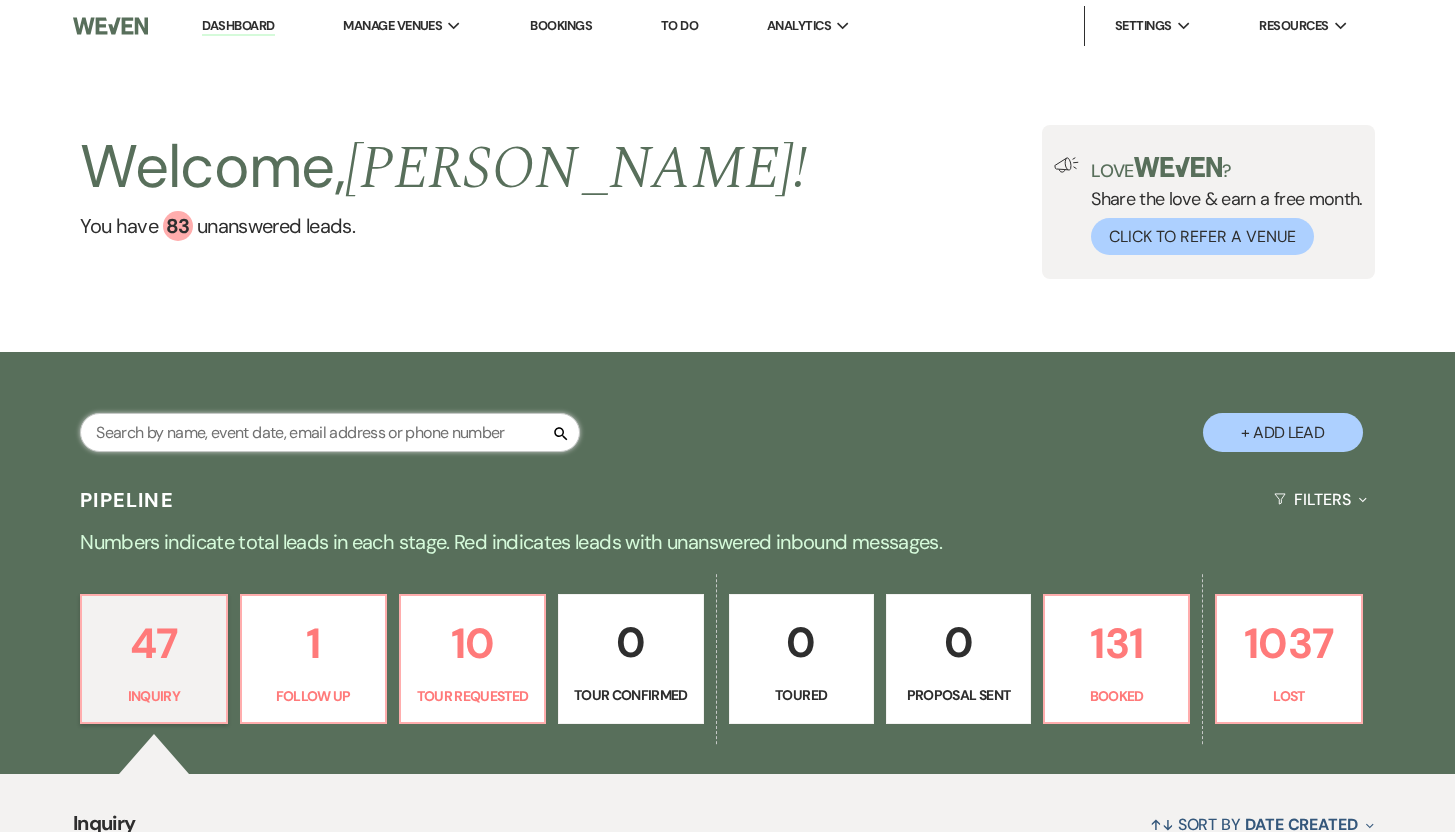 click at bounding box center (330, 432) 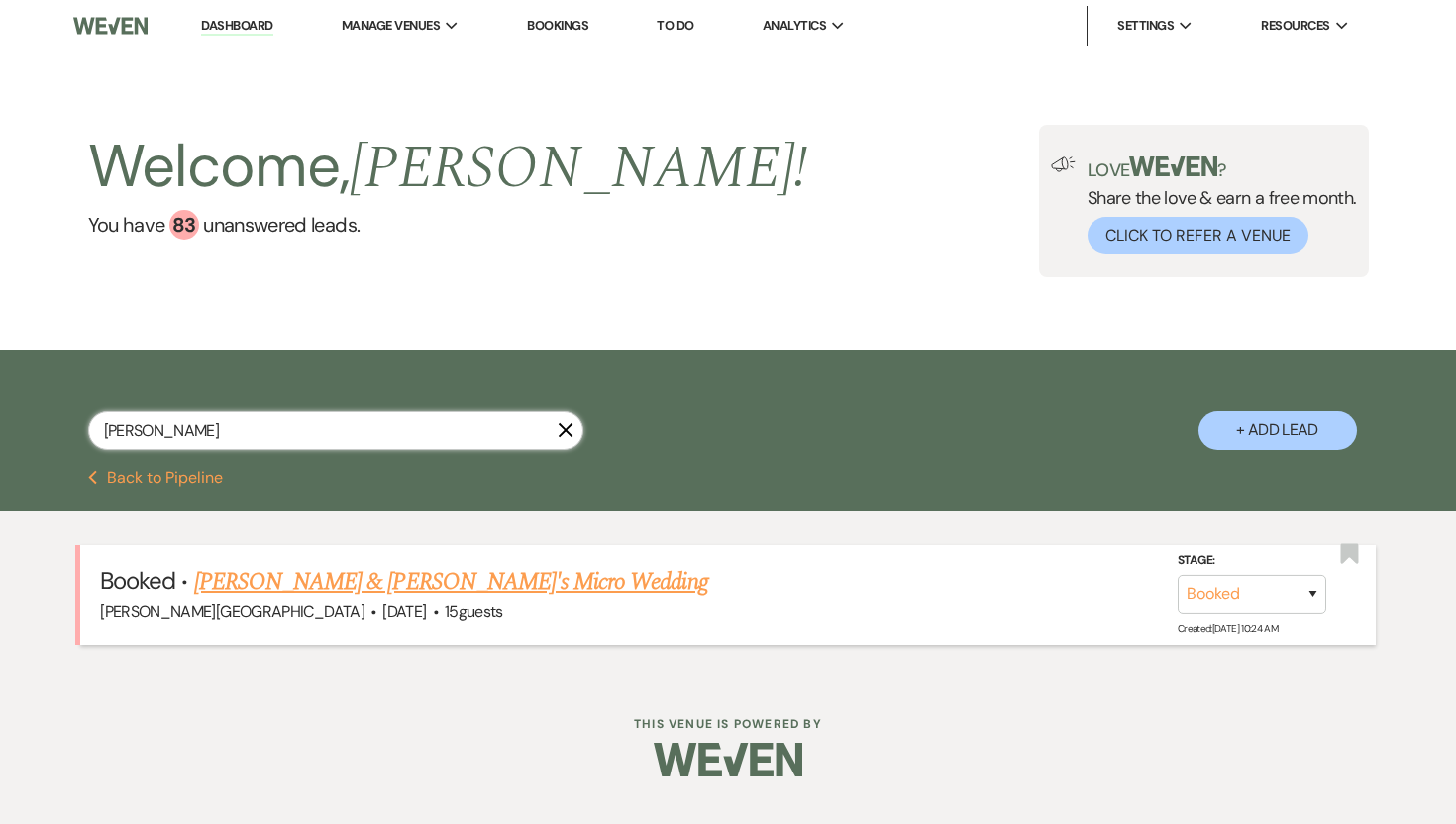 type on "Gastel" 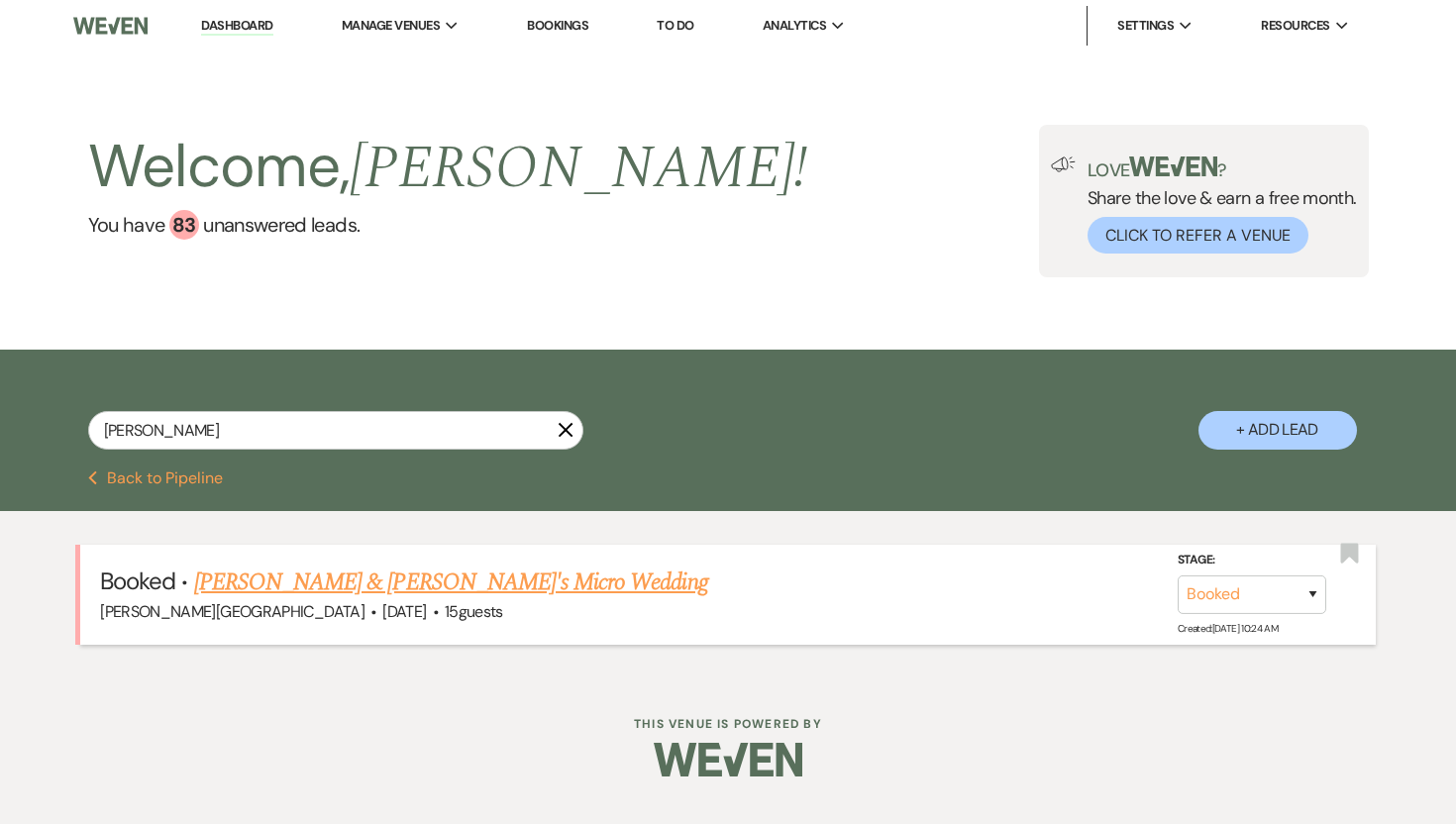 click on "Katherine & Fiance's Micro Wedding" at bounding box center [451, 582] 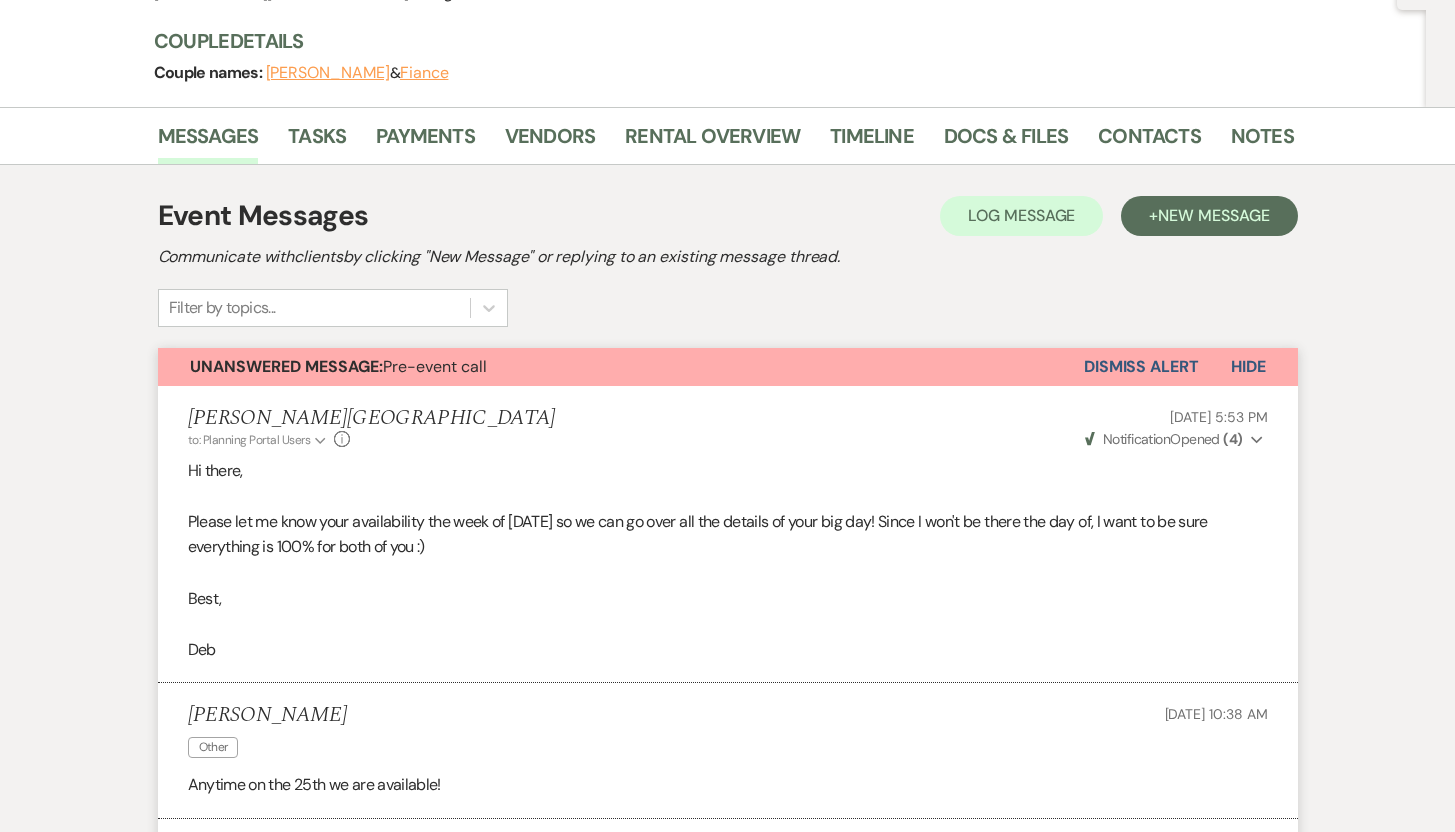 scroll, scrollTop: 220, scrollLeft: 0, axis: vertical 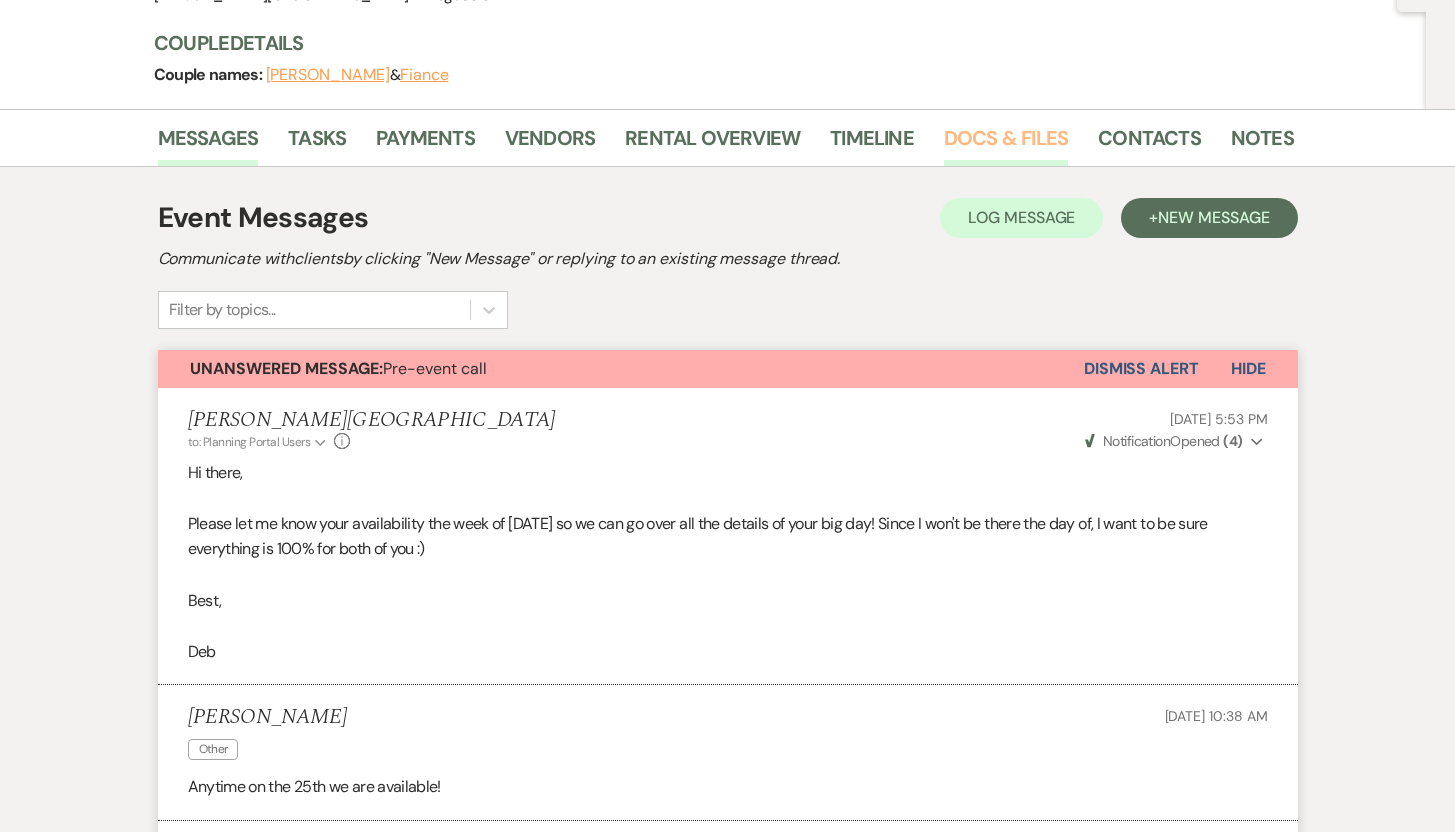 click on "Docs & Files" at bounding box center [1006, 144] 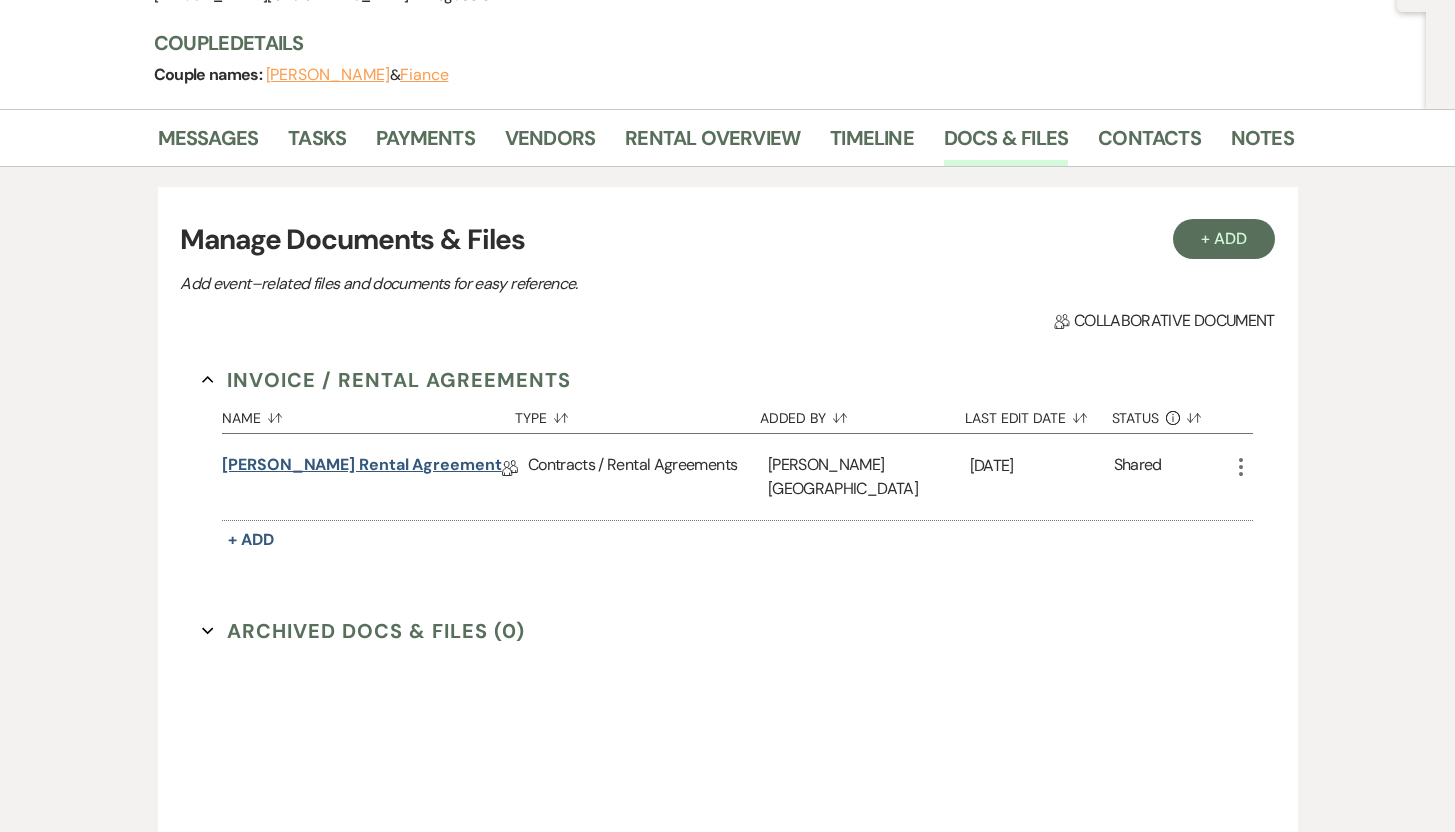 click on "Katherine Gastel Rental Agreement" at bounding box center (362, 468) 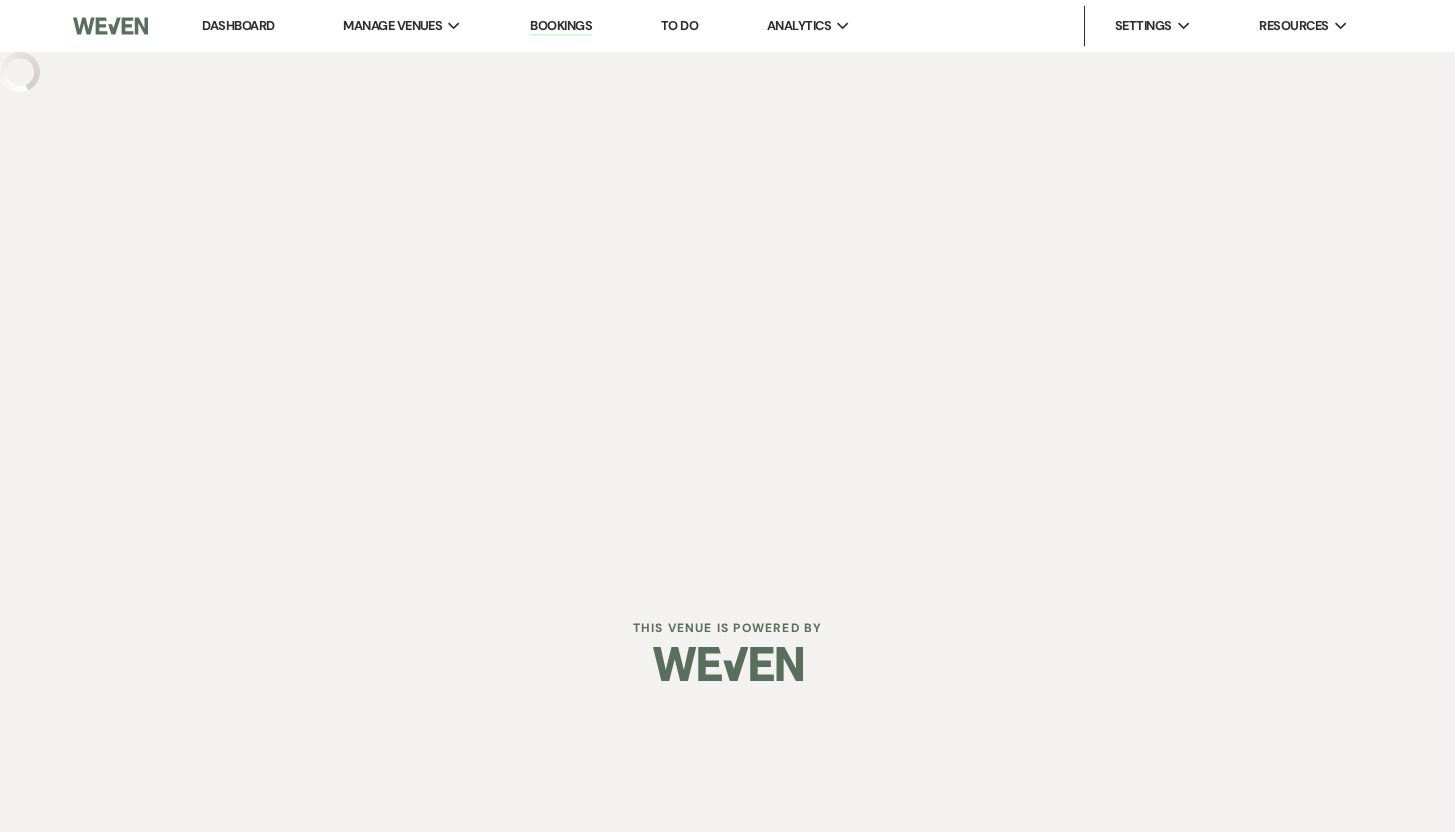 scroll, scrollTop: 0, scrollLeft: 0, axis: both 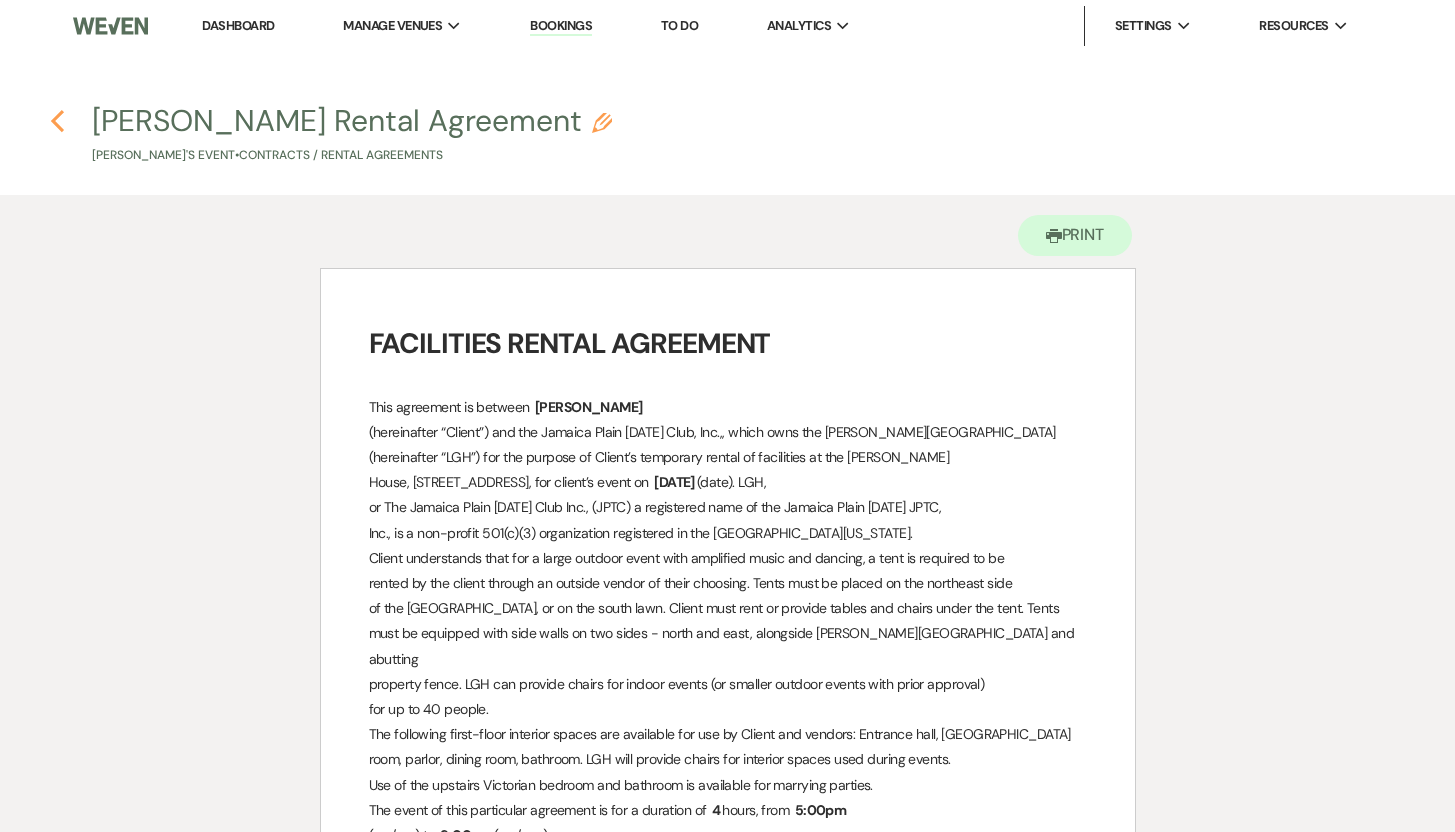 click on "Previous" 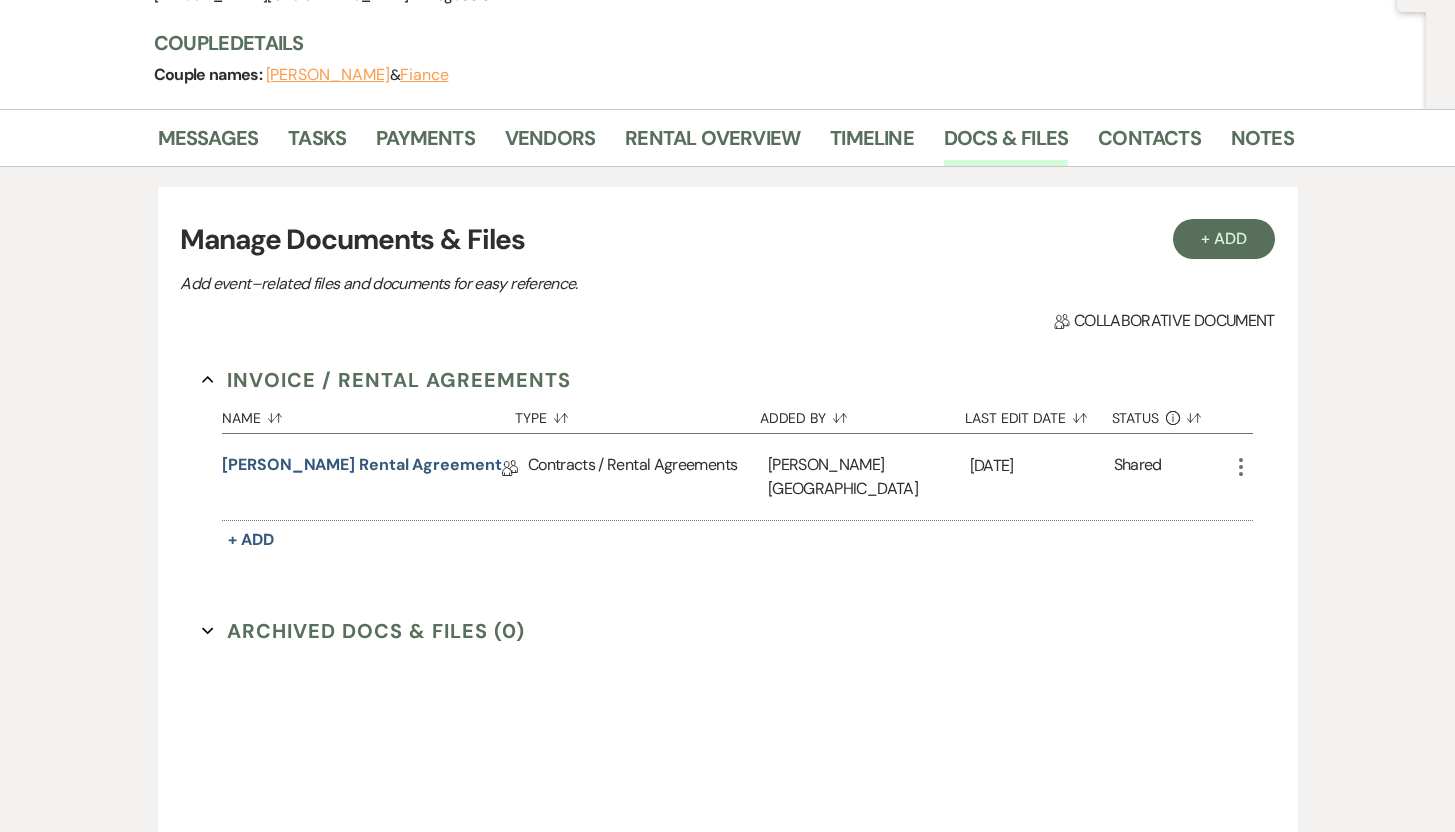 click on "Katherine" at bounding box center [328, 75] 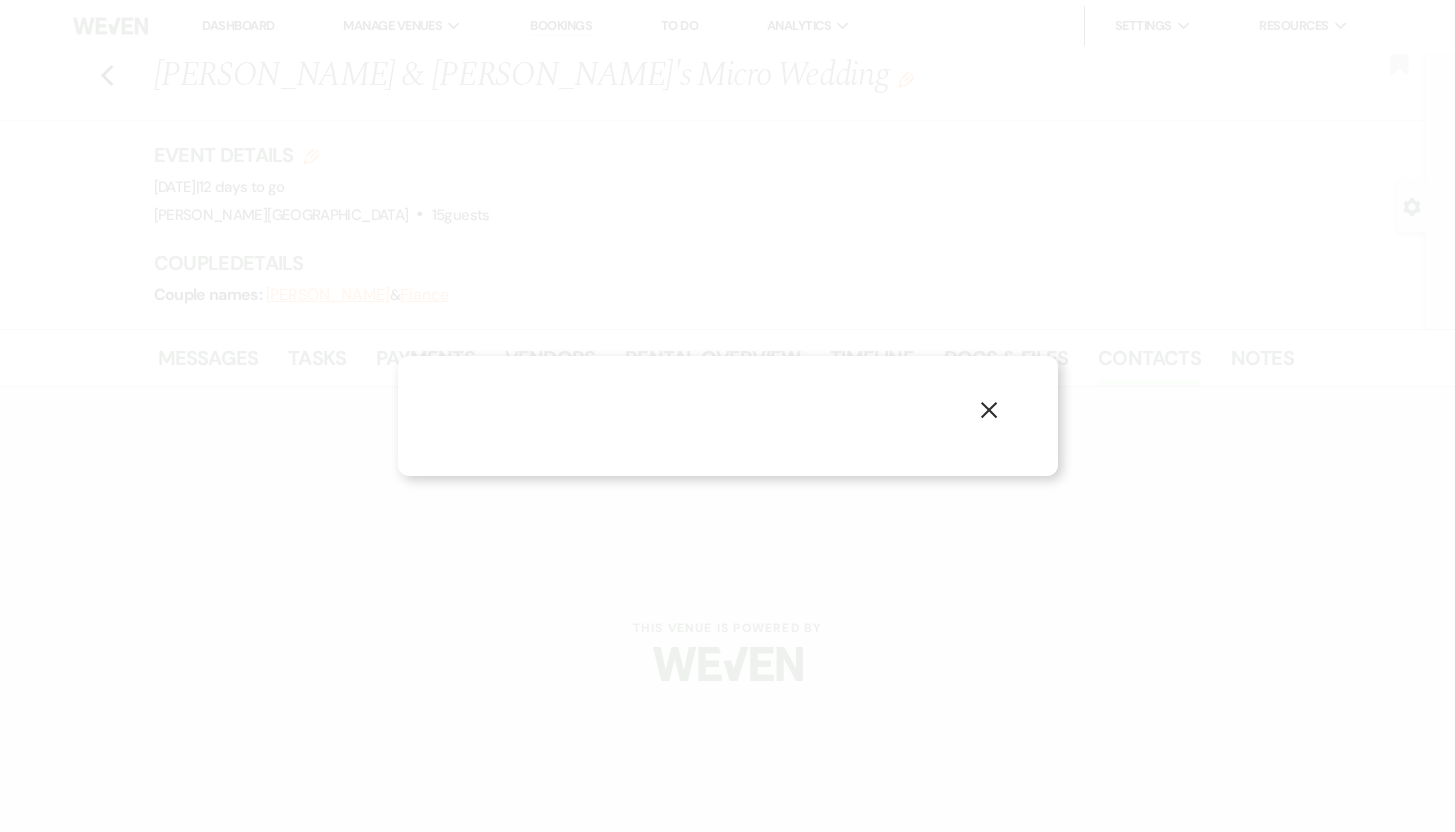 scroll, scrollTop: 0, scrollLeft: 0, axis: both 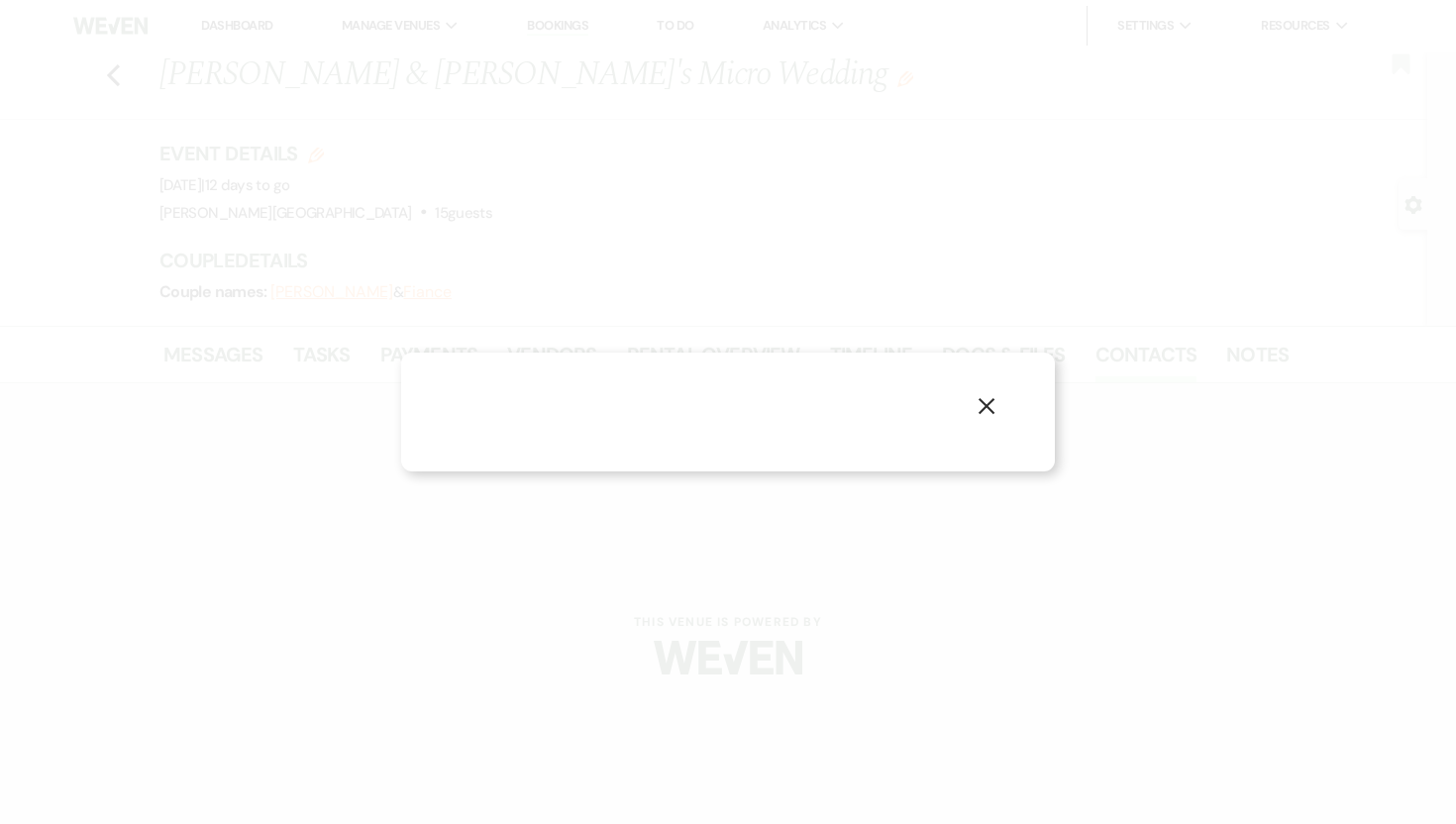 select on "1" 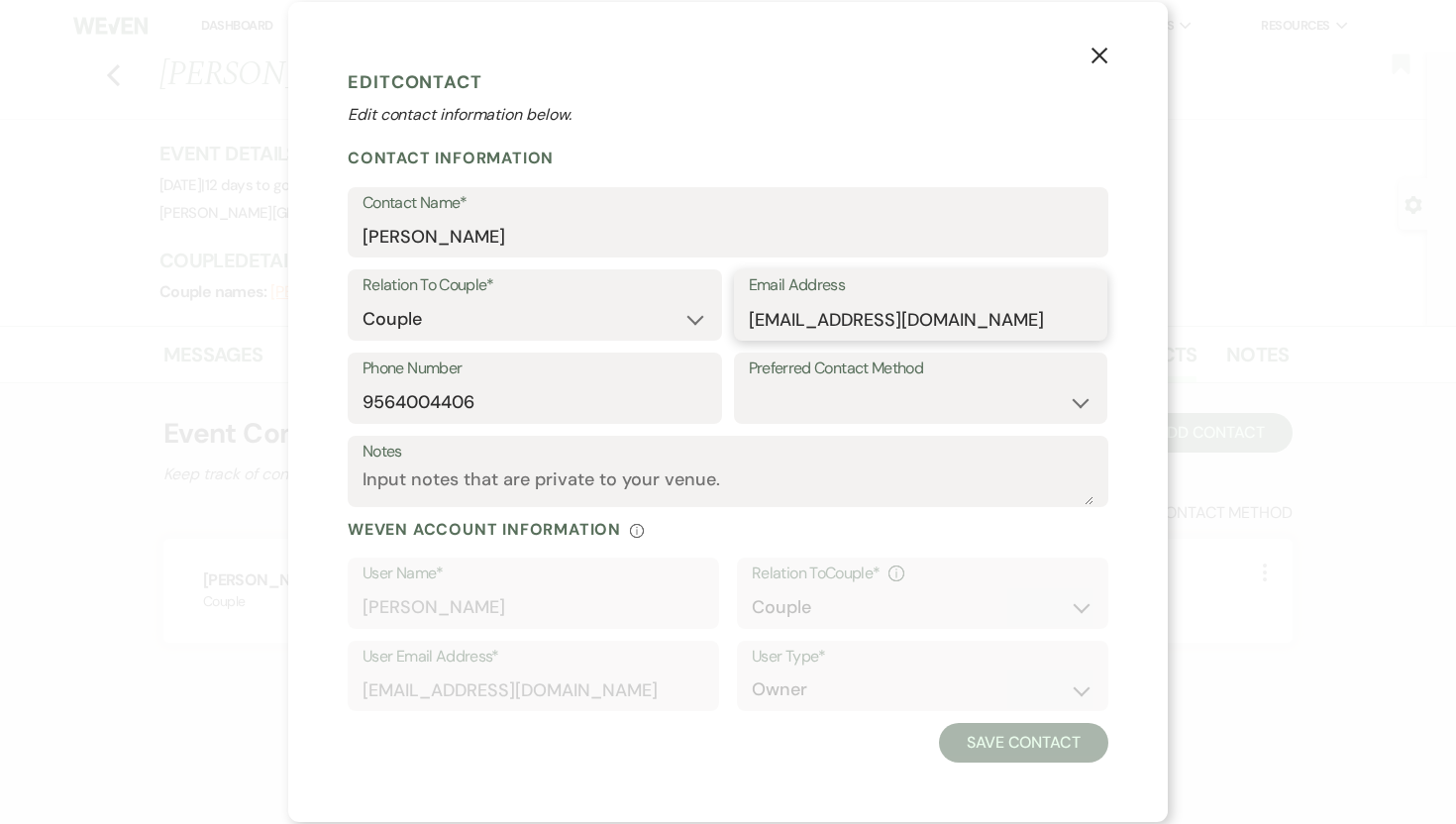 drag, startPoint x: 933, startPoint y: 324, endPoint x: 746, endPoint y: 324, distance: 187 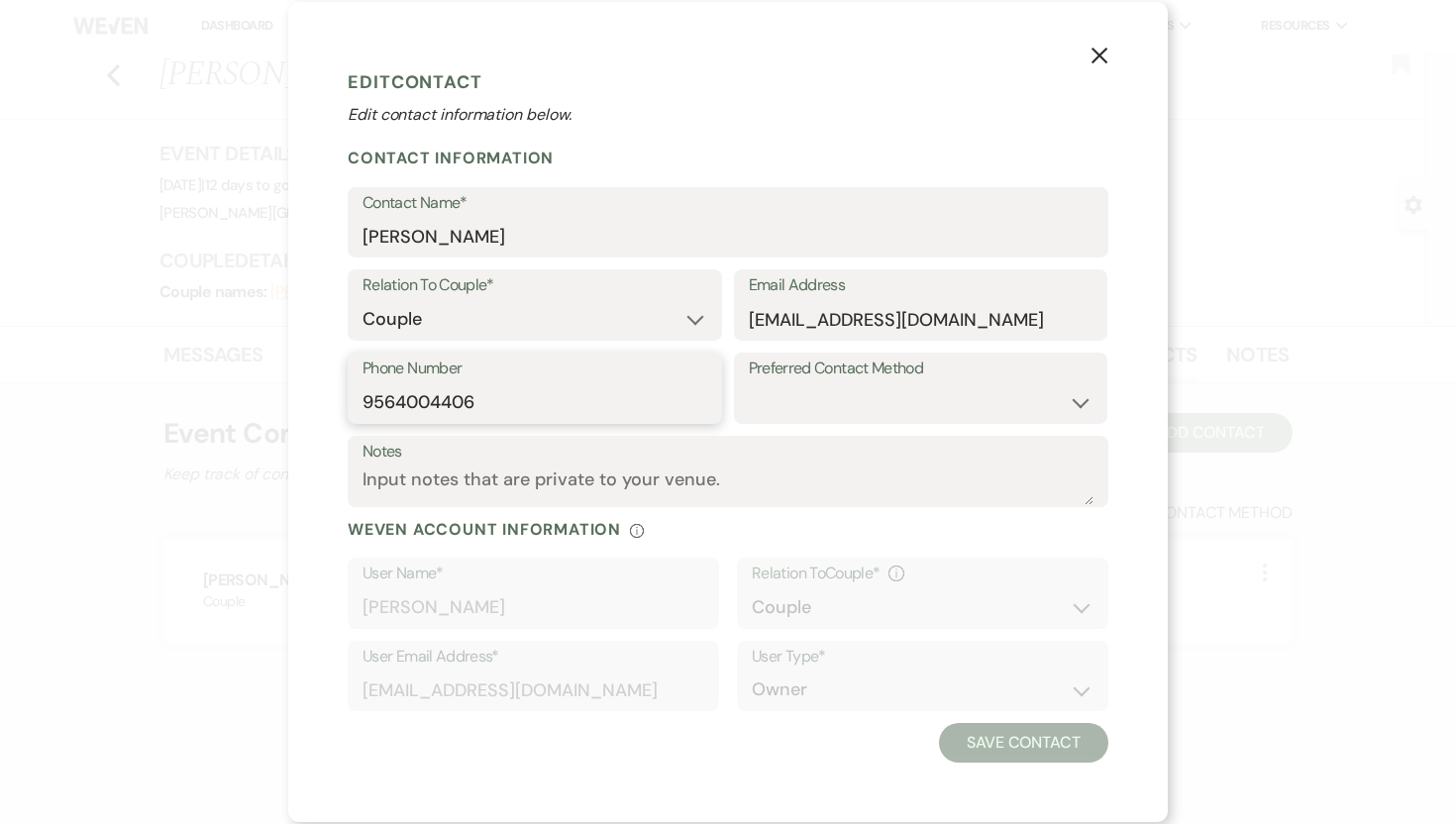 drag, startPoint x: 478, startPoint y: 403, endPoint x: 364, endPoint y: 400, distance: 114.03947 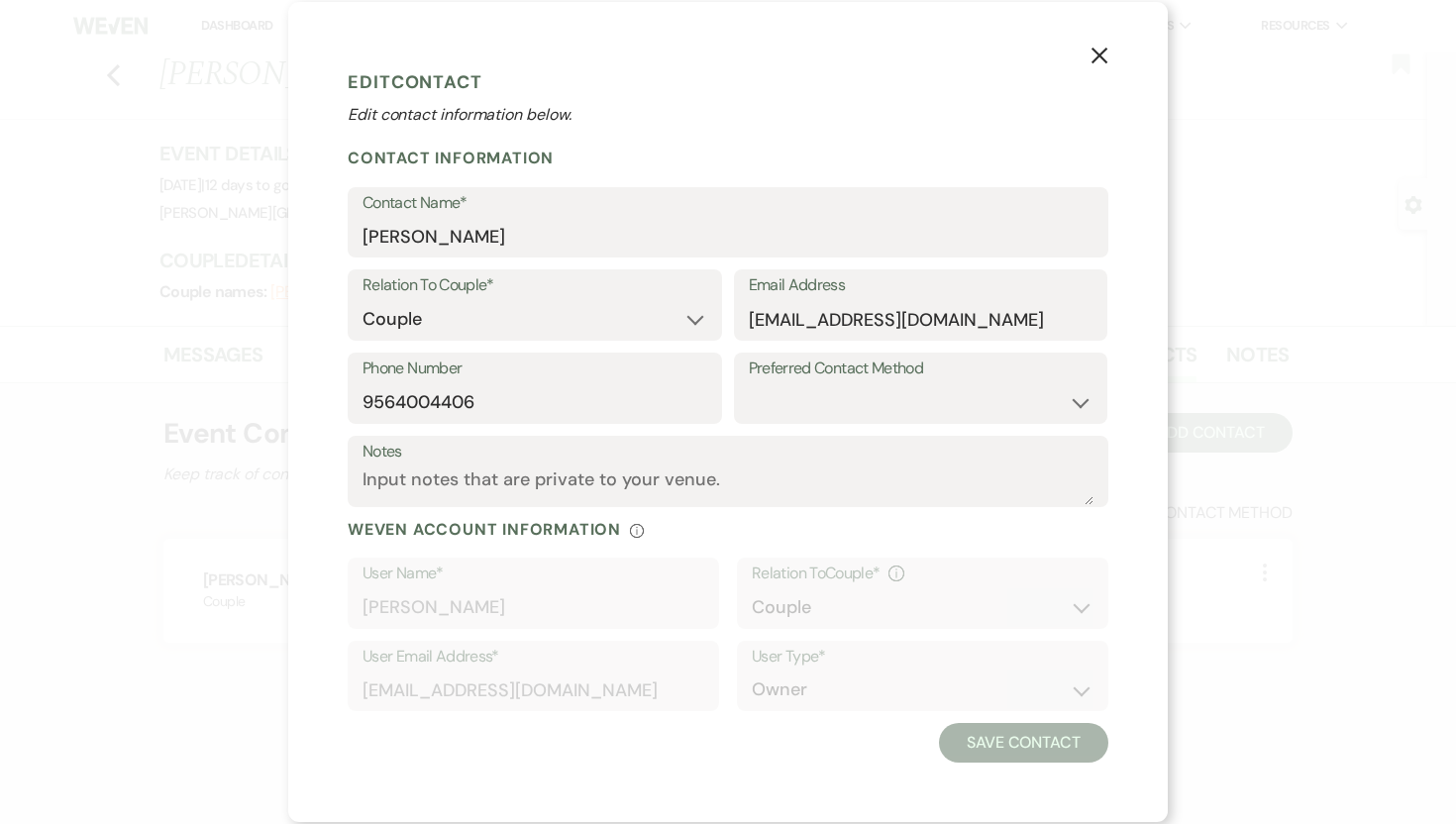 click 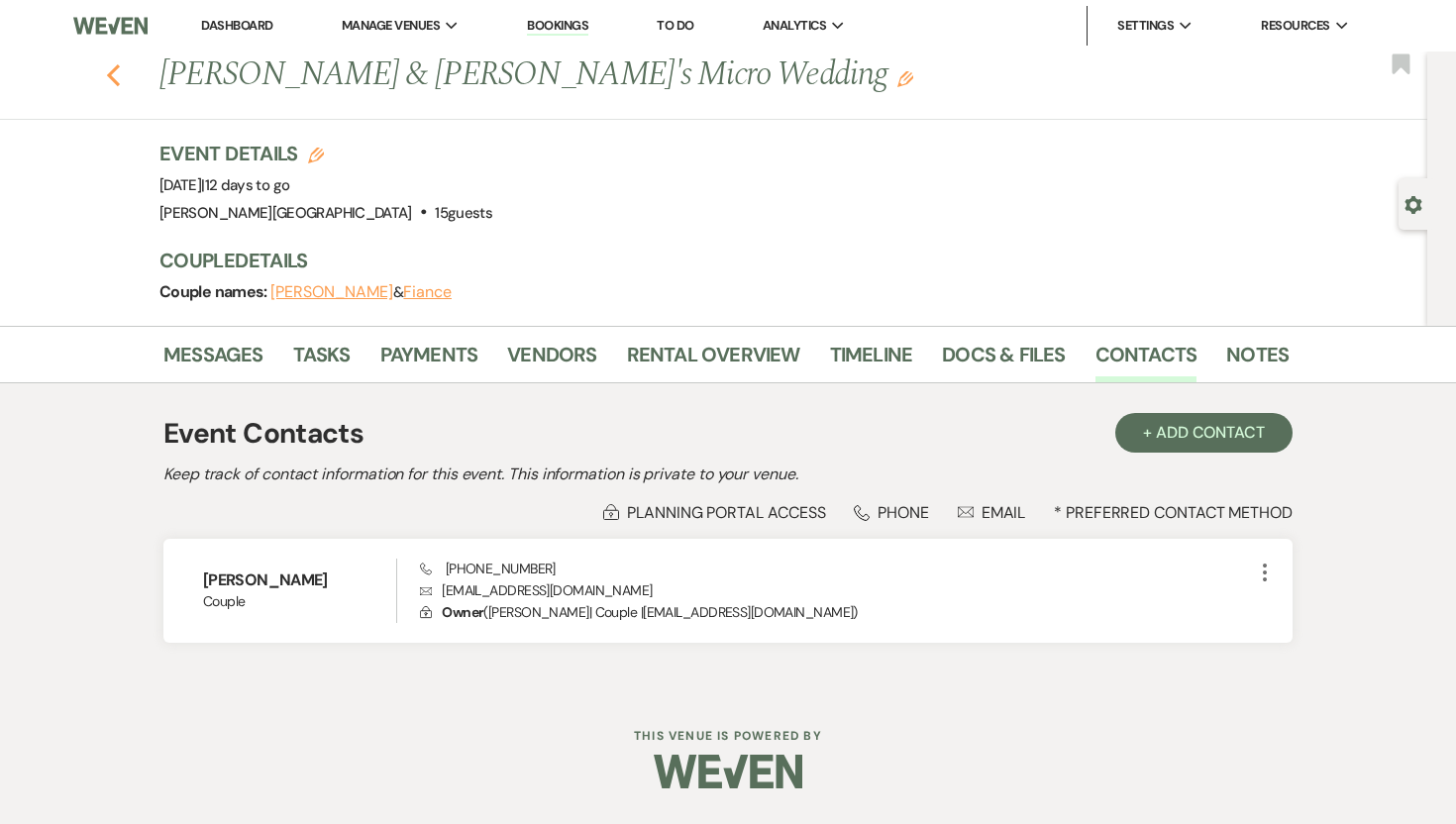 click 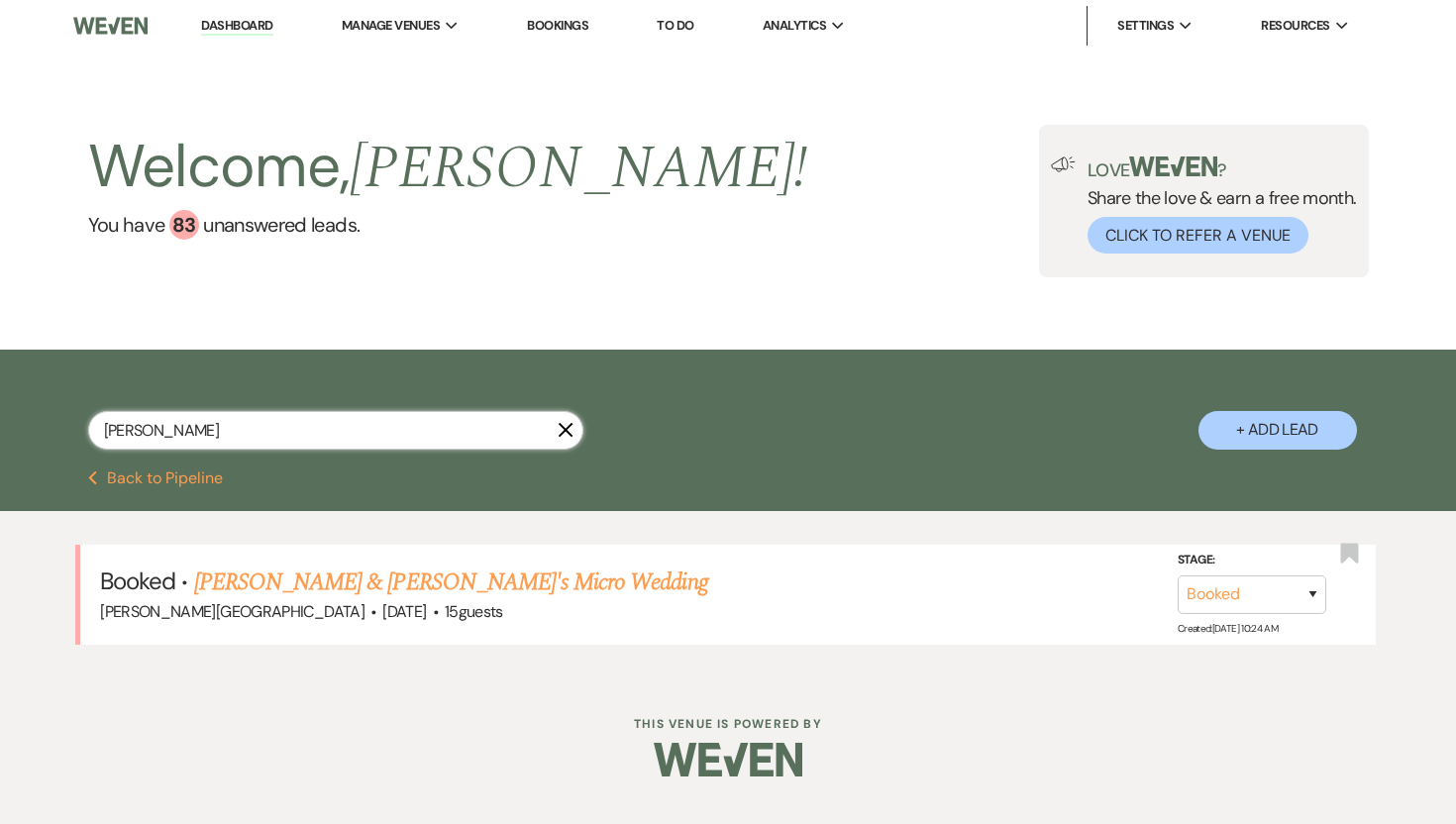 click on "Gastel" at bounding box center [336, 430] 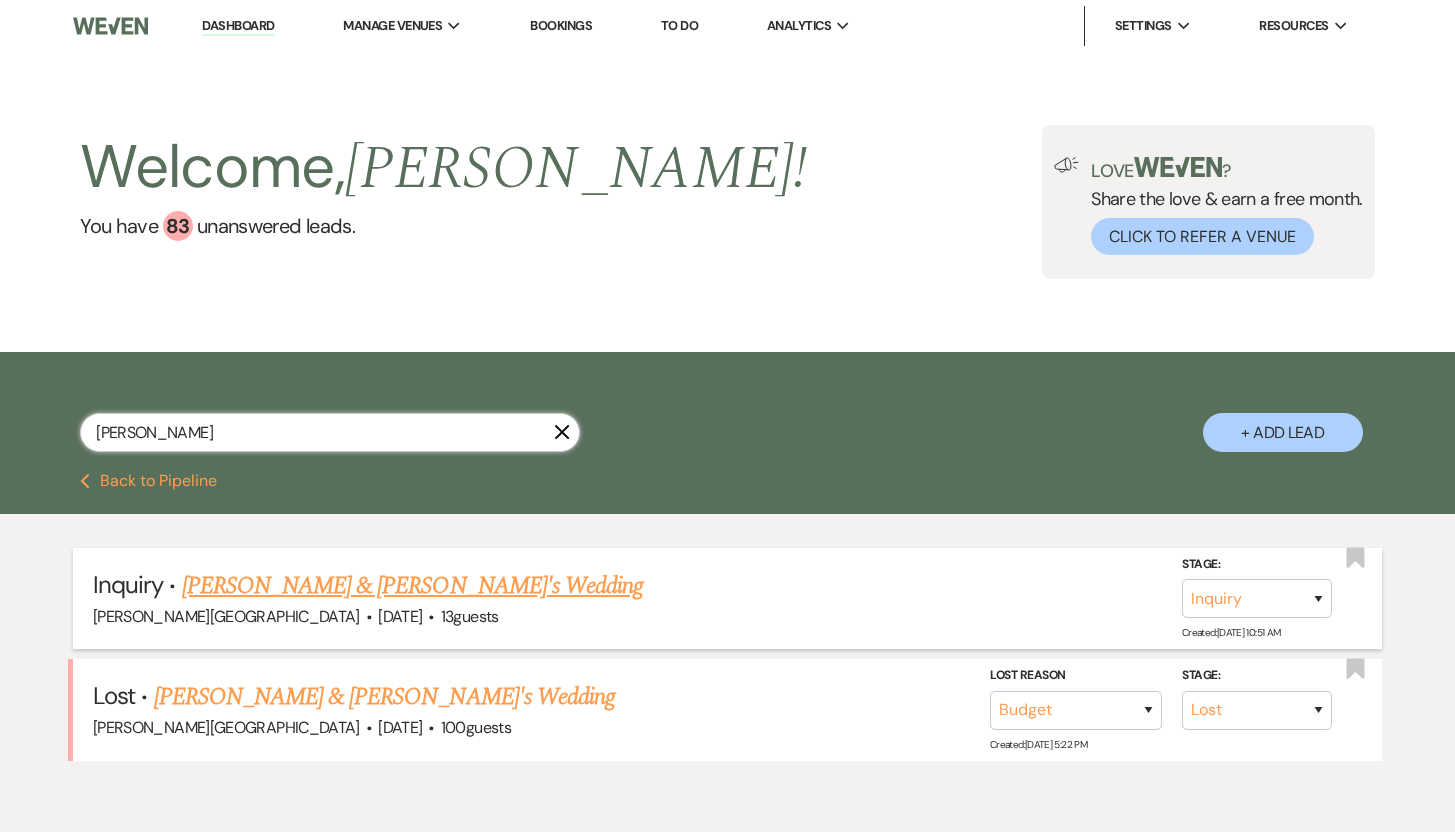 type on "Brandell" 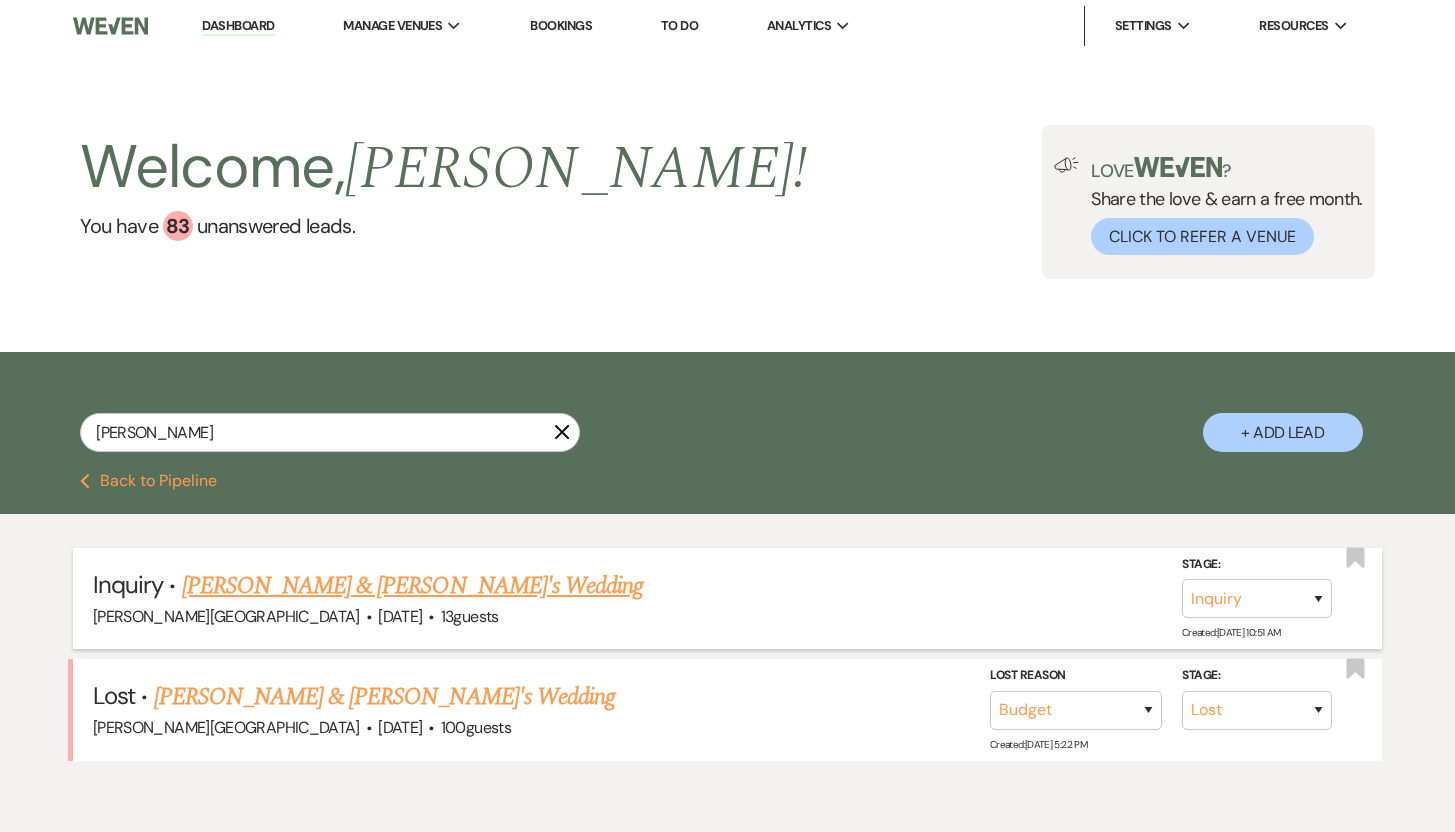 click on "[PERSON_NAME] & [PERSON_NAME]'s Wedding" at bounding box center (413, 586) 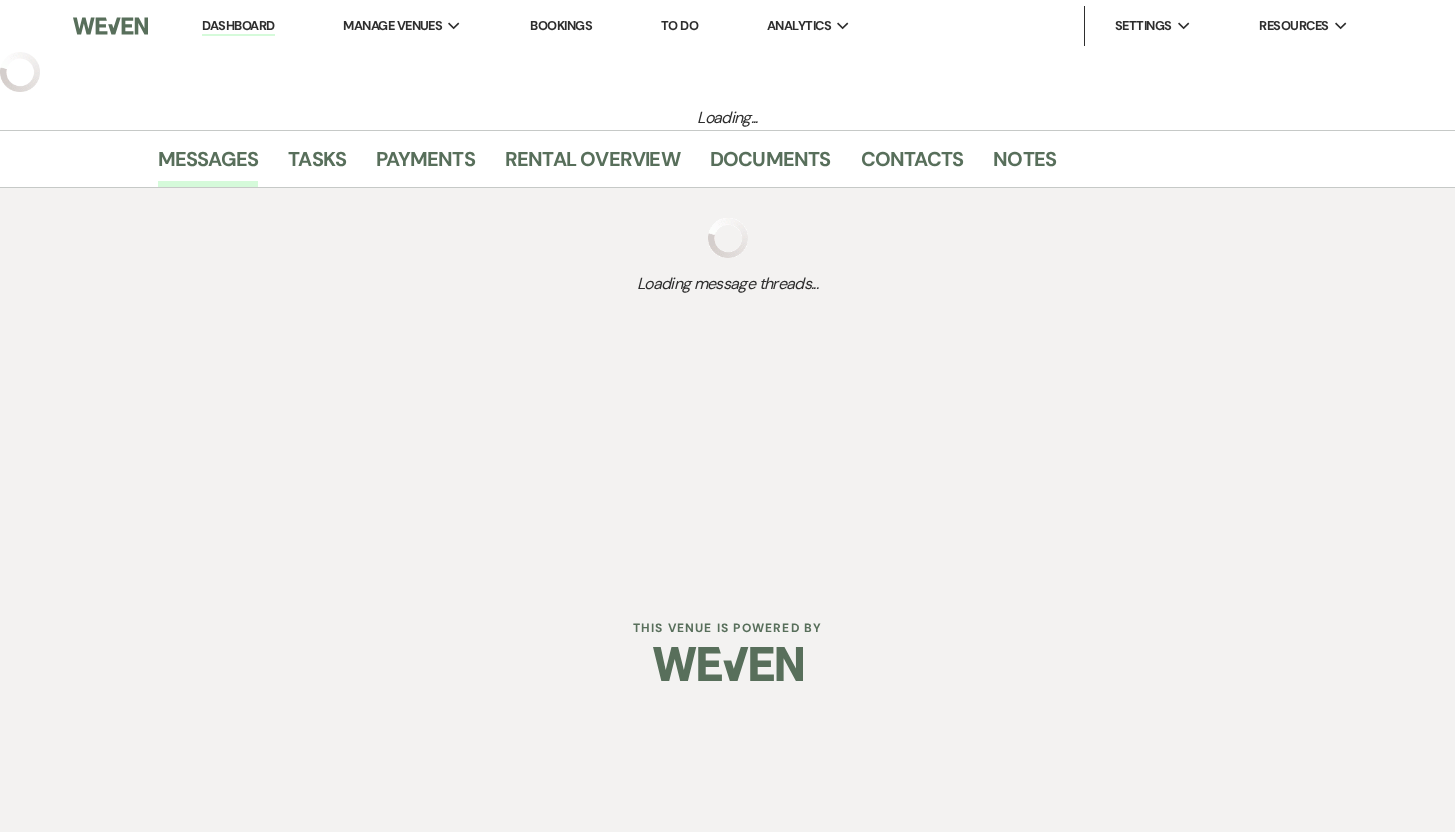 select on "5" 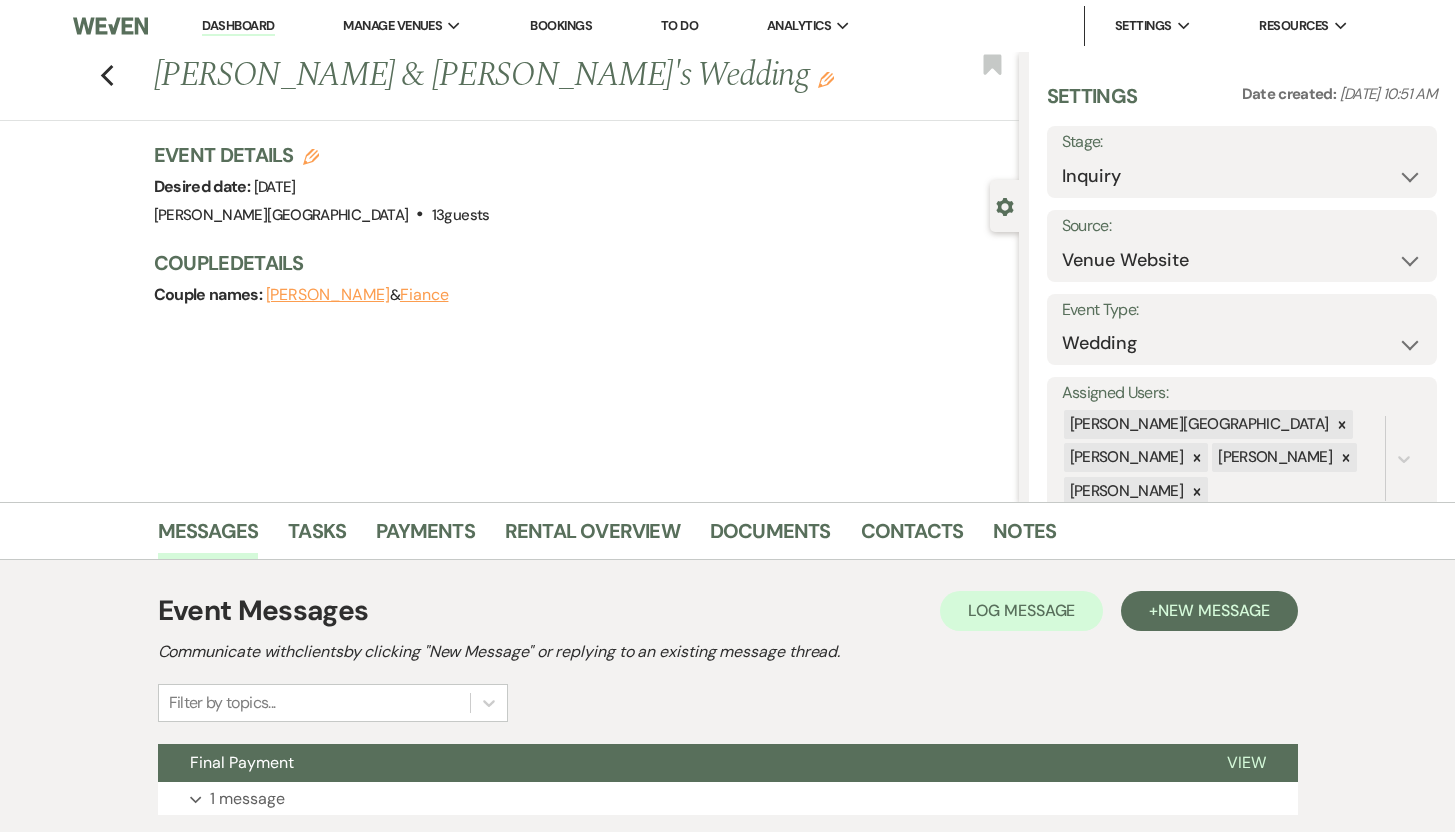 click on "Stephen Brandell" at bounding box center [328, 295] 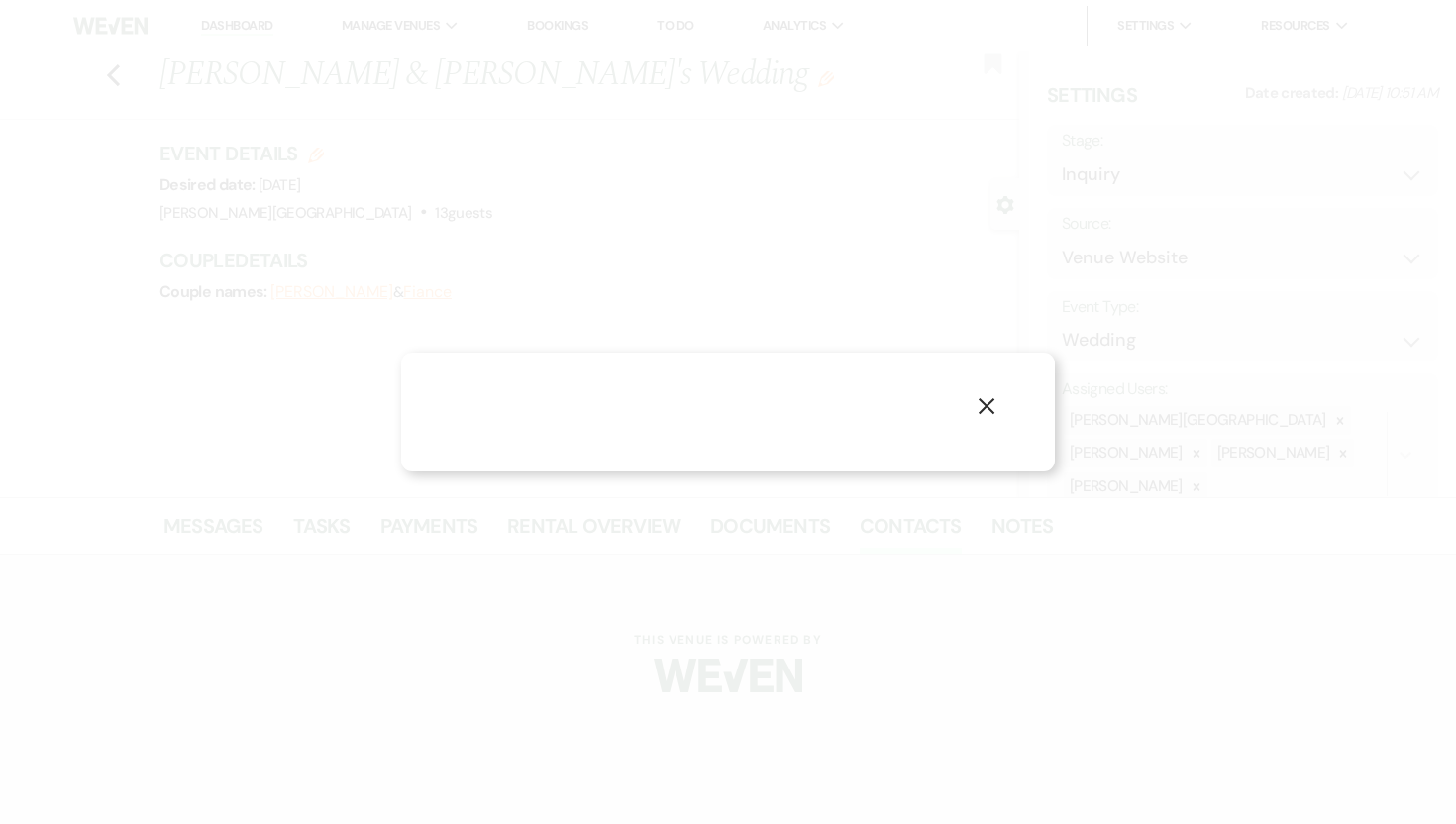 select on "1" 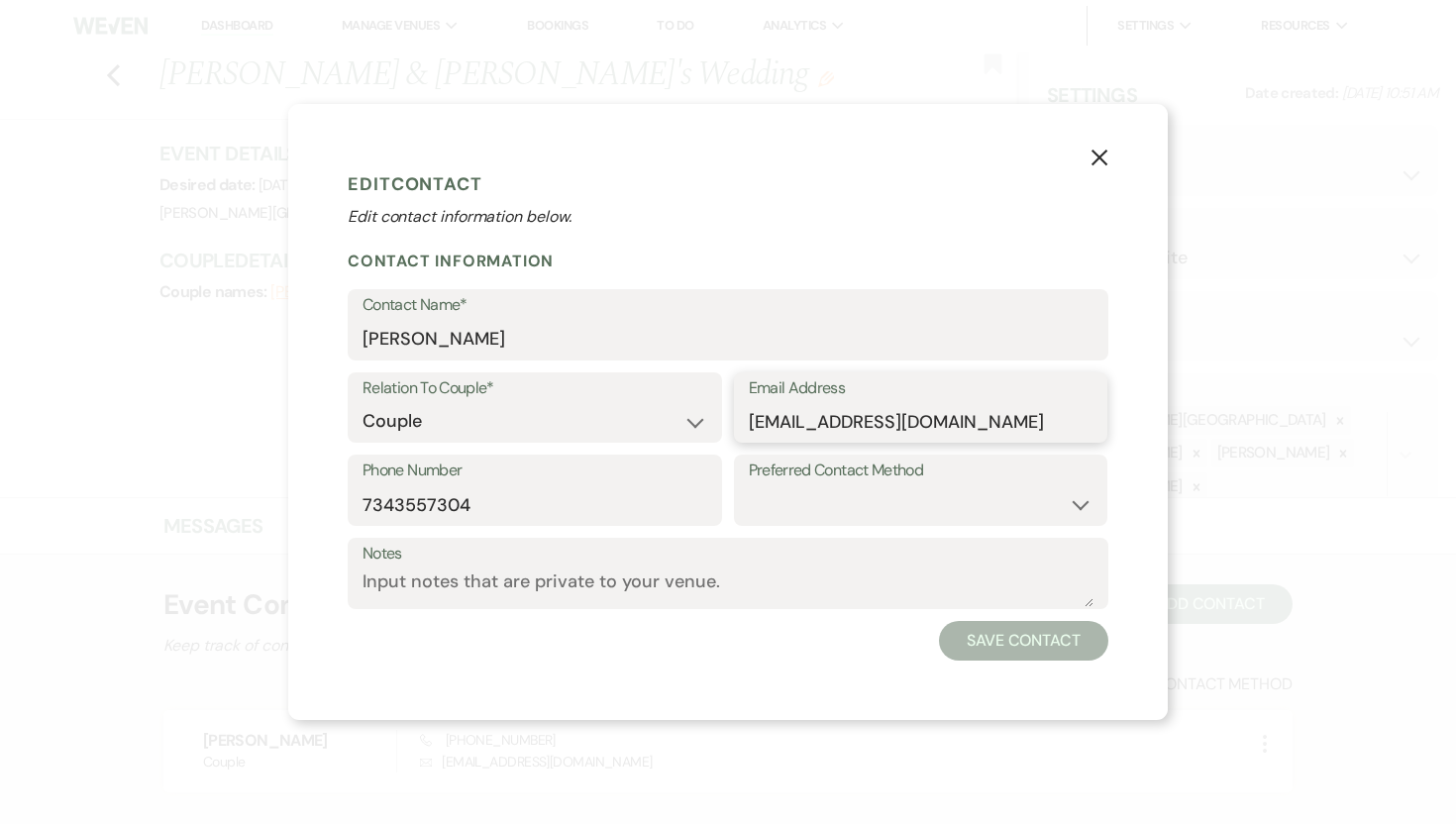 drag, startPoint x: 972, startPoint y: 422, endPoint x: 751, endPoint y: 423, distance: 221.00226 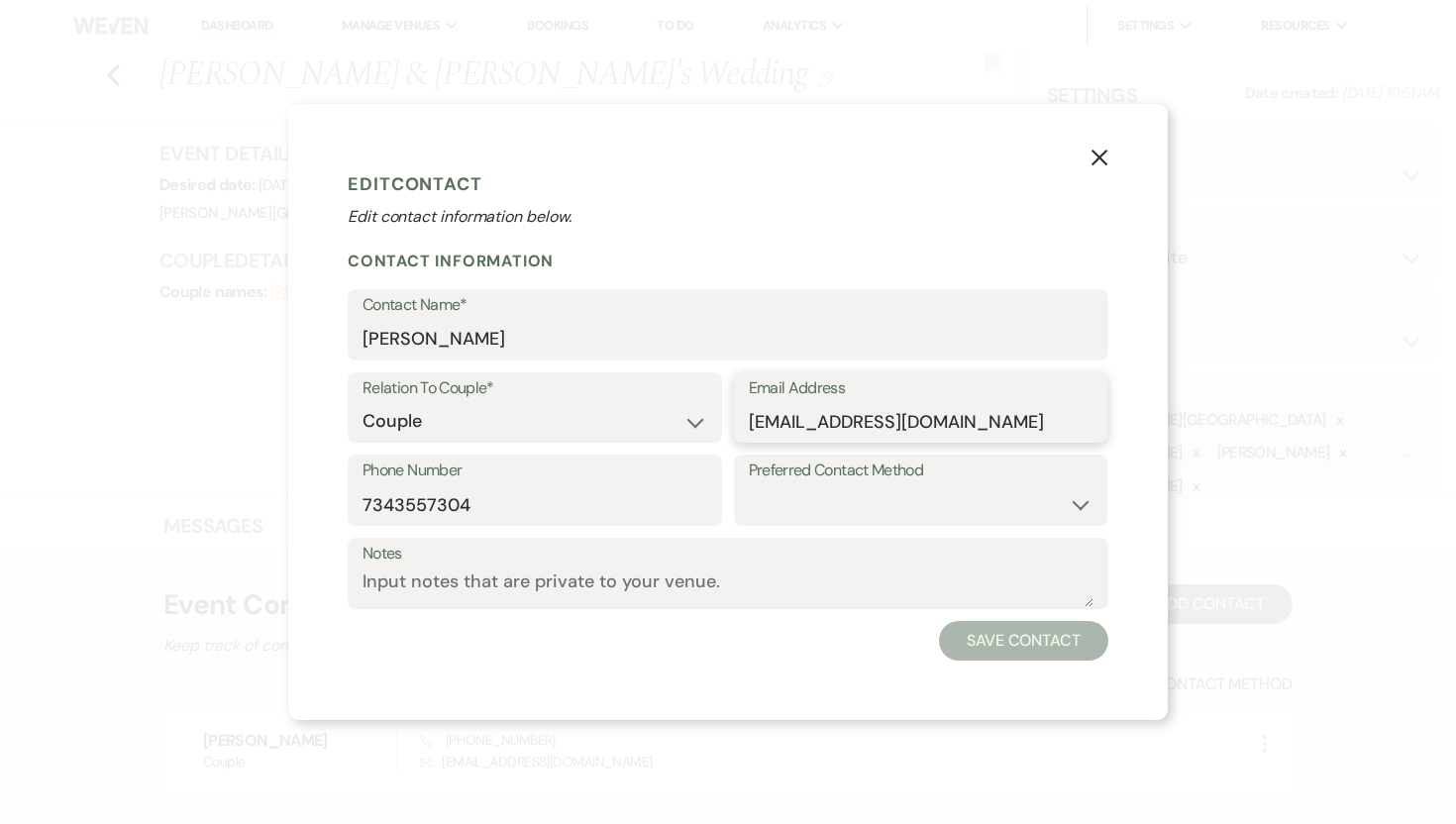 click on "brandell626@gmail.com" at bounding box center [921, 421] 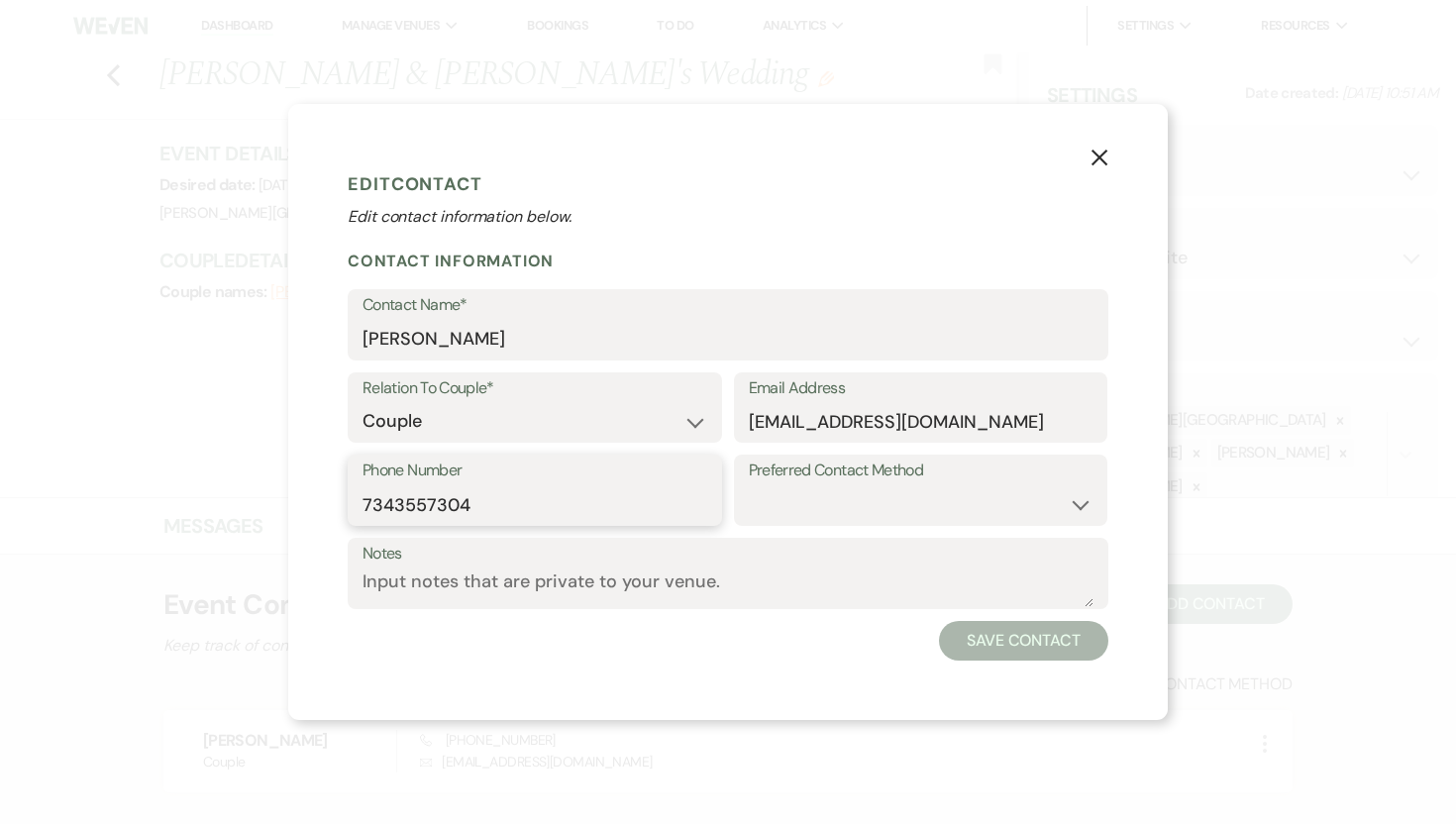 drag, startPoint x: 473, startPoint y: 504, endPoint x: 366, endPoint y: 503, distance: 107.00467 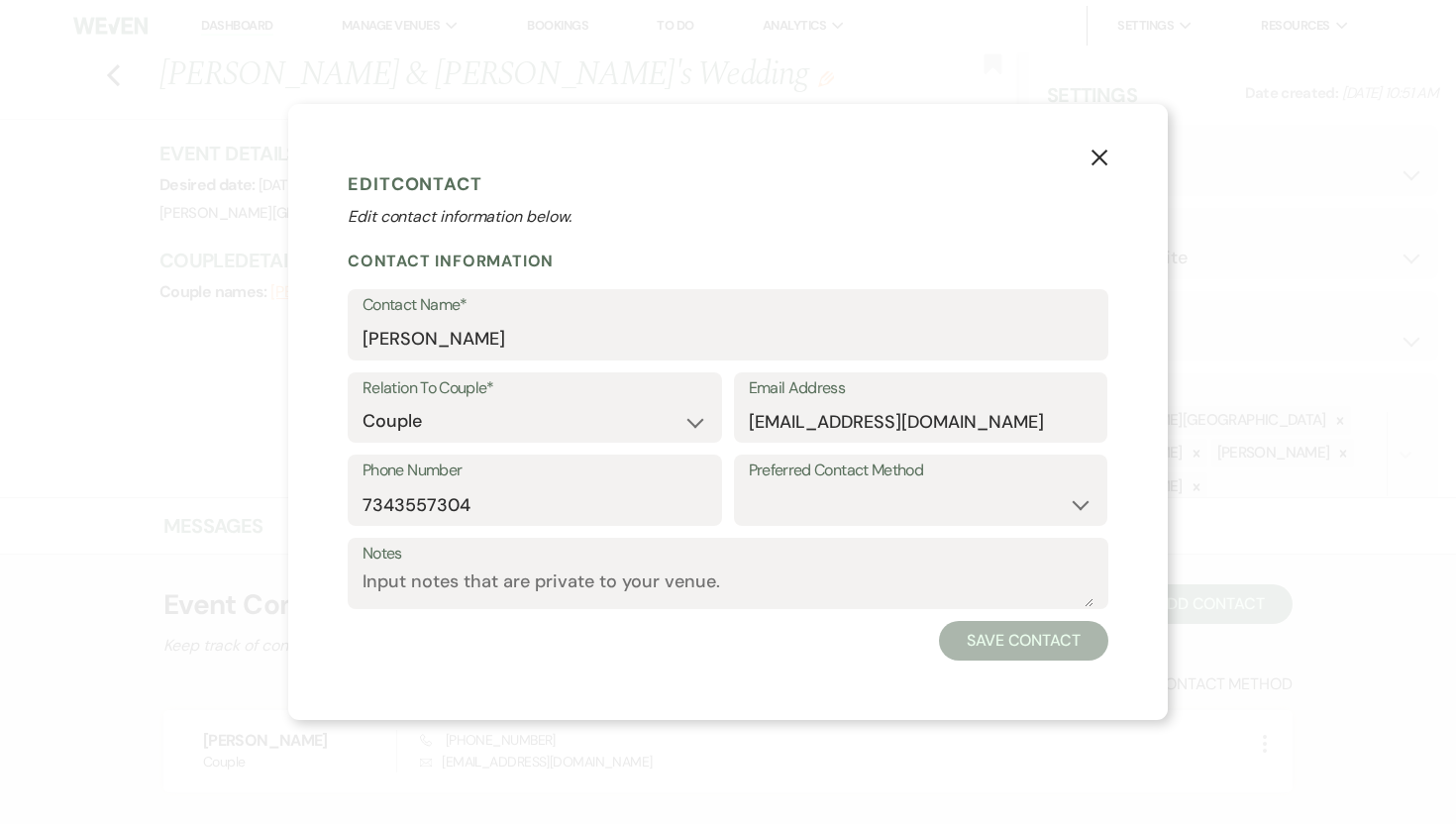 click on "X" 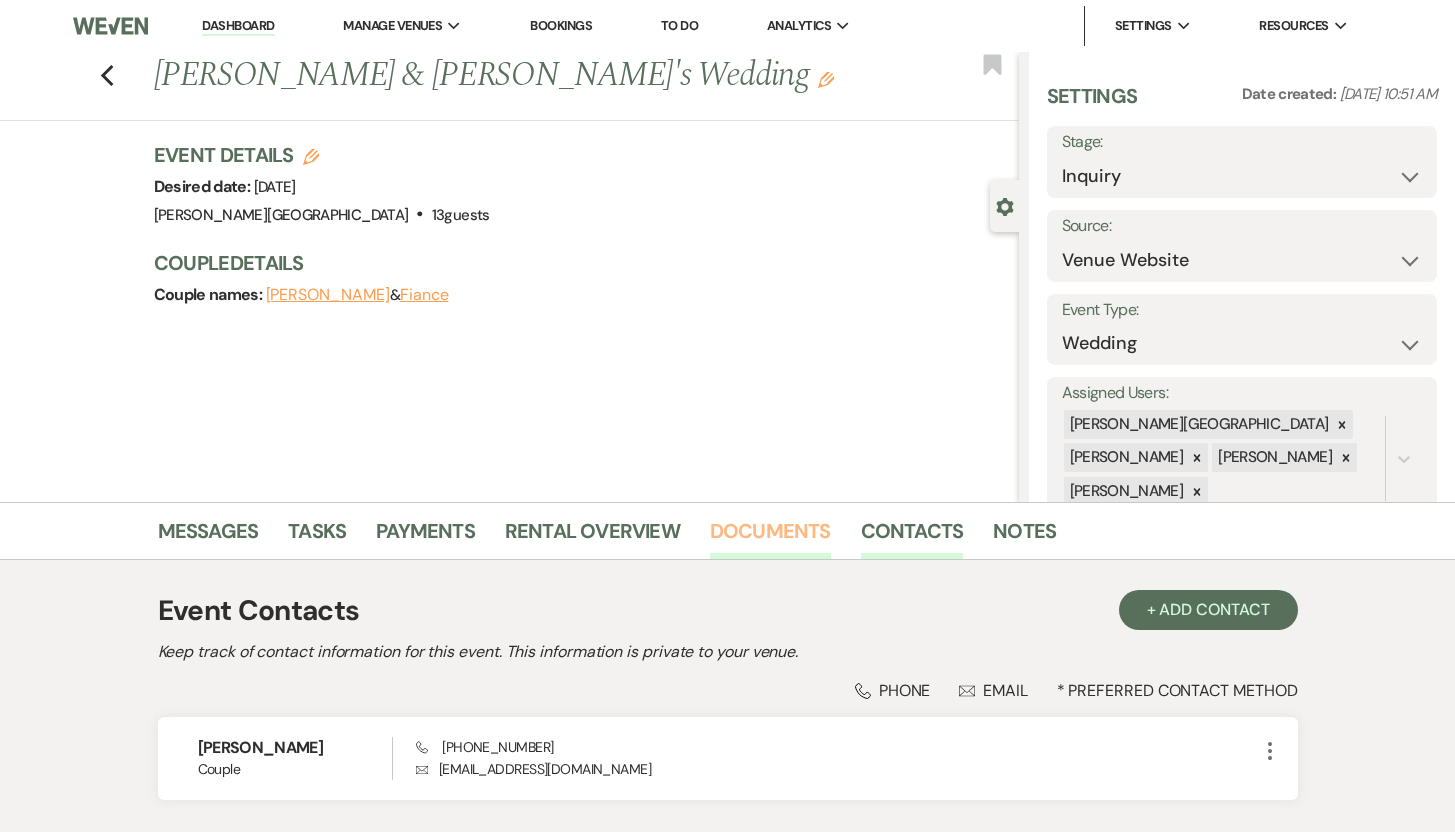 click on "Documents" at bounding box center [770, 537] 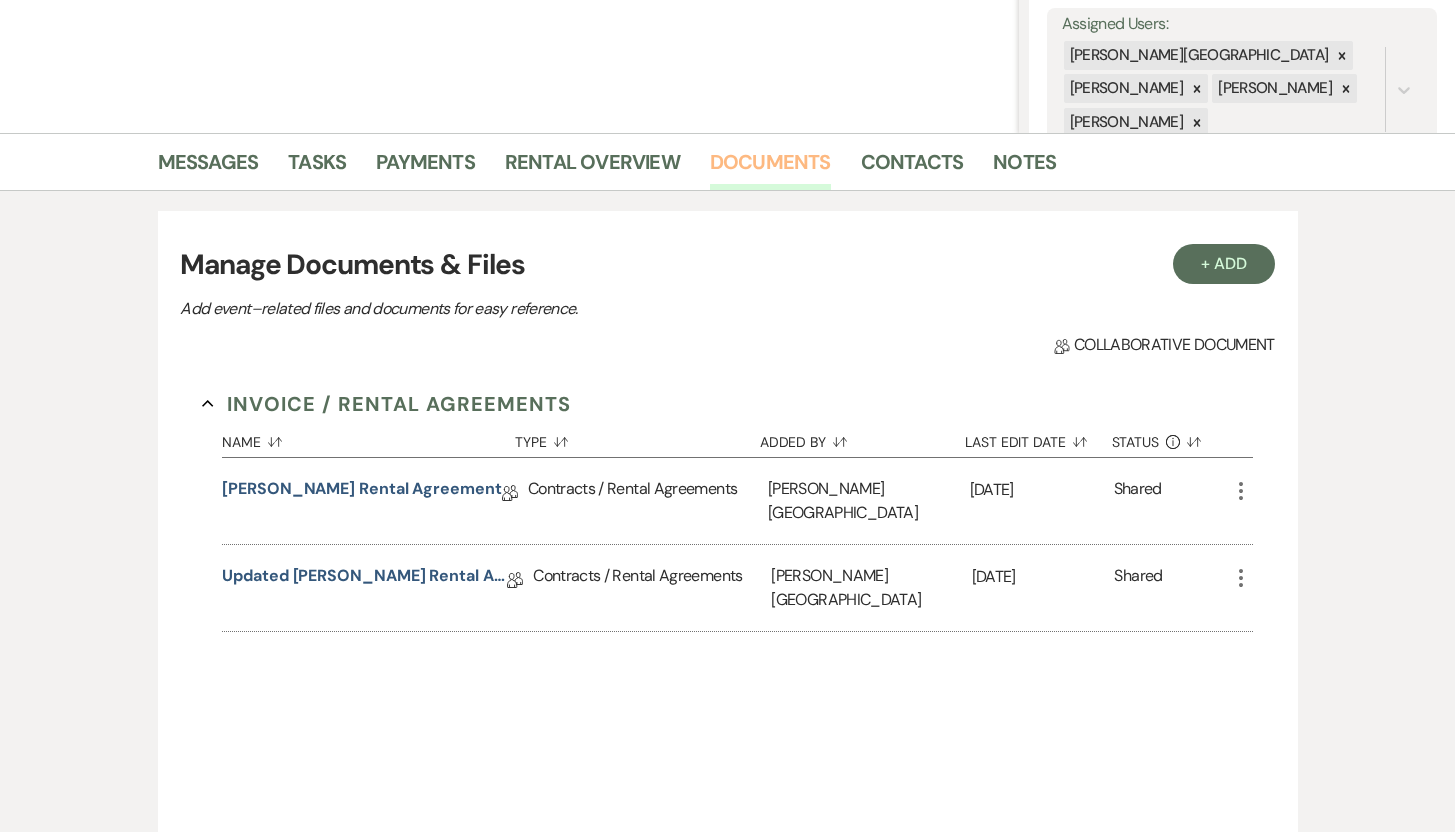 scroll, scrollTop: 370, scrollLeft: 0, axis: vertical 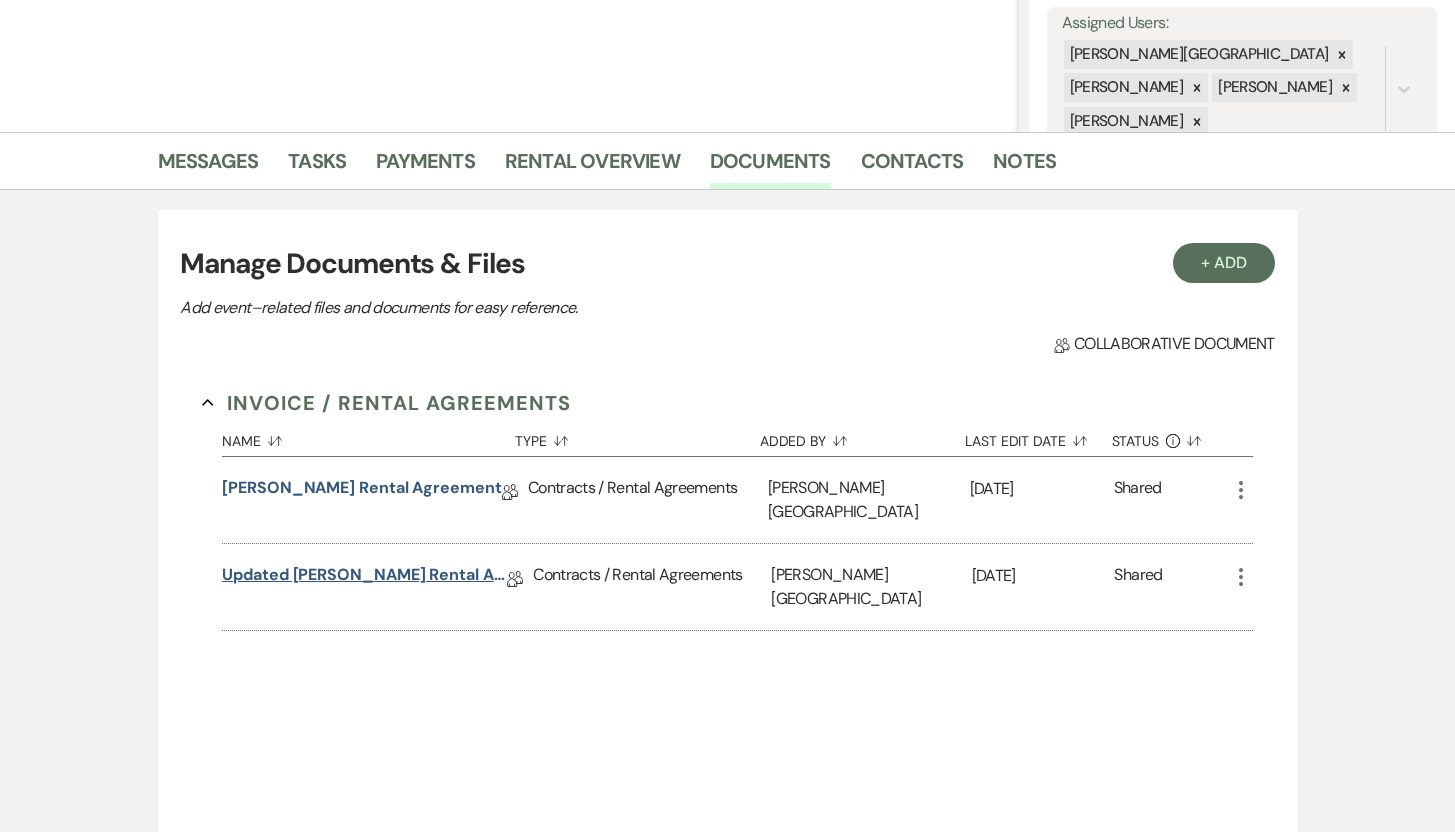 click on "Updated Stephen Brandell Rental Agreement" at bounding box center [364, 578] 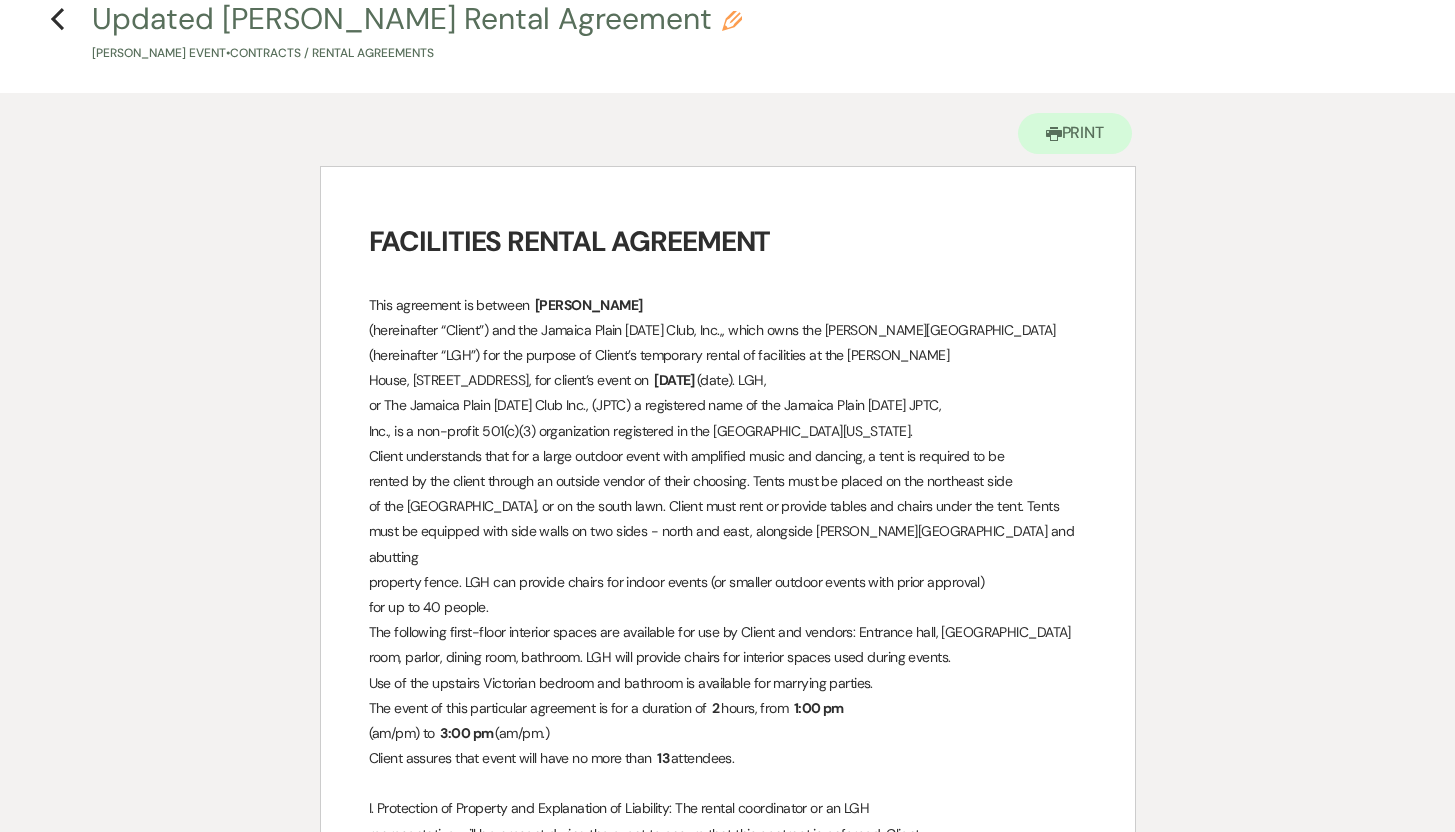 scroll, scrollTop: 105, scrollLeft: 0, axis: vertical 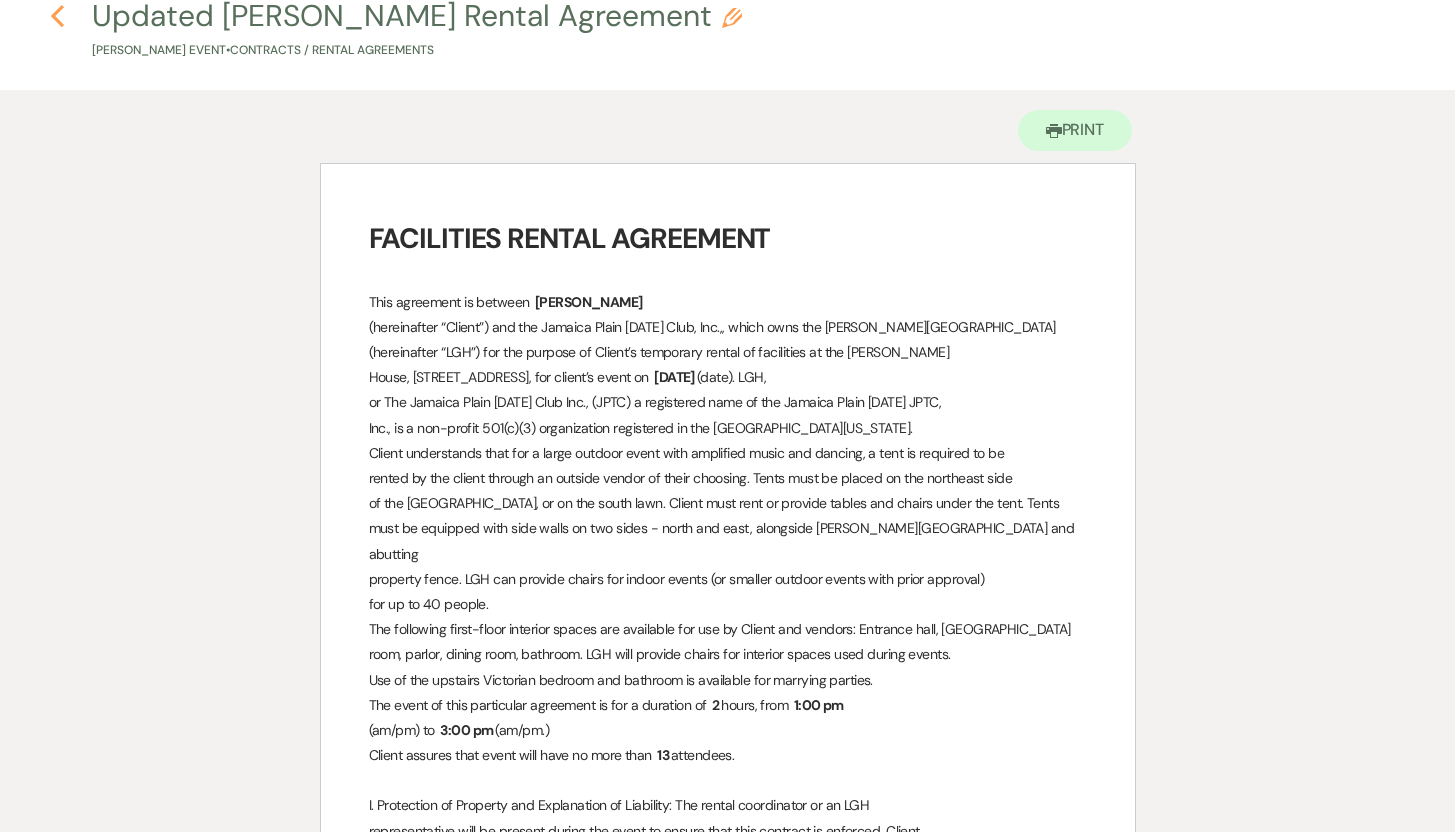 click 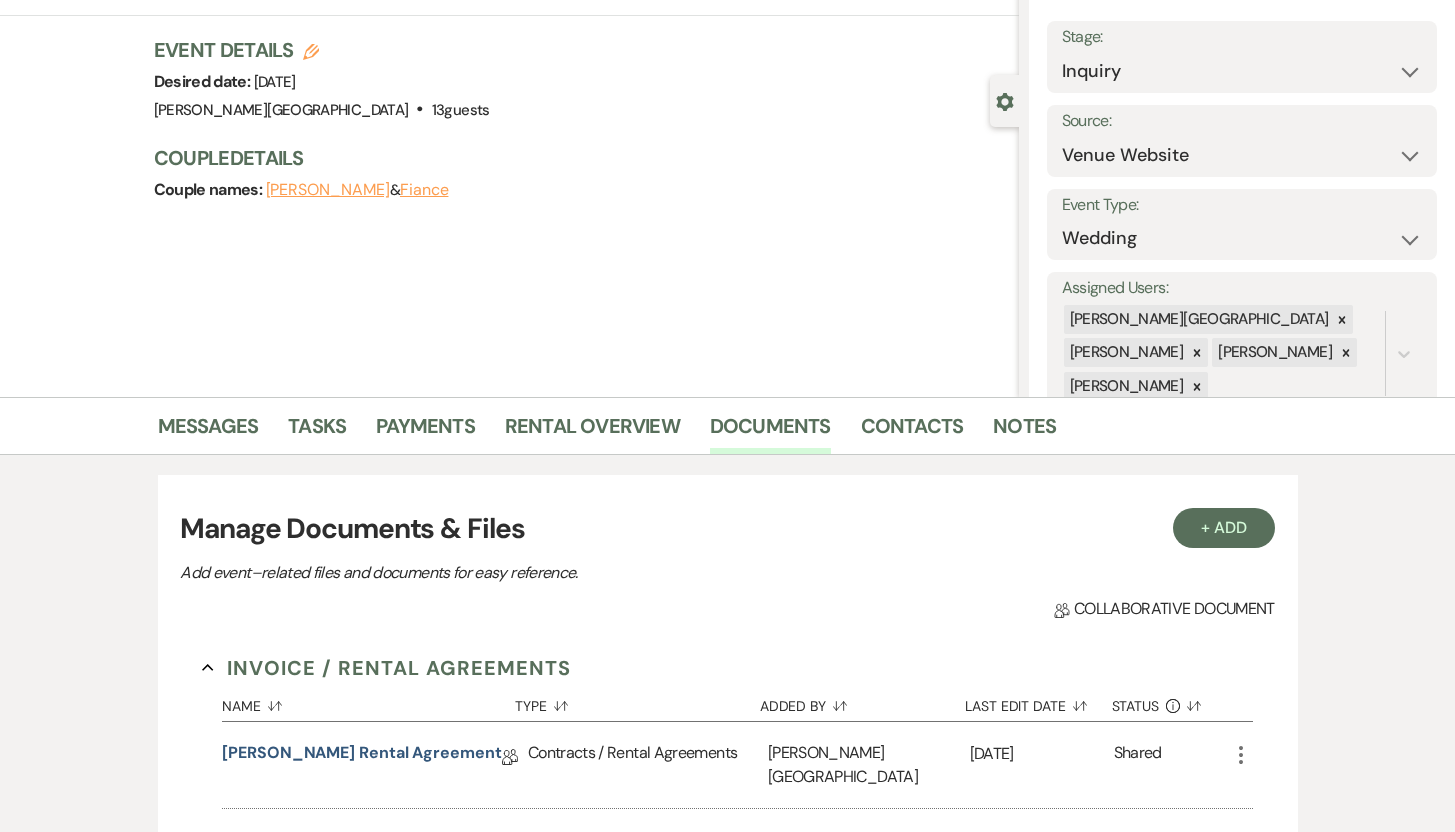 scroll, scrollTop: 370, scrollLeft: 0, axis: vertical 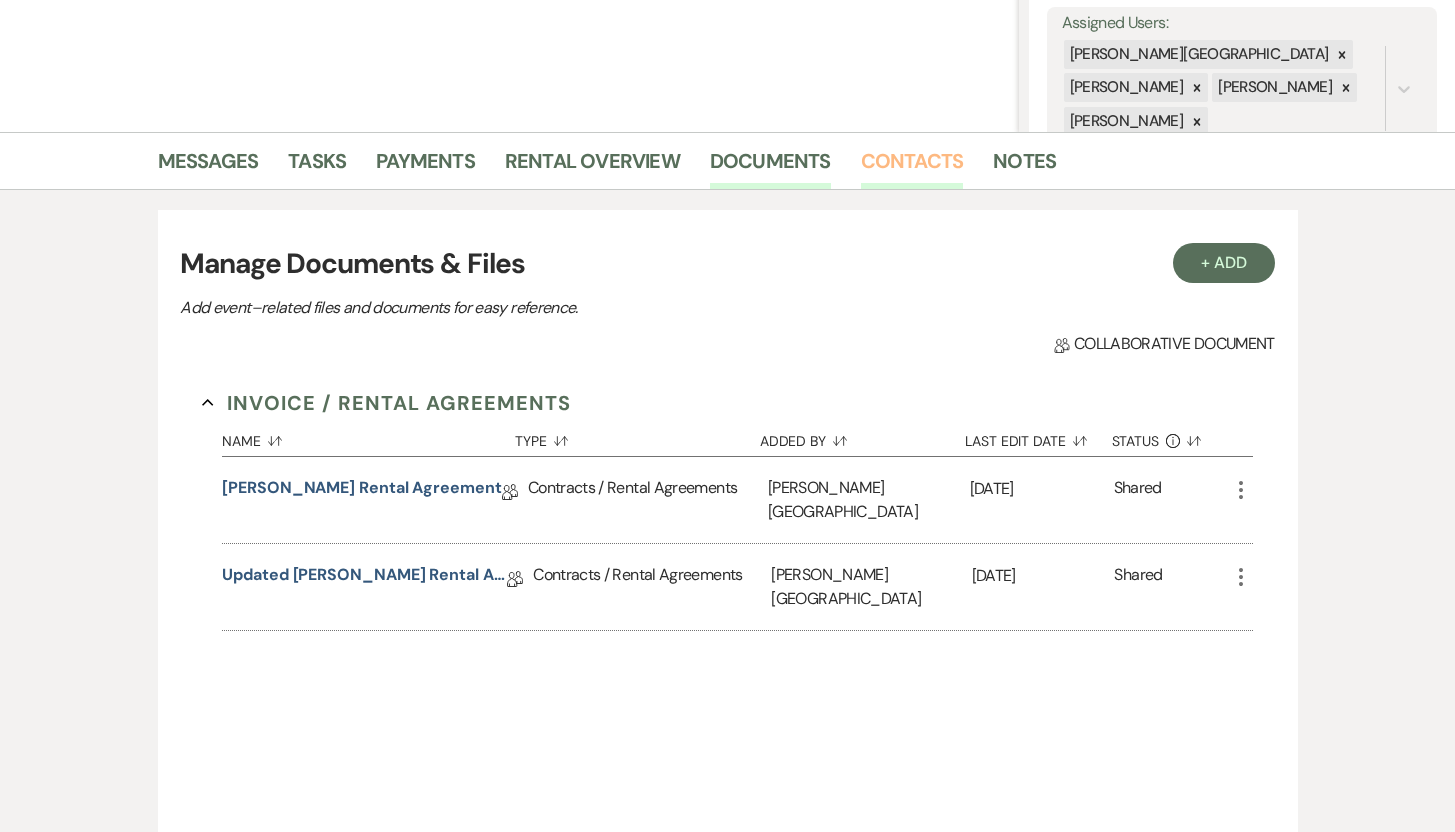 click on "Contacts" at bounding box center (912, 167) 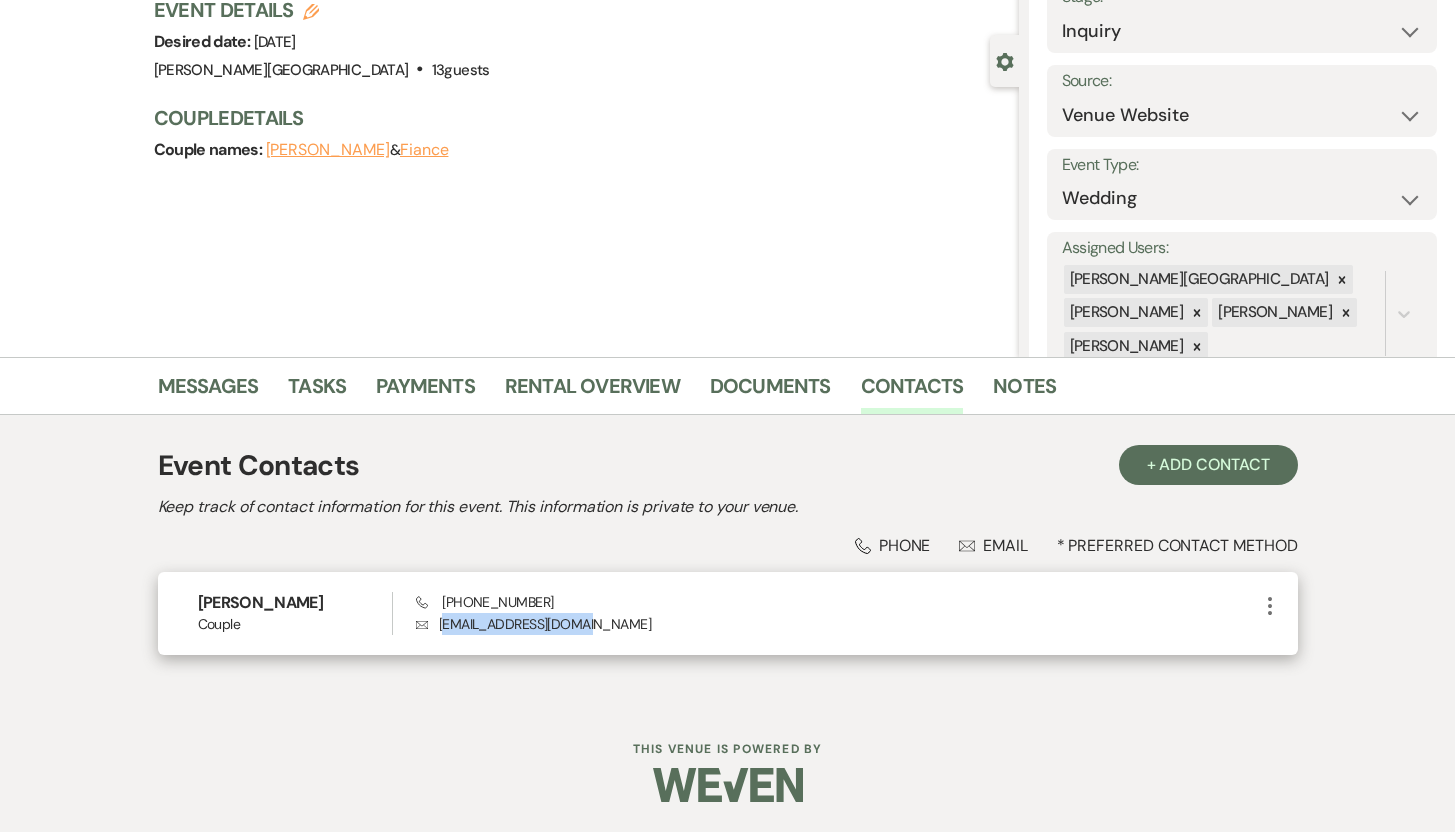 drag, startPoint x: 609, startPoint y: 624, endPoint x: 443, endPoint y: 632, distance: 166.19266 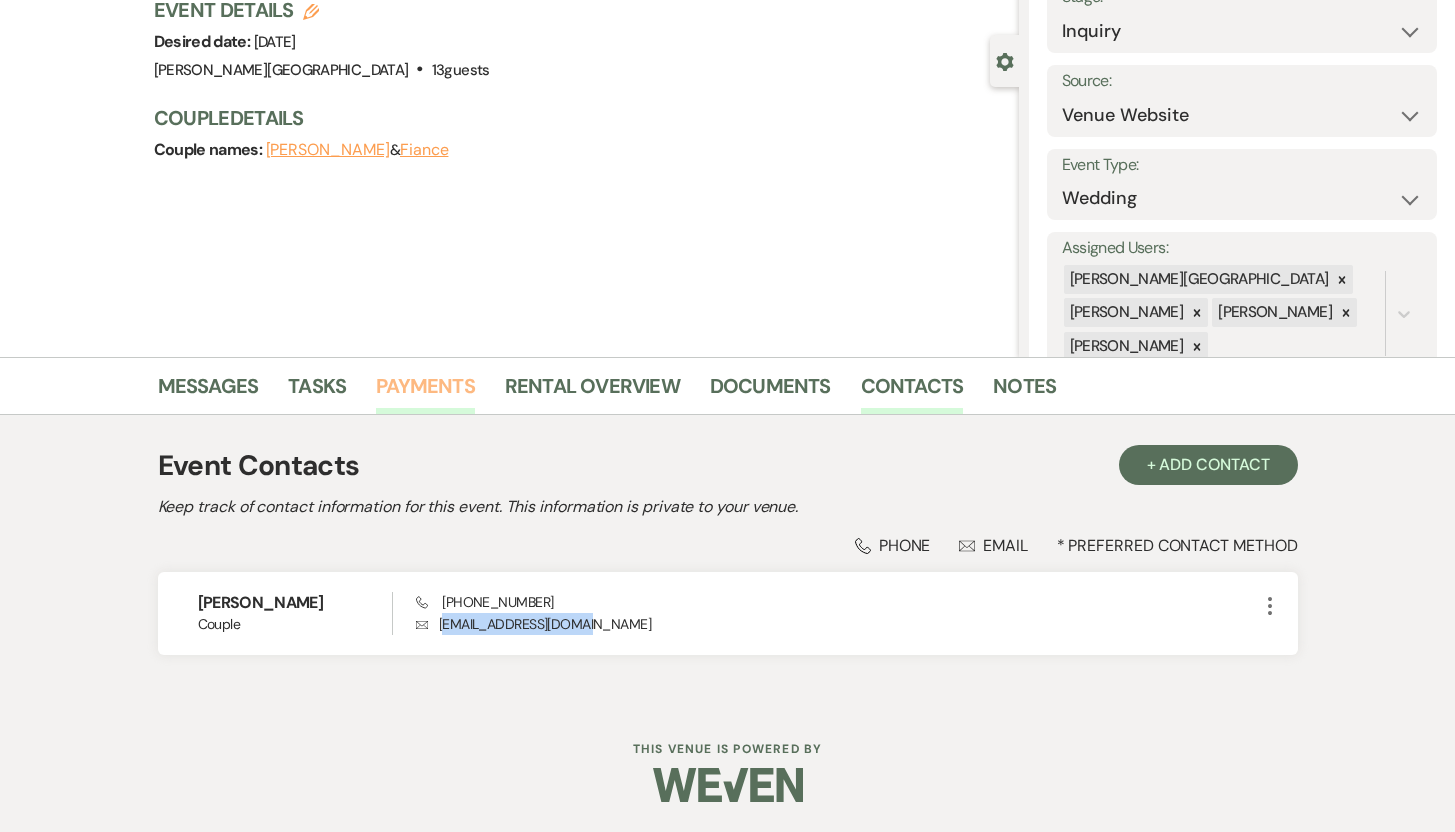 click on "Payments" at bounding box center (425, 392) 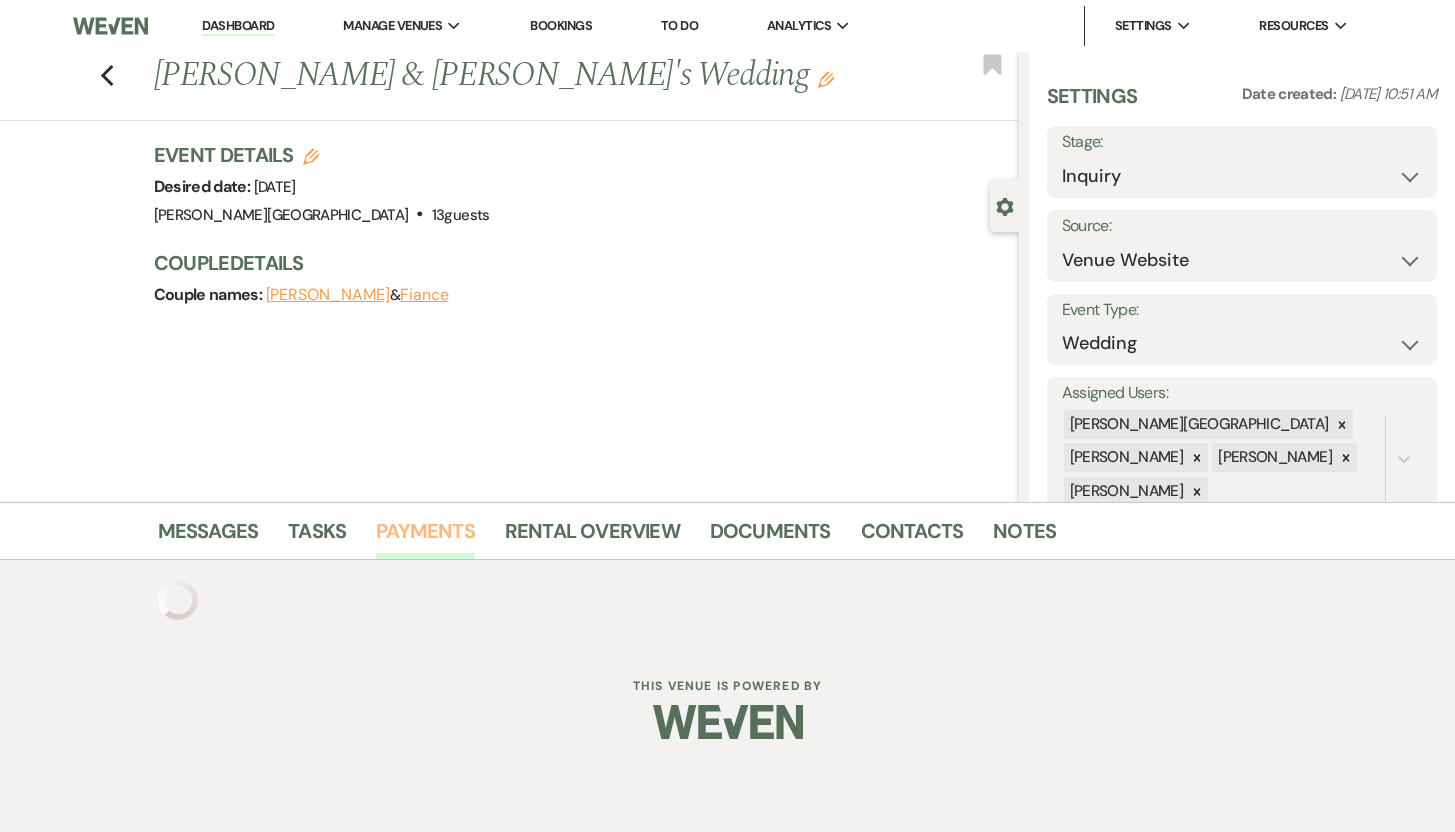 scroll, scrollTop: 0, scrollLeft: 0, axis: both 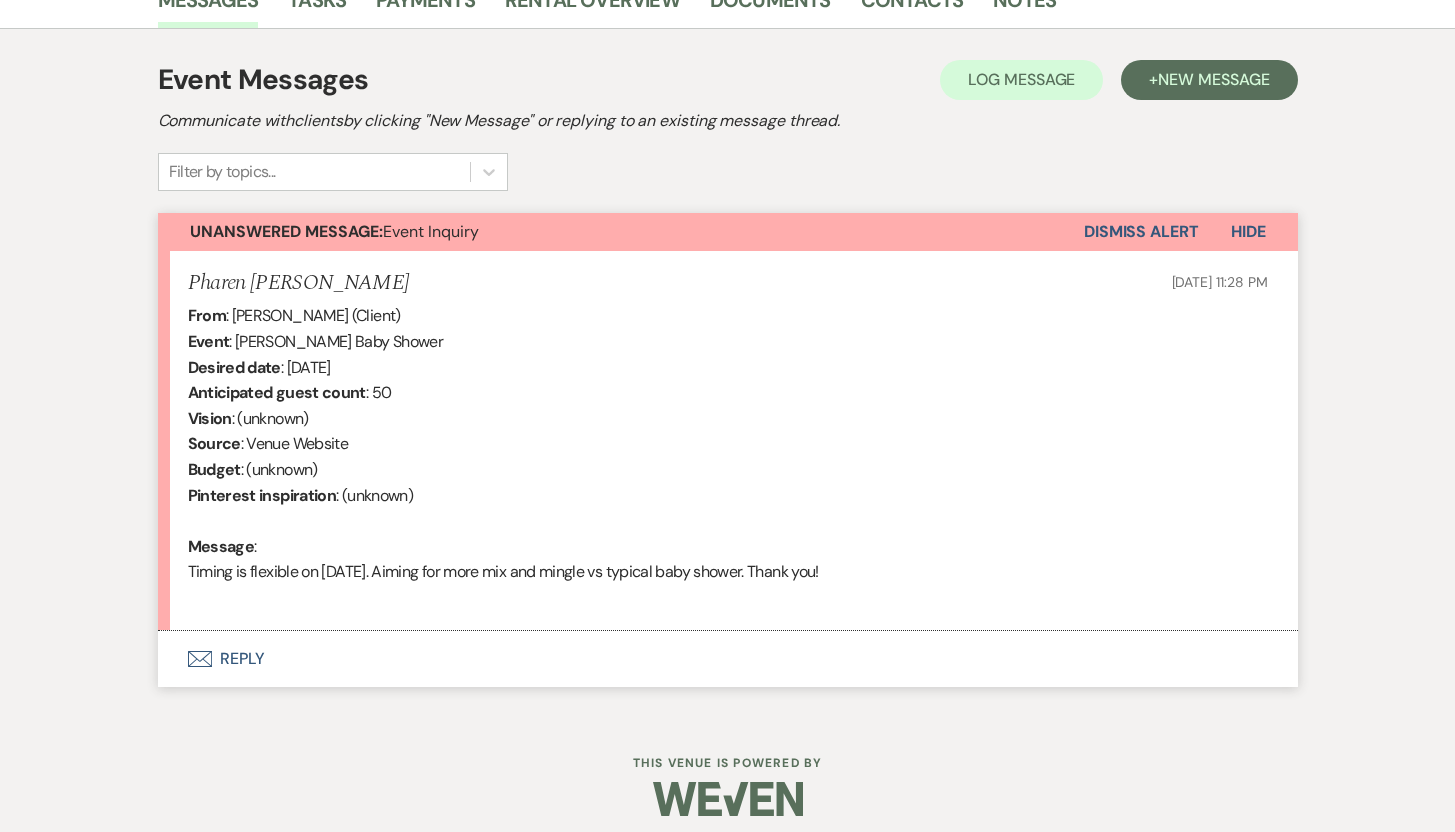 click on "Envelope Reply" at bounding box center (728, 659) 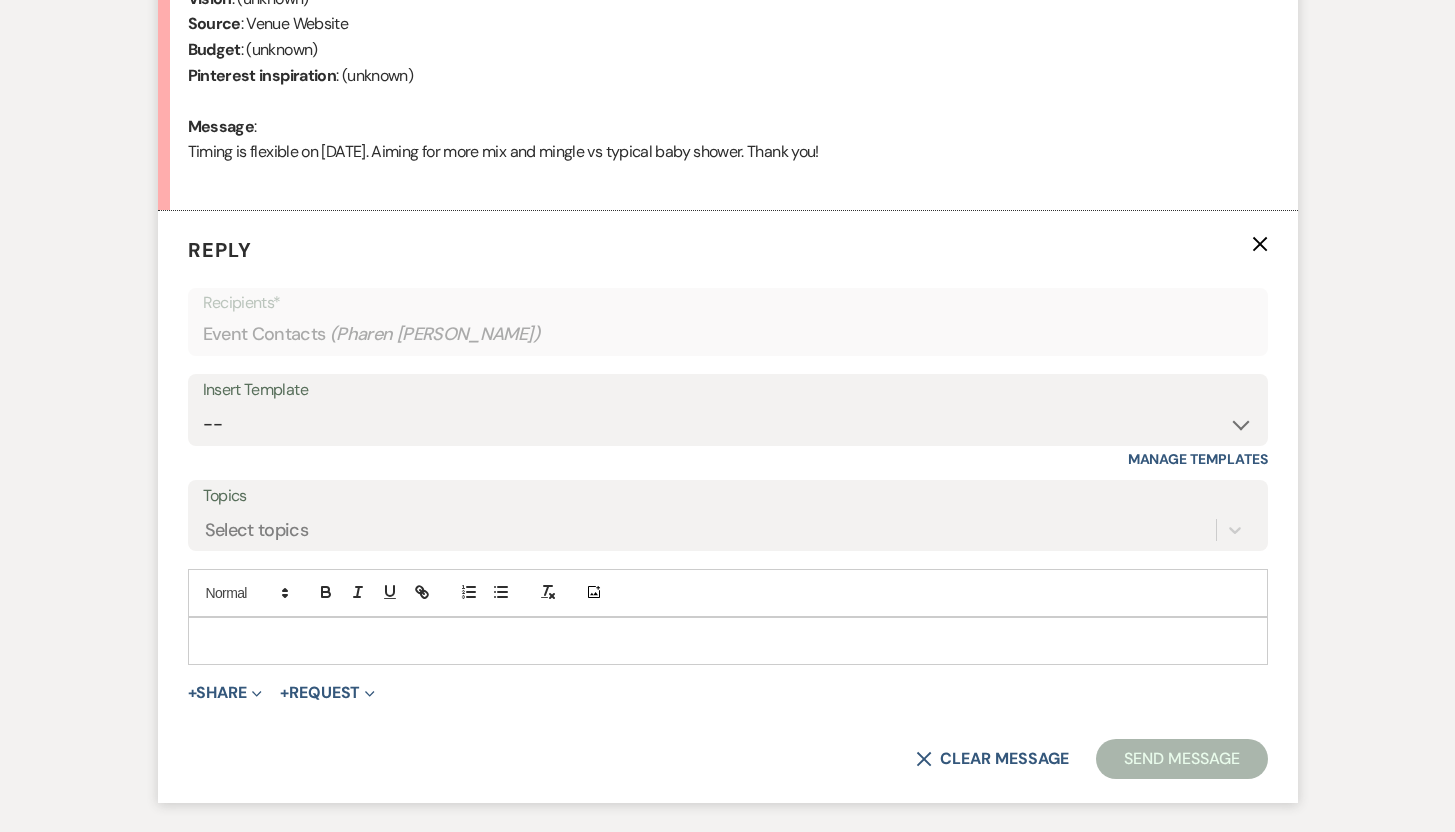 scroll, scrollTop: 965, scrollLeft: 0, axis: vertical 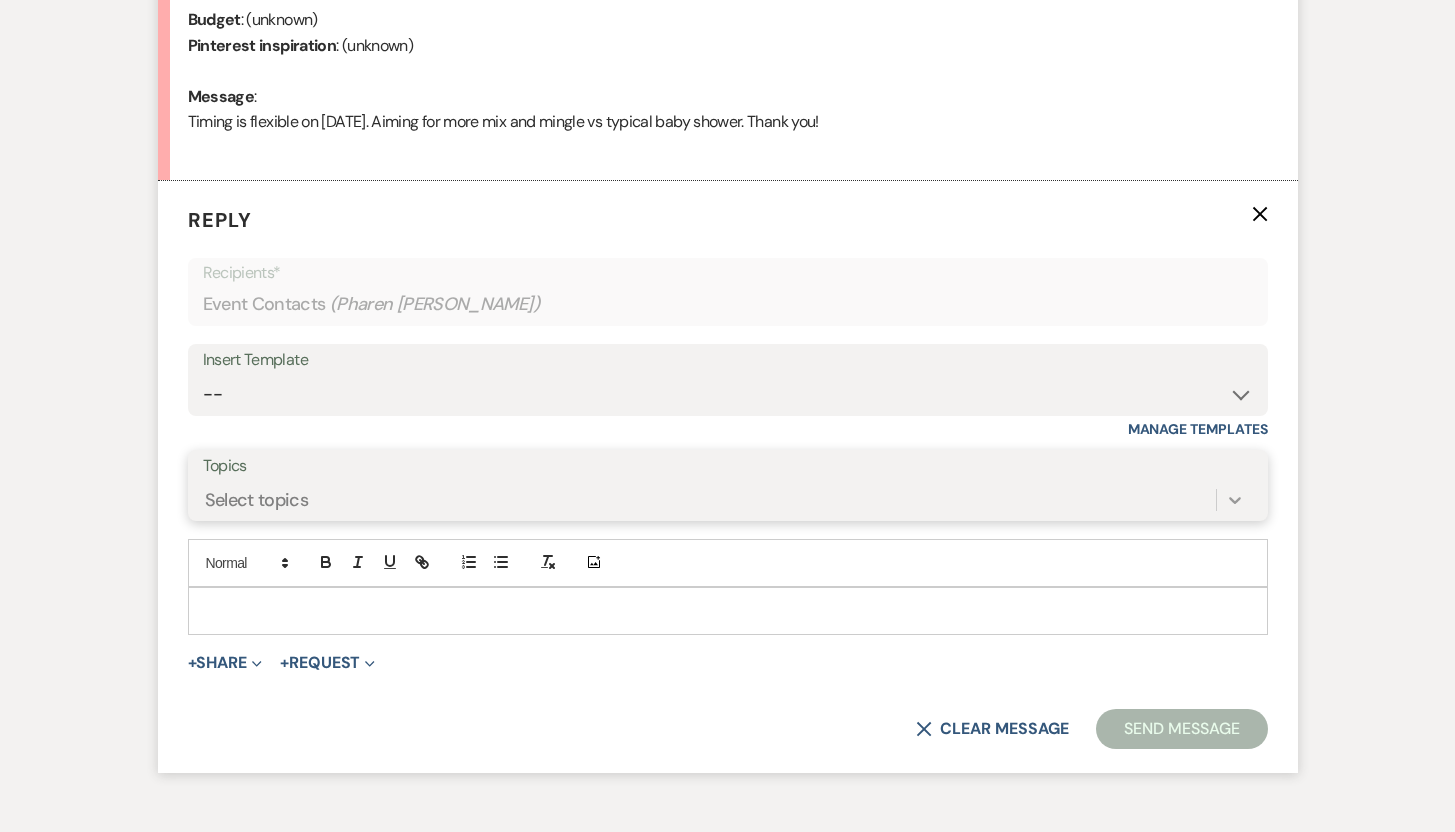 click at bounding box center [1235, 500] 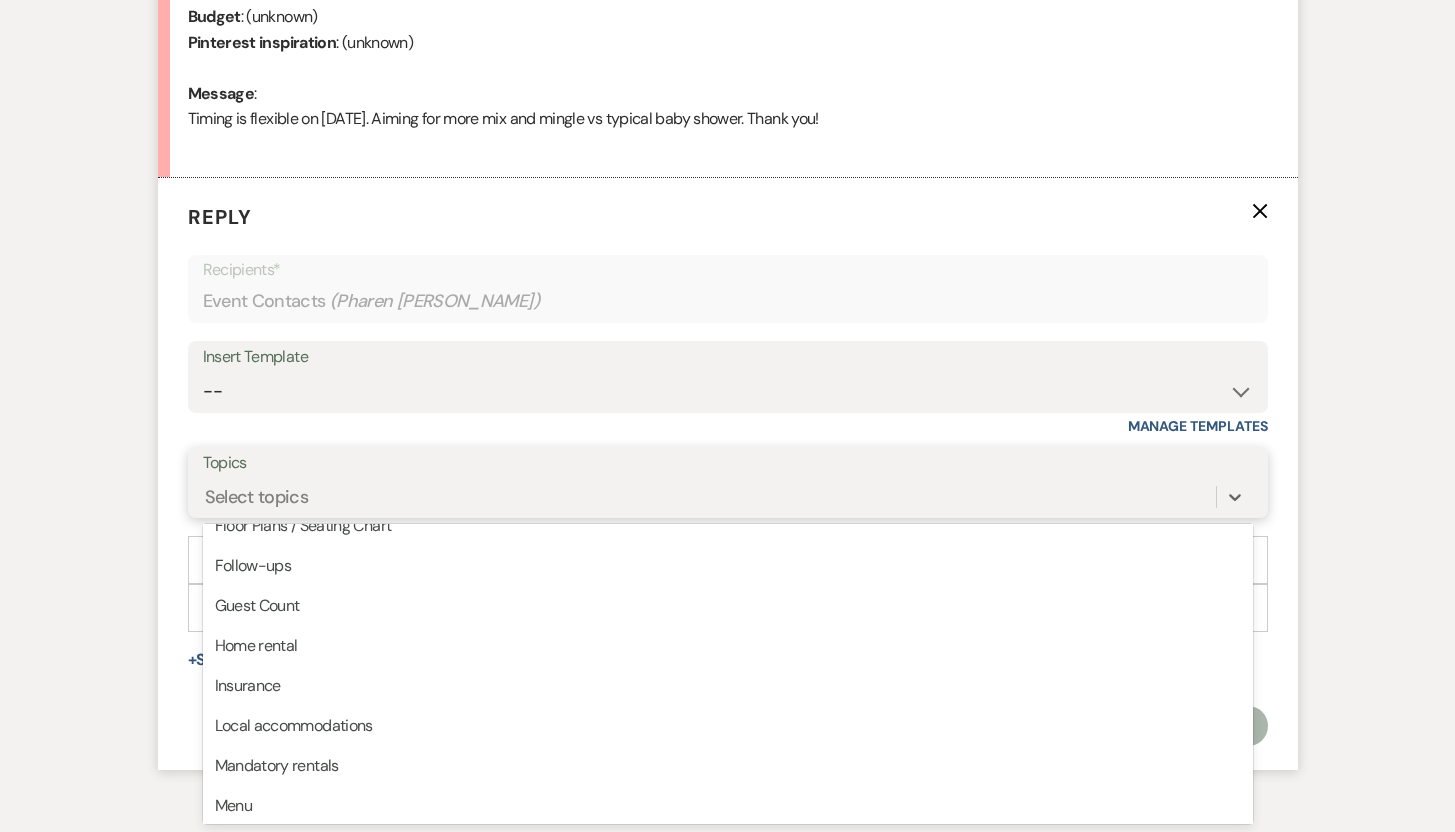 scroll, scrollTop: 223, scrollLeft: 0, axis: vertical 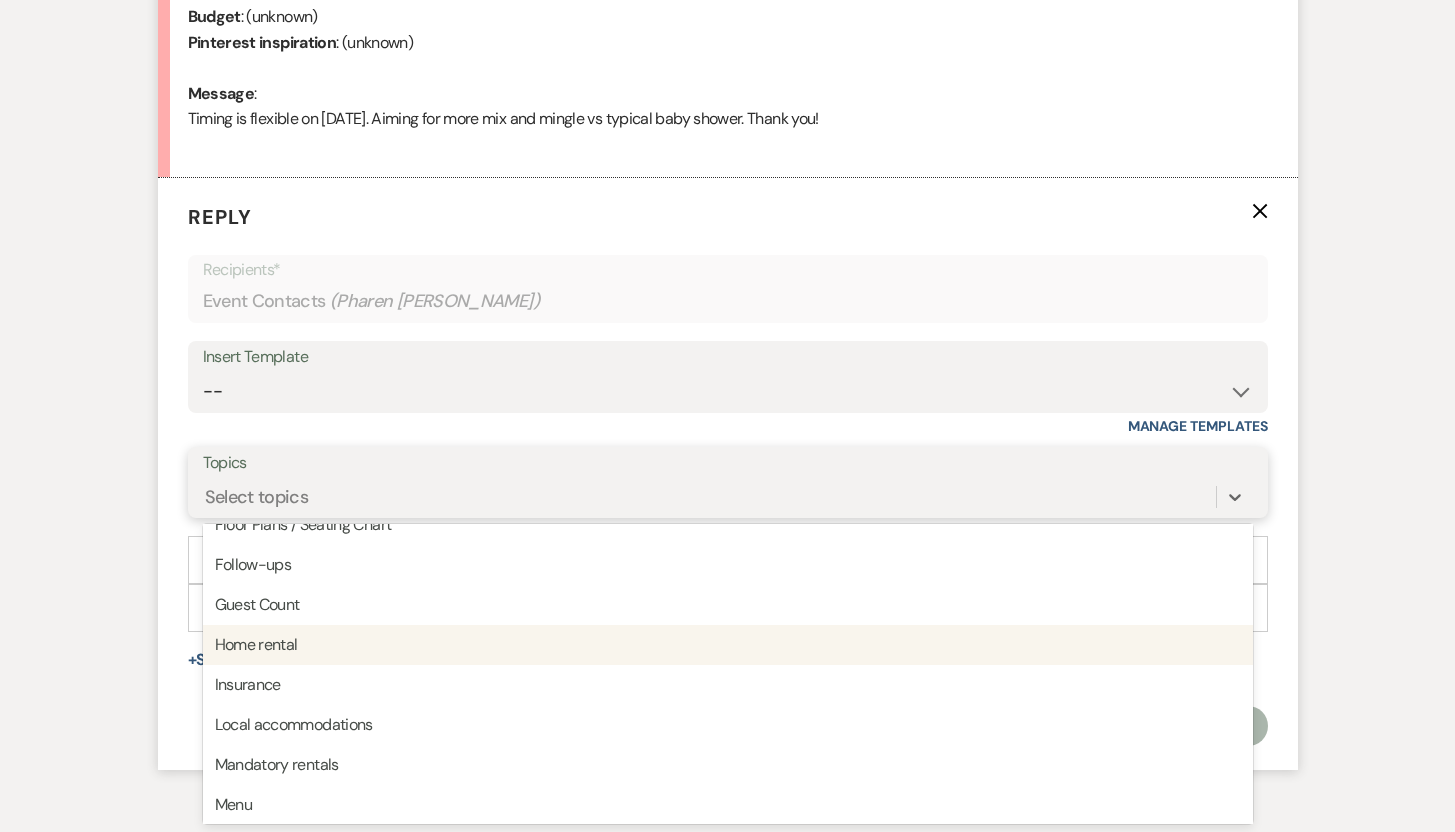 click on "Home rental" at bounding box center (728, 645) 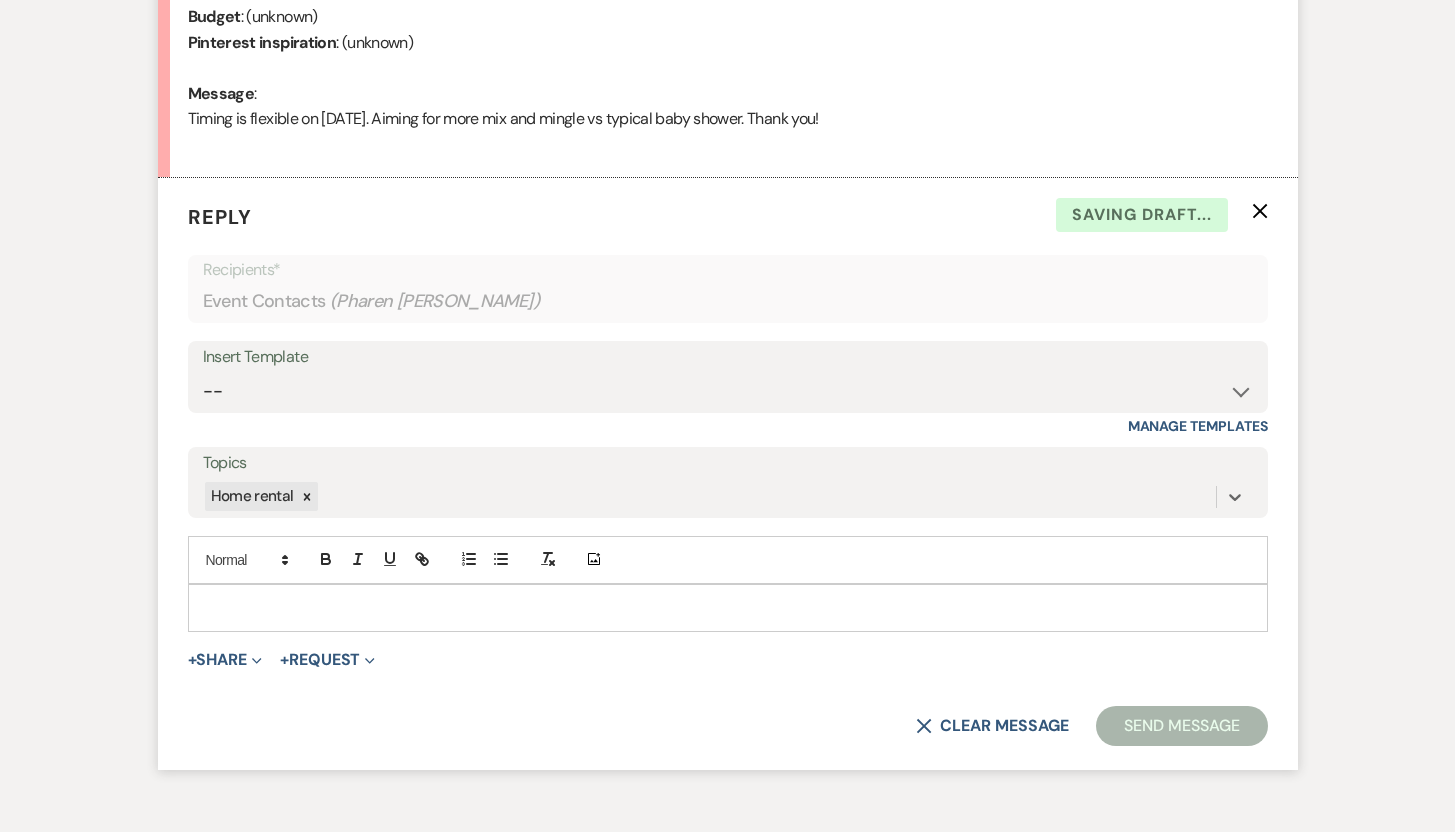 click at bounding box center [728, 608] 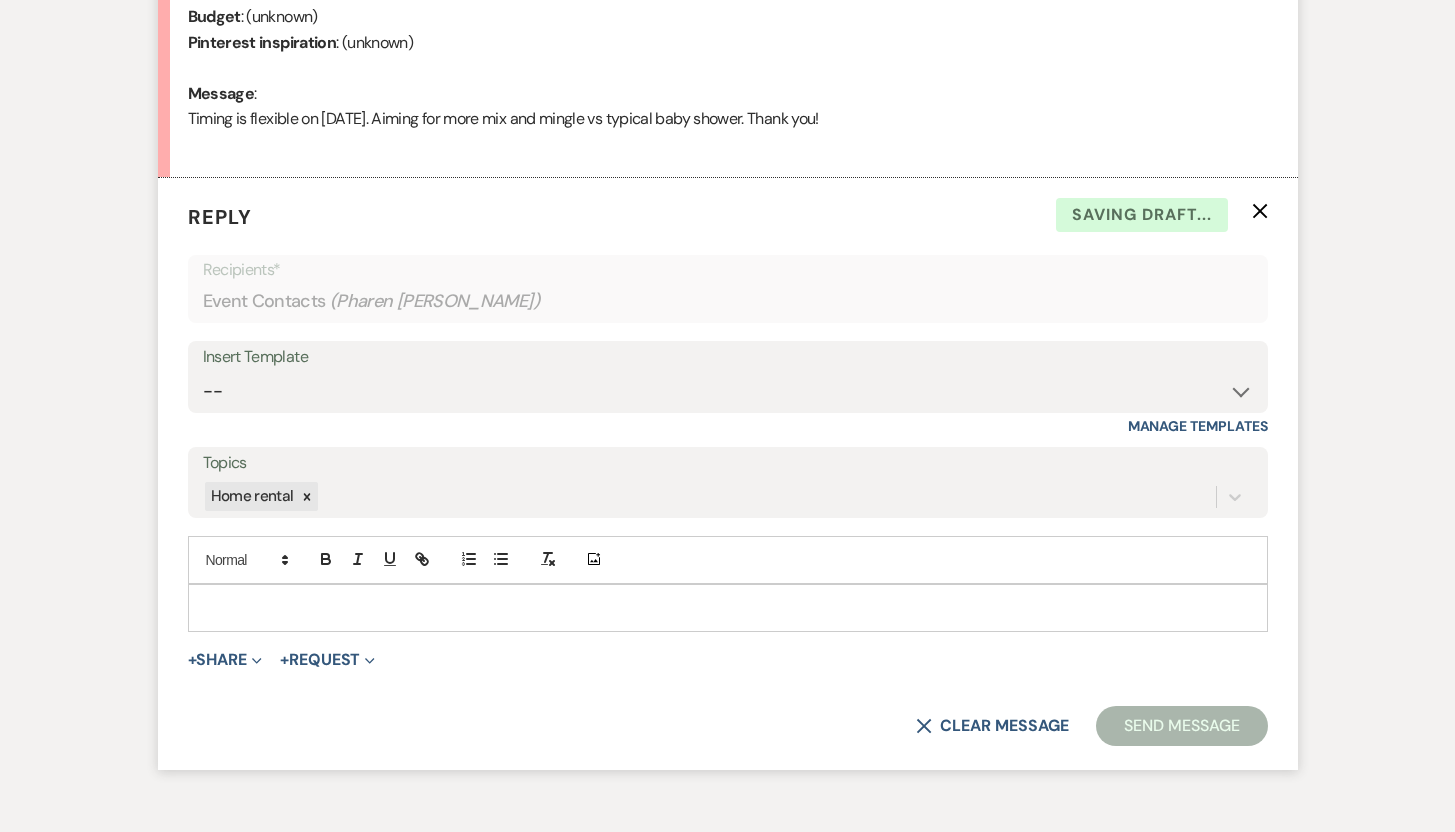type 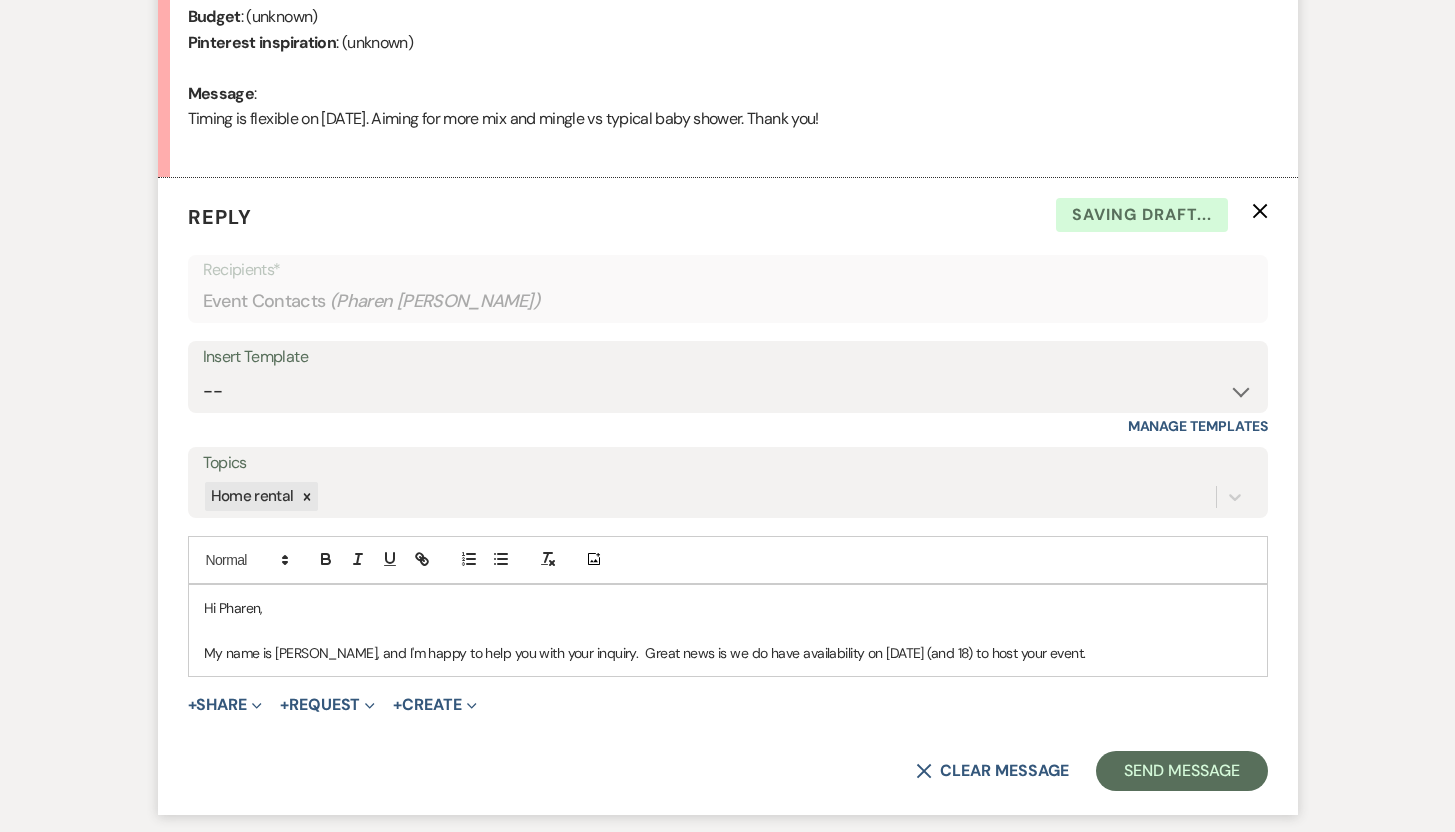 click on "My name is Deb Symons, and I'm happy to help you with your inquiry.  Great news is we do have availability on October 11 (and 18) to host your event." at bounding box center (728, 653) 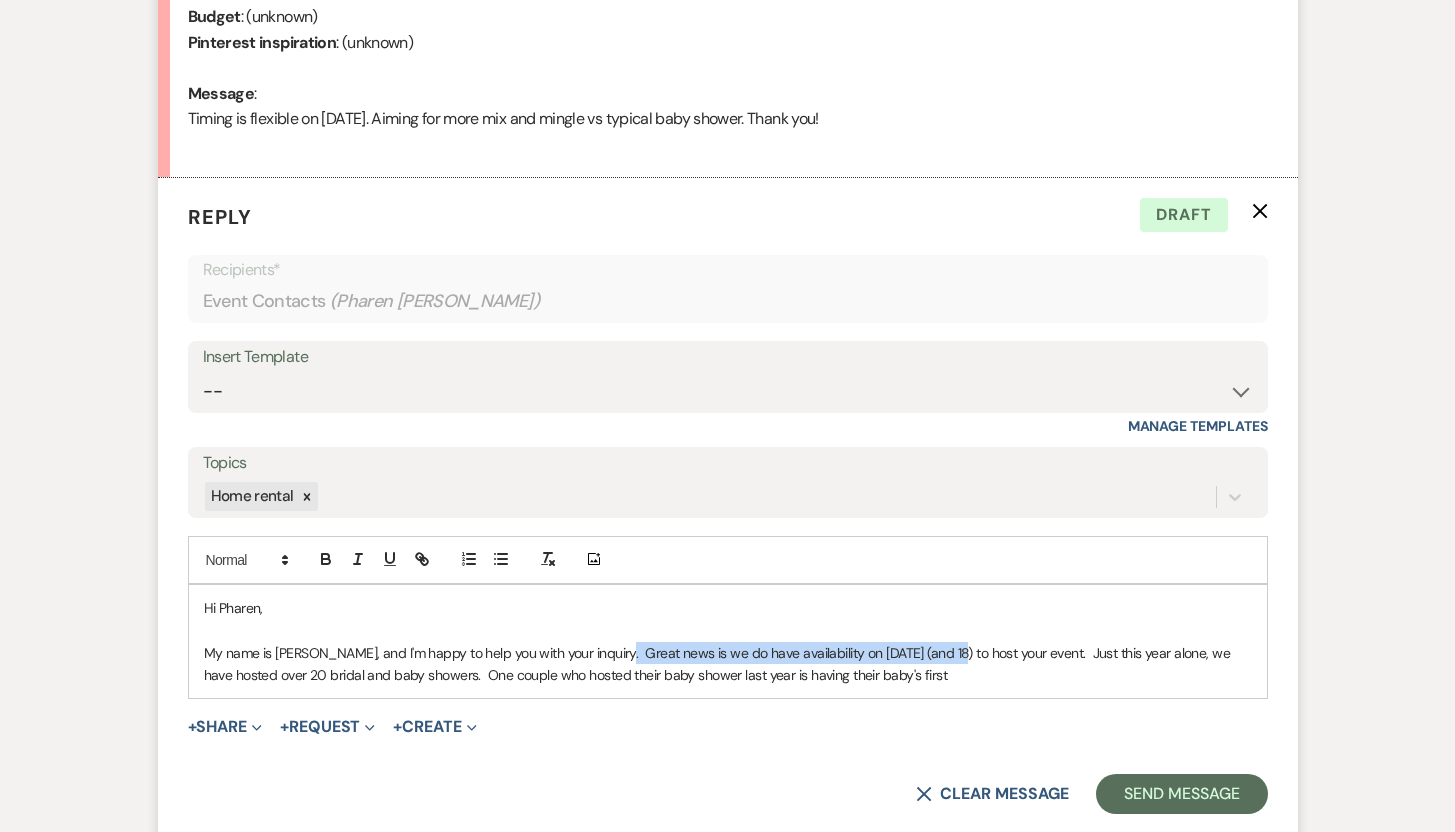 drag, startPoint x: 620, startPoint y: 651, endPoint x: 951, endPoint y: 652, distance: 331.0015 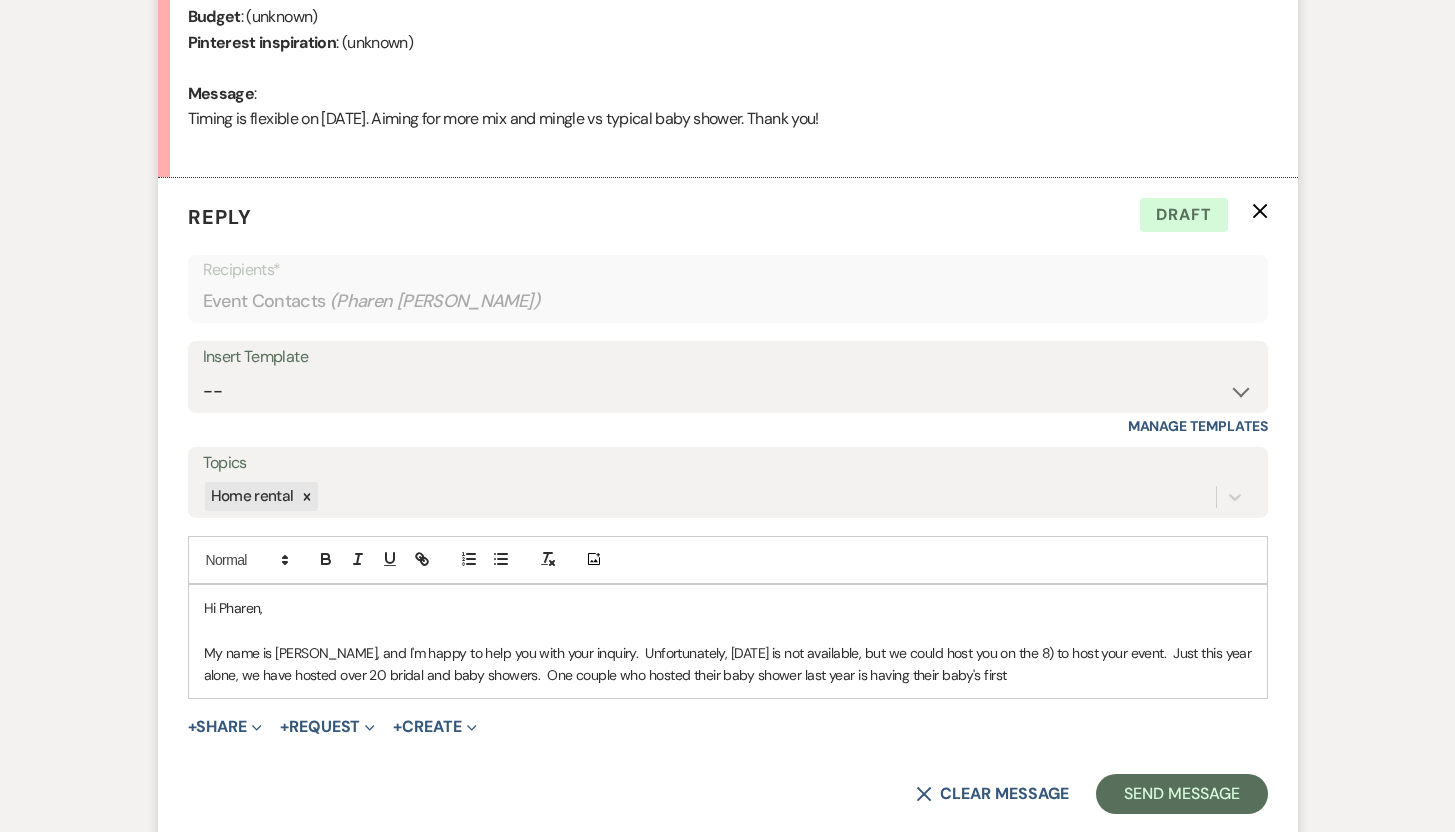 click on "My name is Deb Symons, and I'm happy to help you with your inquiry.  Unfortunately, October 11 is not available, but we could host you on the 8) to host your event.  Just this year alone, we have hosted over 20 bridal and baby showers.  One couple who hosted their baby shower last year is having their baby's first" at bounding box center (728, 664) 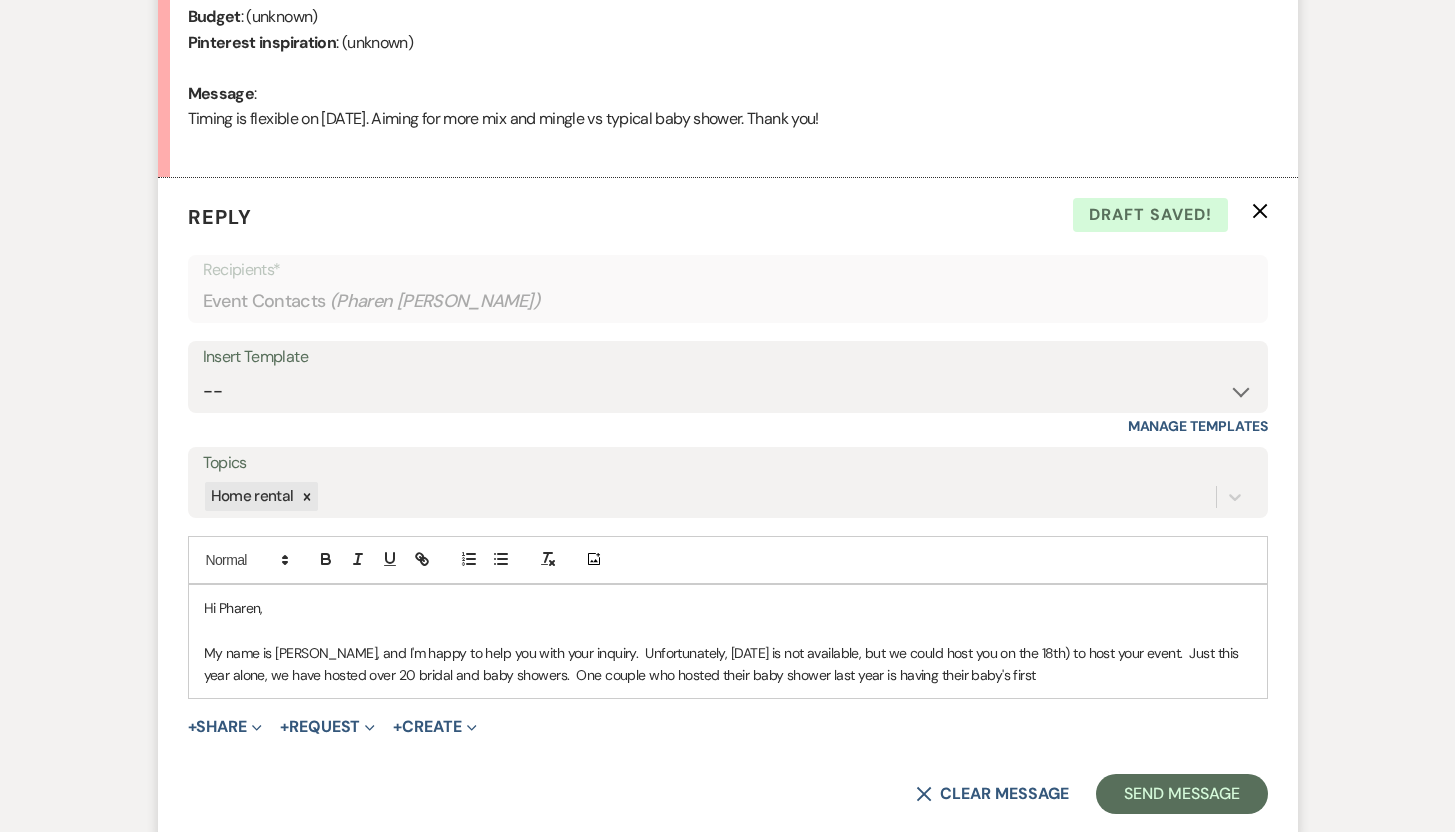 click on "My name is Deb Symons, and I'm happy to help you with your inquiry.  Unfortunately, October 11 is not available, but we could host you on the 18th) to host your event.  Just this year alone, we have hosted over 20 bridal and baby showers.  One couple who hosted their baby shower last year is having their baby's first" at bounding box center [728, 664] 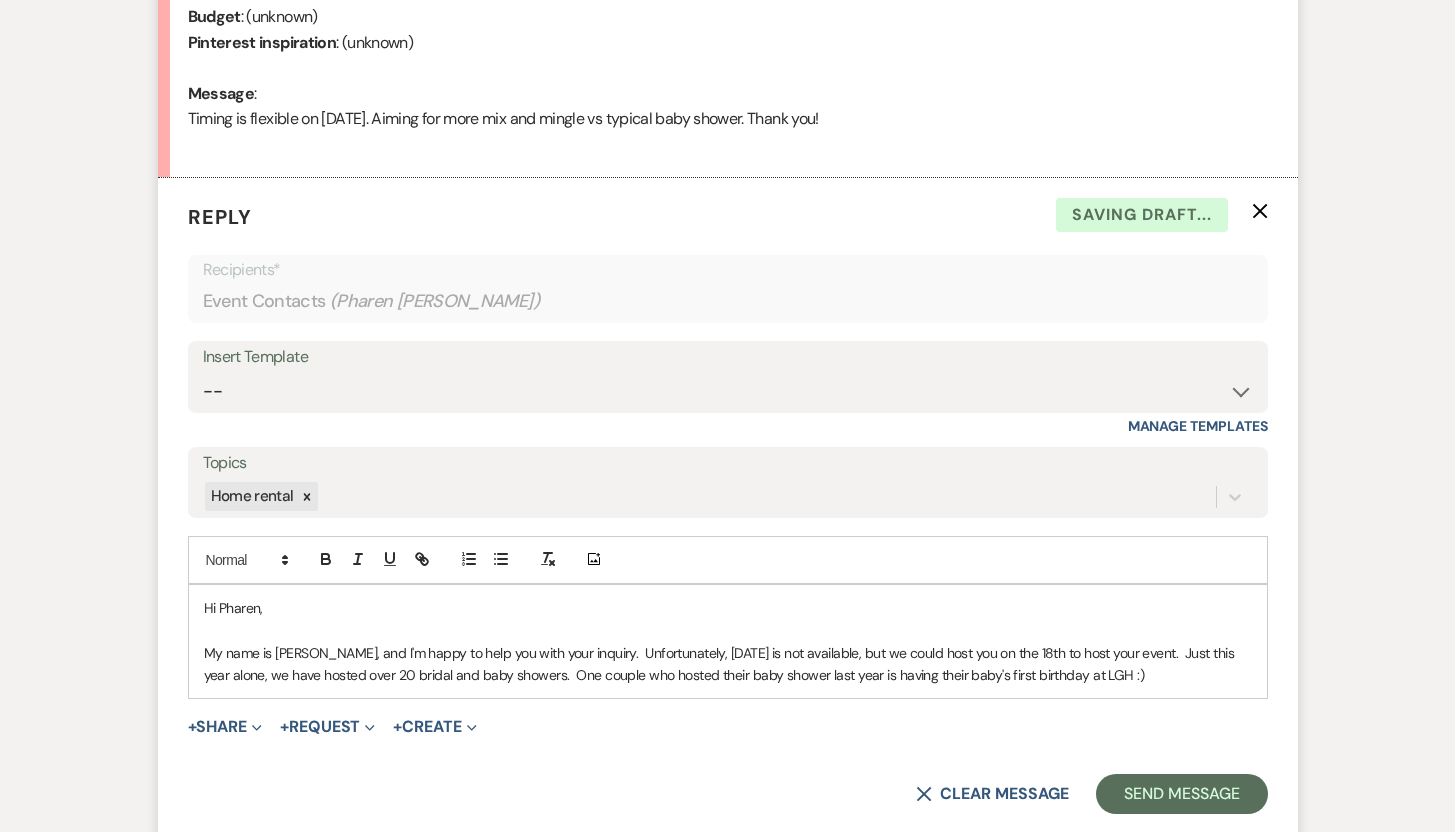 click on "My name is Deb Symons, and I'm happy to help you with your inquiry.  Unfortunately, October 11 is not available, but we could host you on the 18th to host your event.  Just this year alone, we have hosted over 20 bridal and baby showers.  One couple who hosted their baby shower last year is having their baby's first birthday at LGH :)" at bounding box center (728, 664) 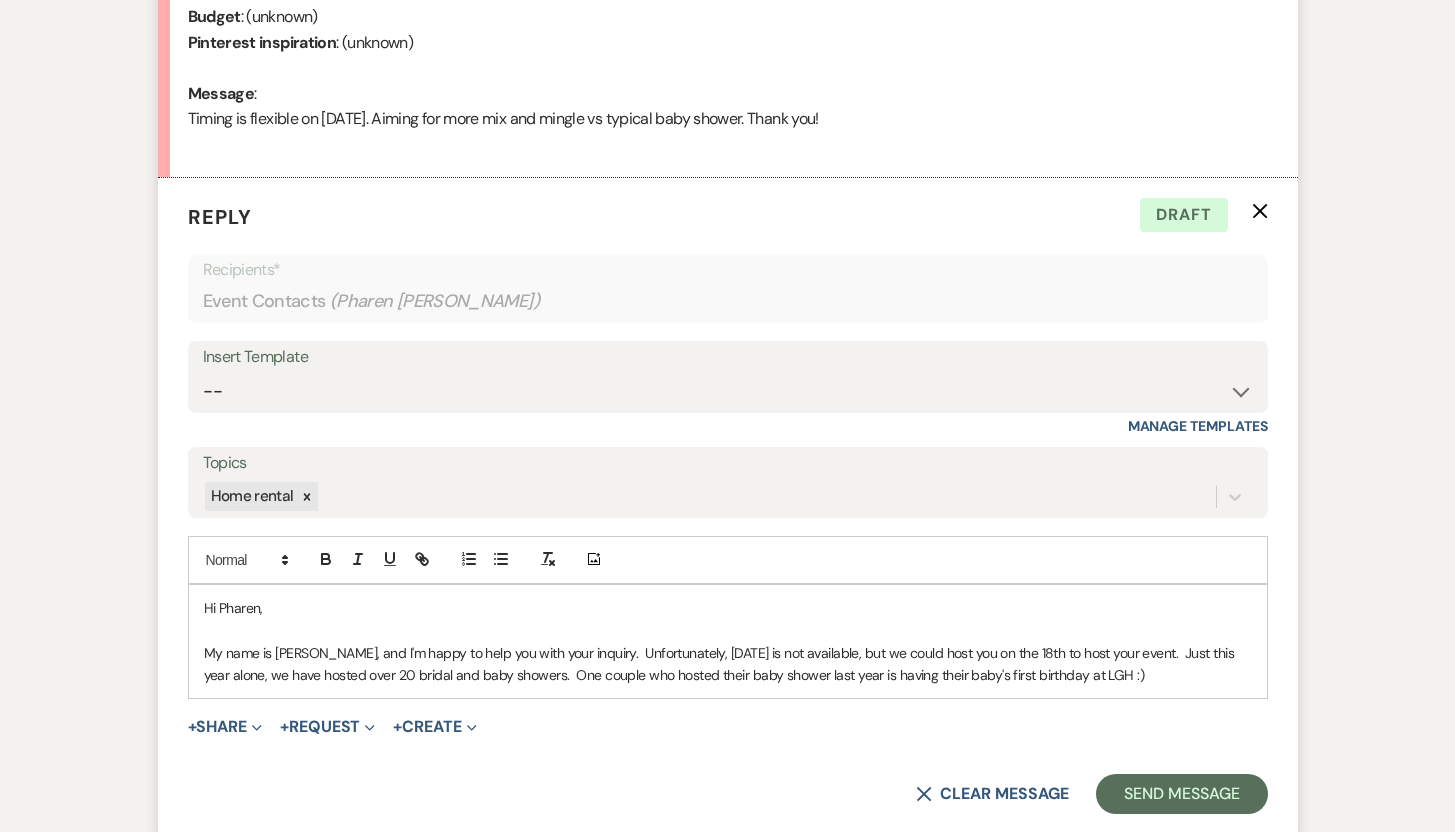drag, startPoint x: 1148, startPoint y: 679, endPoint x: 1137, endPoint y: 676, distance: 11.401754 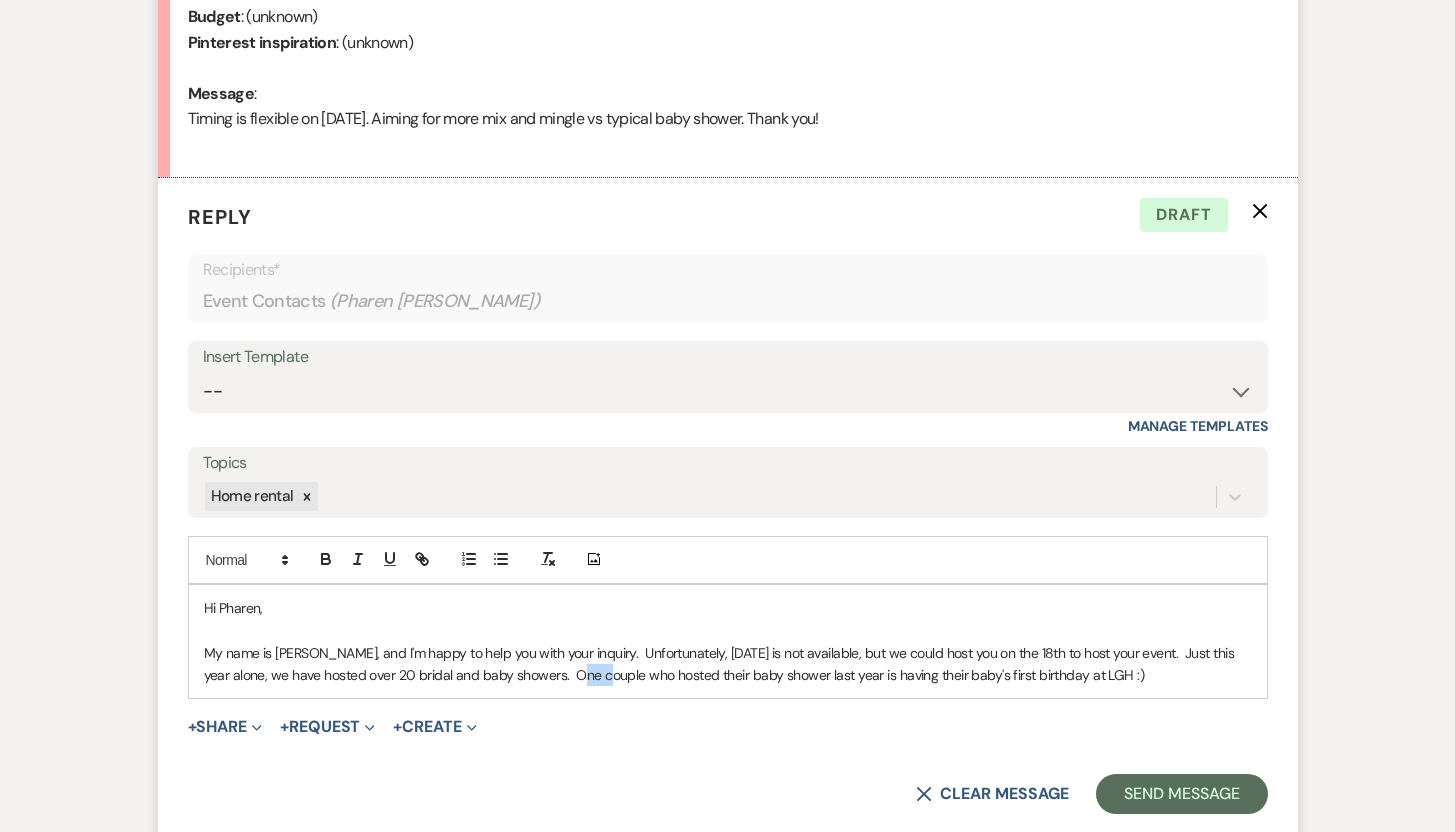 drag, startPoint x: 569, startPoint y: 675, endPoint x: 598, endPoint y: 673, distance: 29.068884 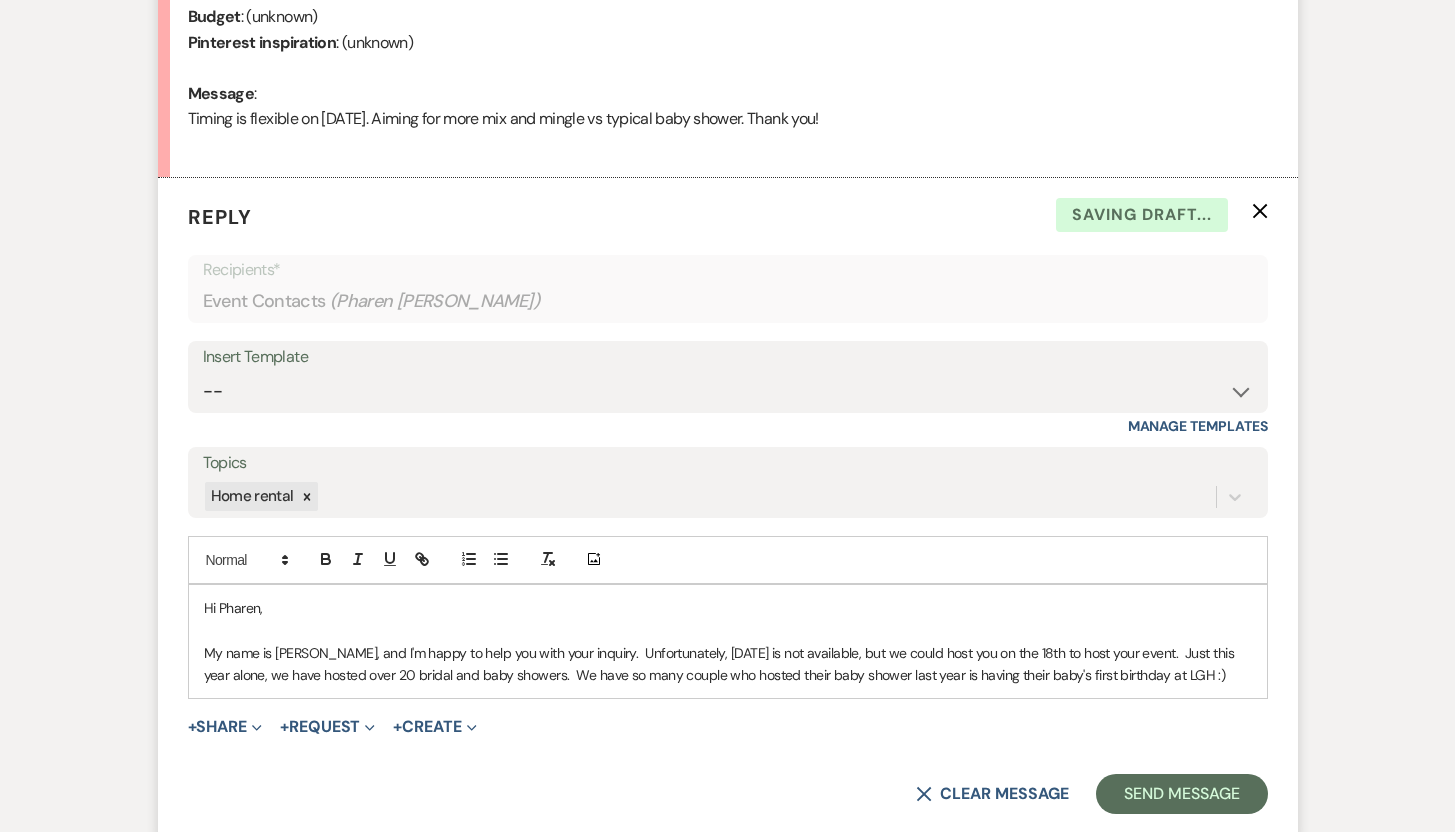 click on "My name is Deb Symons, and I'm happy to help you with your inquiry.  Unfortunately, October 11 is not available, but we could host you on the 18th to host your event.  Just this year alone, we have hosted over 20 bridal and baby showers.  We have so many couple who hosted their baby shower last year is having their baby's first birthday at LGH :)" at bounding box center [728, 664] 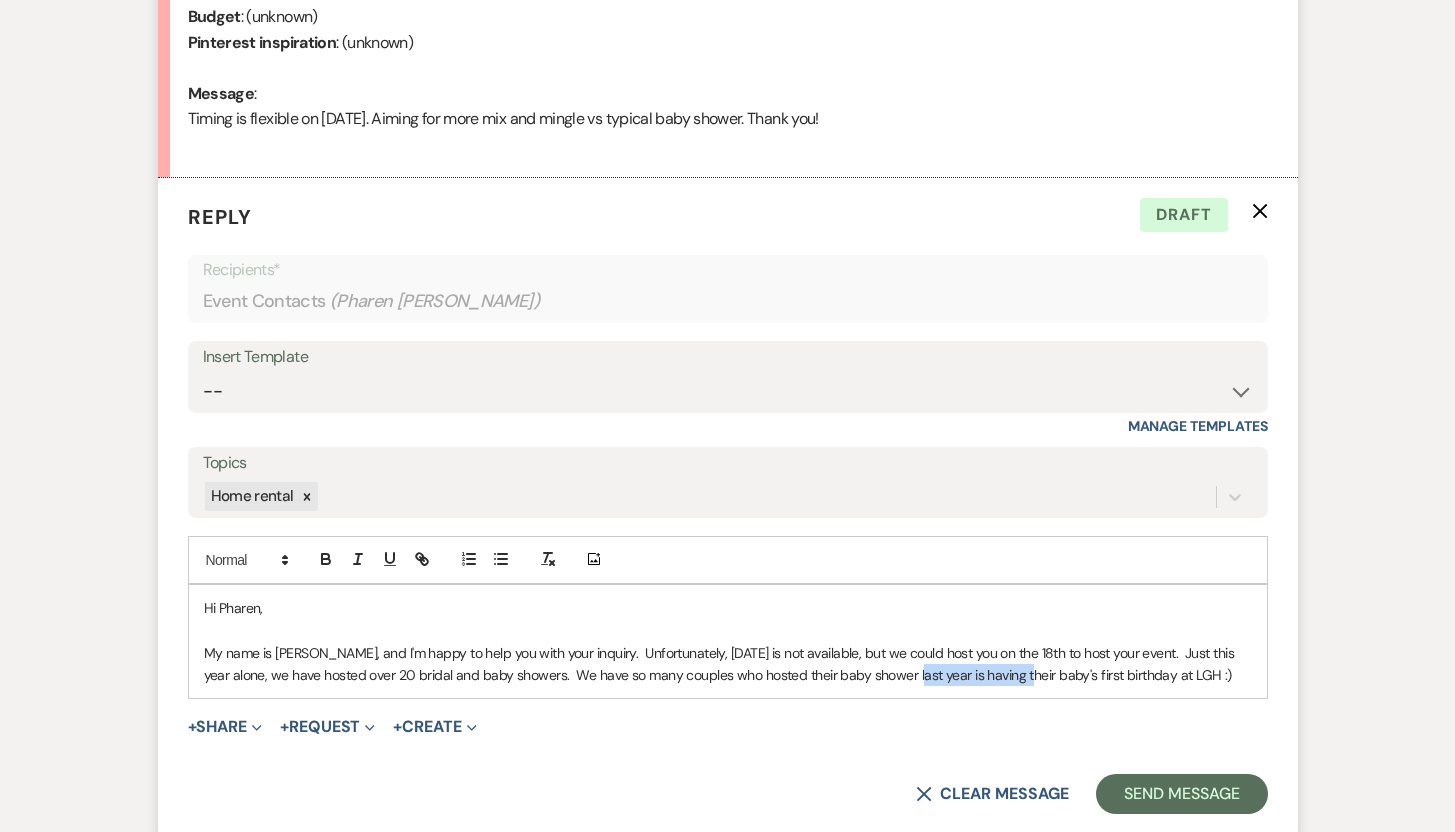 drag, startPoint x: 912, startPoint y: 675, endPoint x: 1017, endPoint y: 675, distance: 105 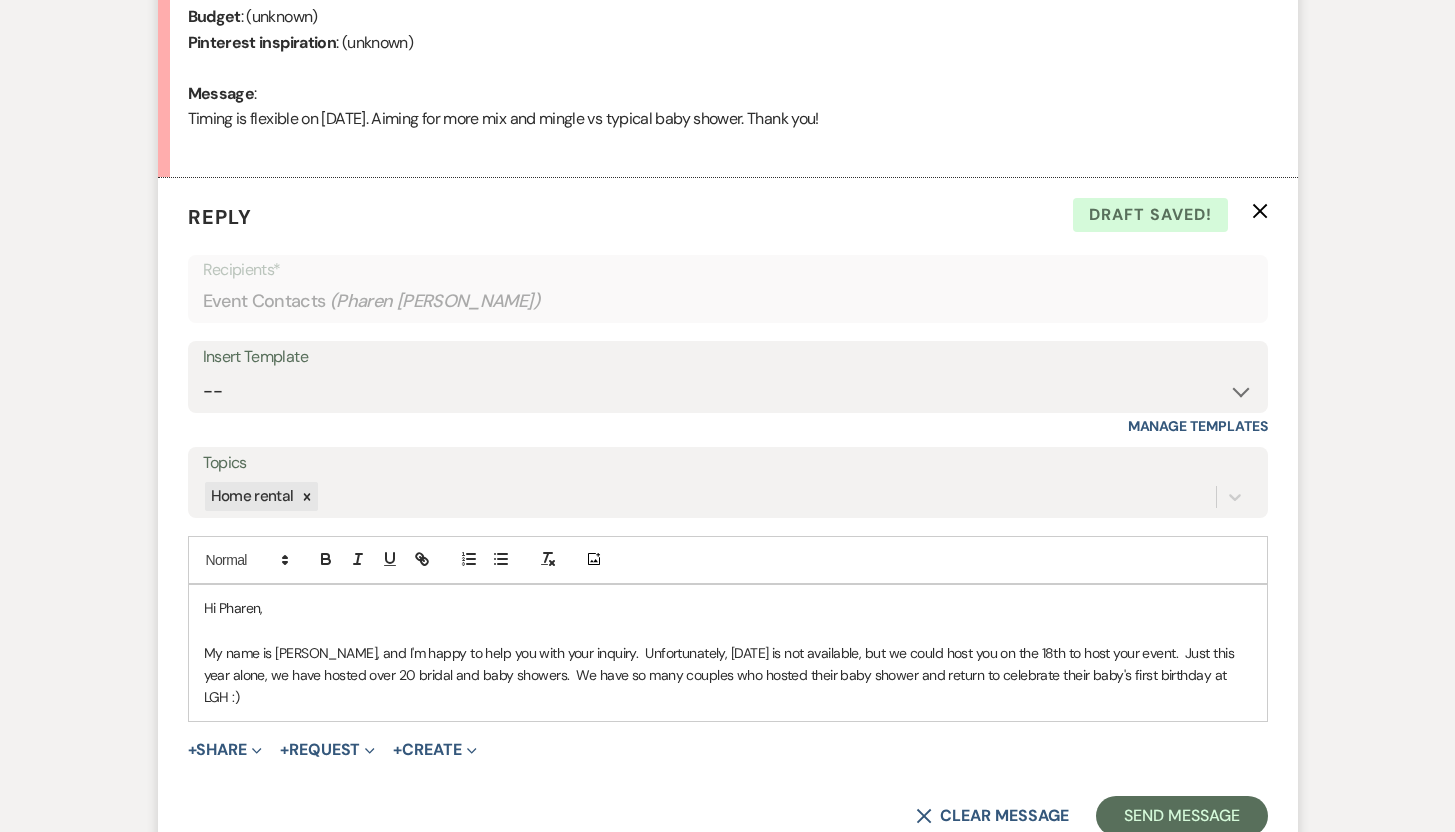 click on "My name is Deb Symons, and I'm happy to help you with your inquiry.  Unfortunately, October 11 is not available, but we could host you on the 18th to host your event.  Just this year alone, we have hosted over 20 bridal and baby showers.  We have so many couples who hosted their baby shower and return to celebrate their baby's first birthday at LGH :)" at bounding box center (728, 675) 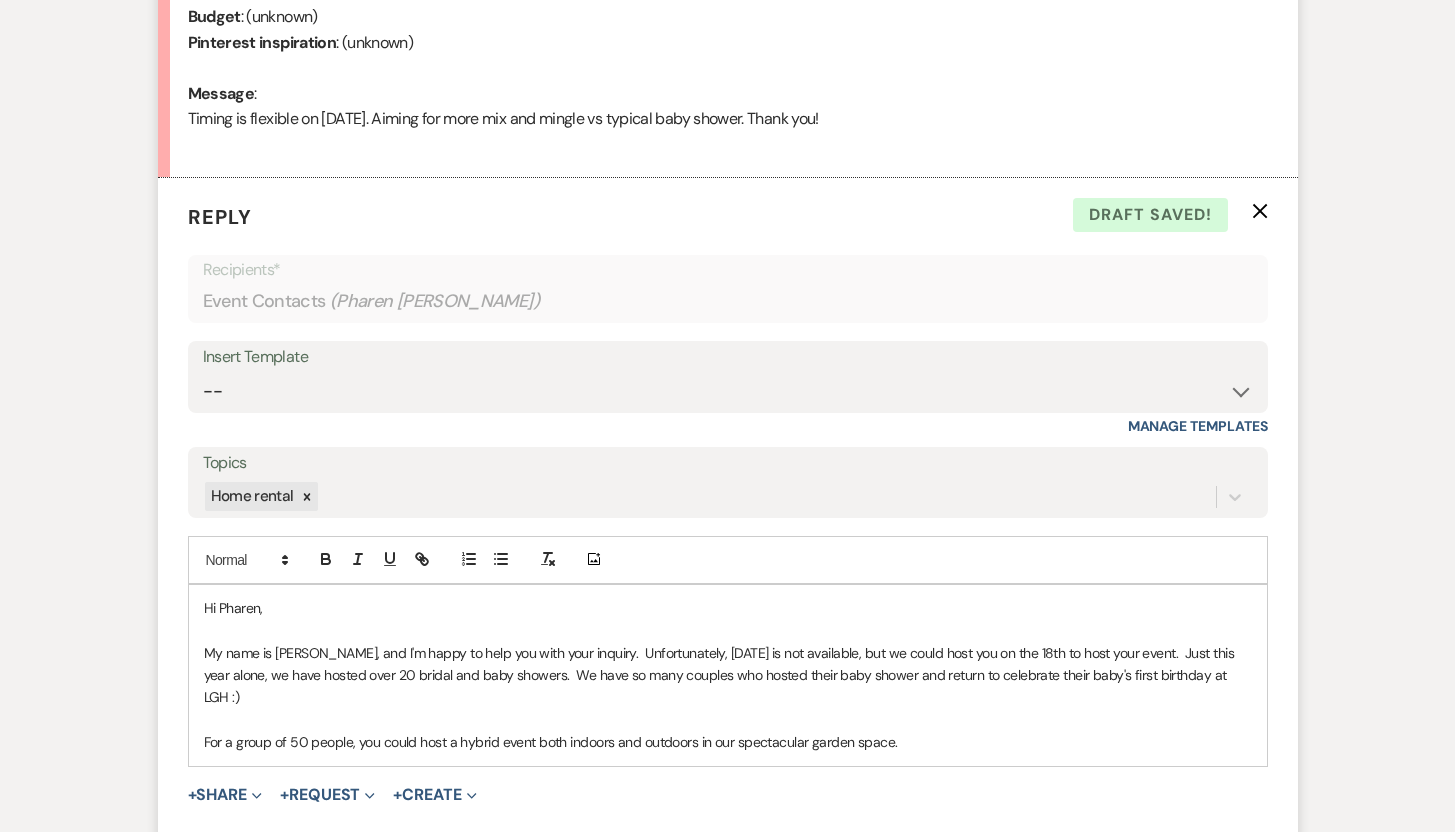 click on "For a group of 50 people, you could host a hybrid event both indoors and outdoors in our spectacular garden space." at bounding box center [728, 742] 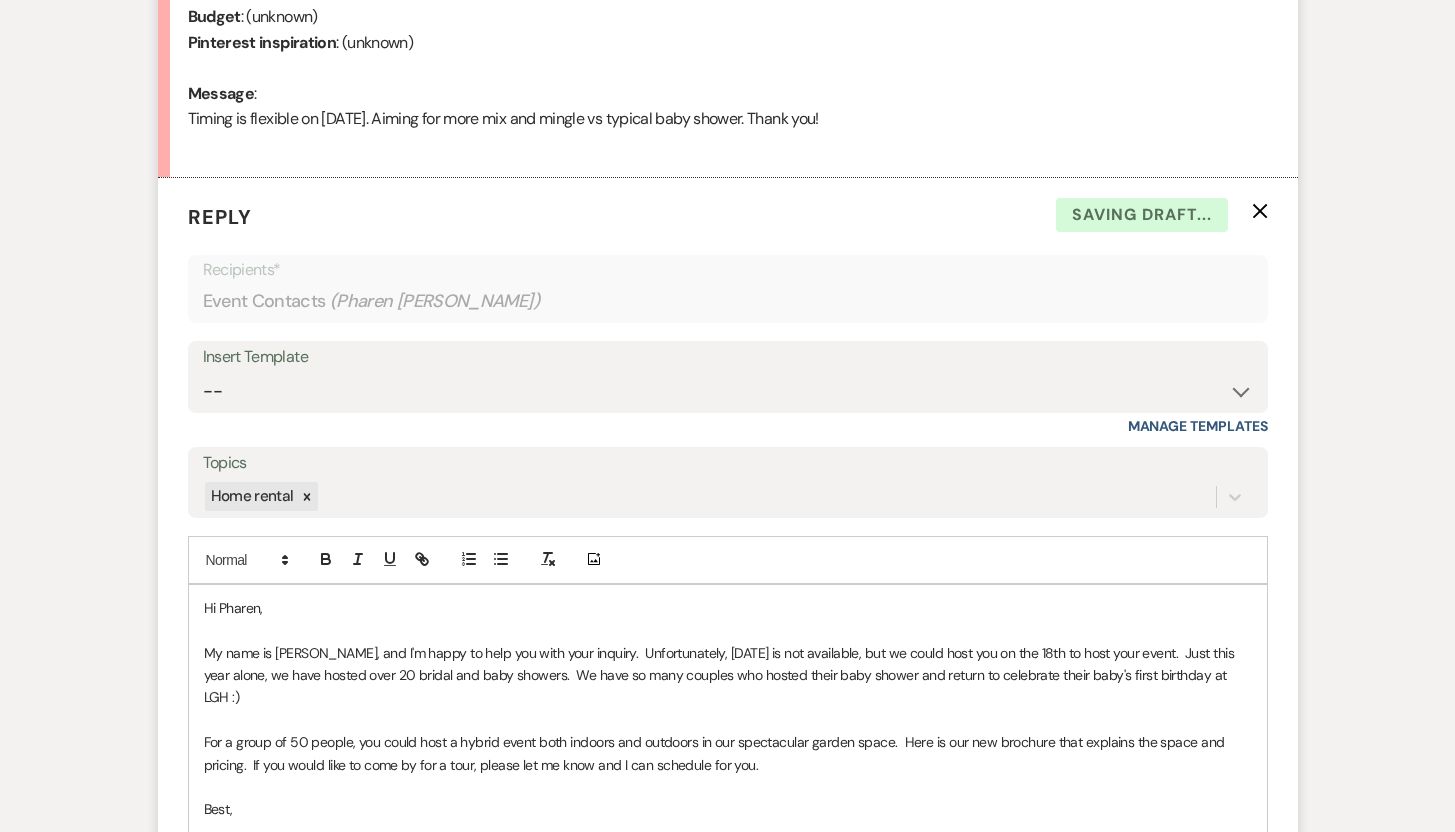 scroll, scrollTop: 1015, scrollLeft: 0, axis: vertical 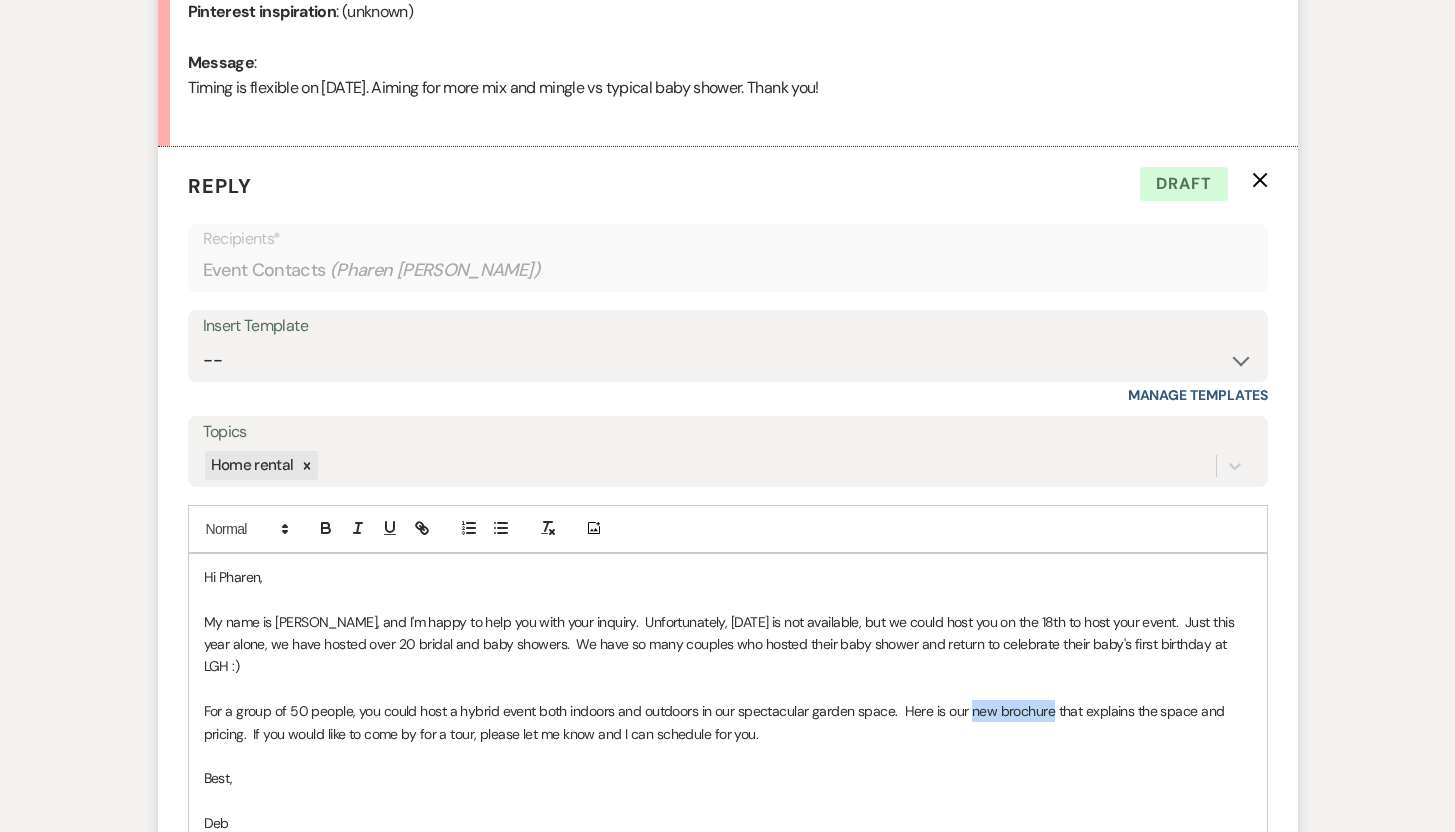 drag, startPoint x: 966, startPoint y: 713, endPoint x: 1047, endPoint y: 710, distance: 81.055534 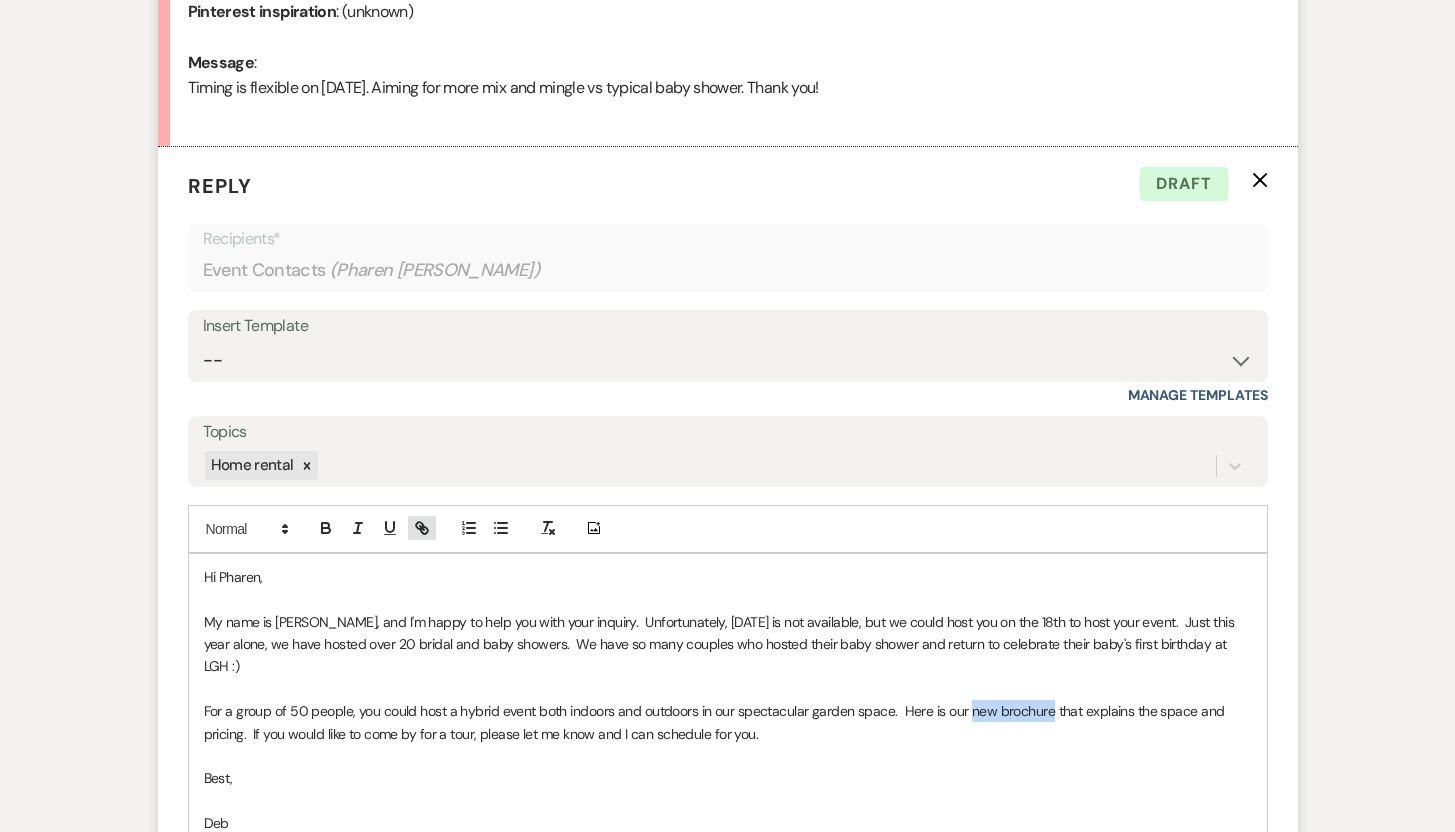 click 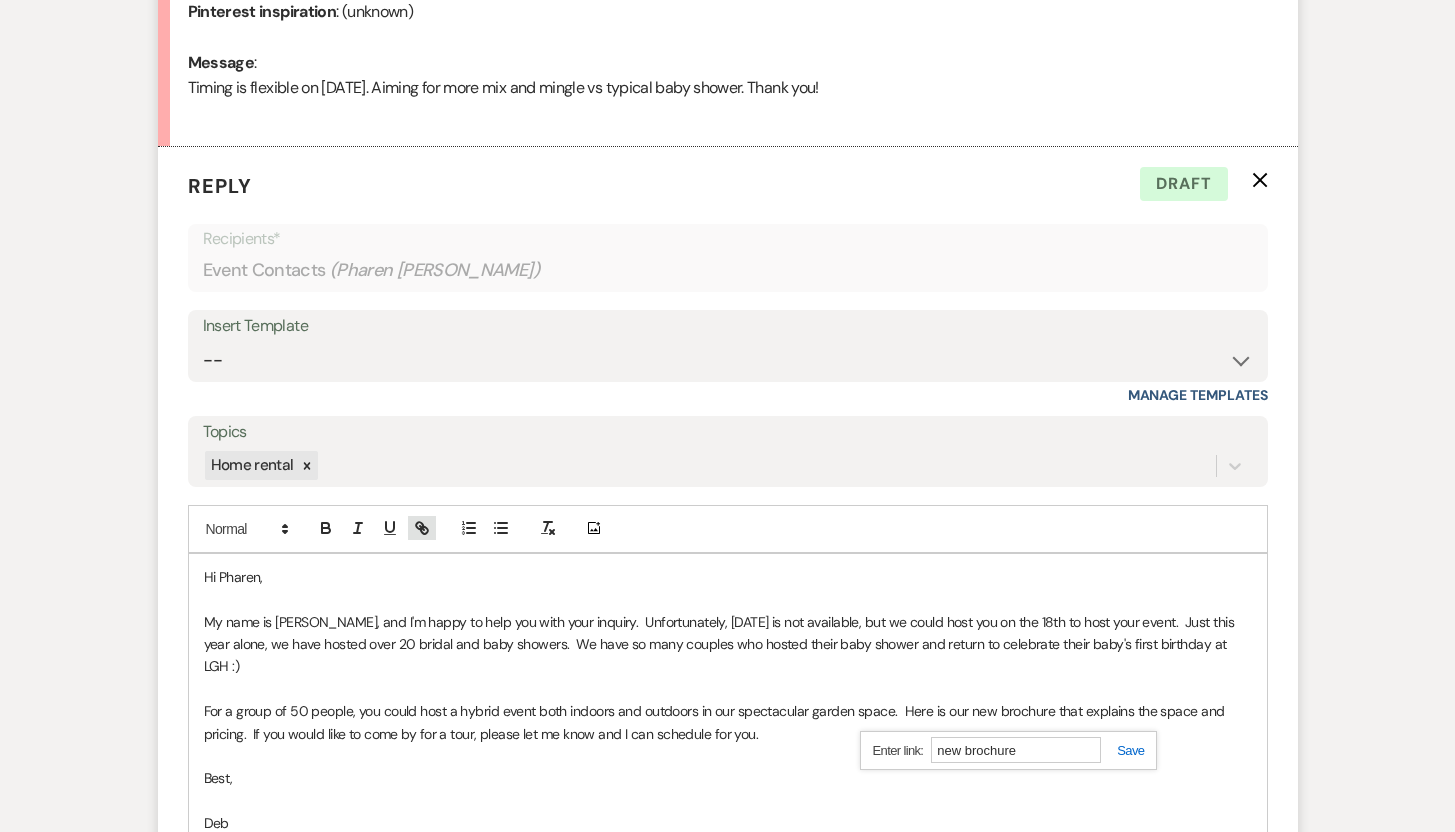 paste on "https://loring-greenough.org/download-our-event-rental-brochure/" 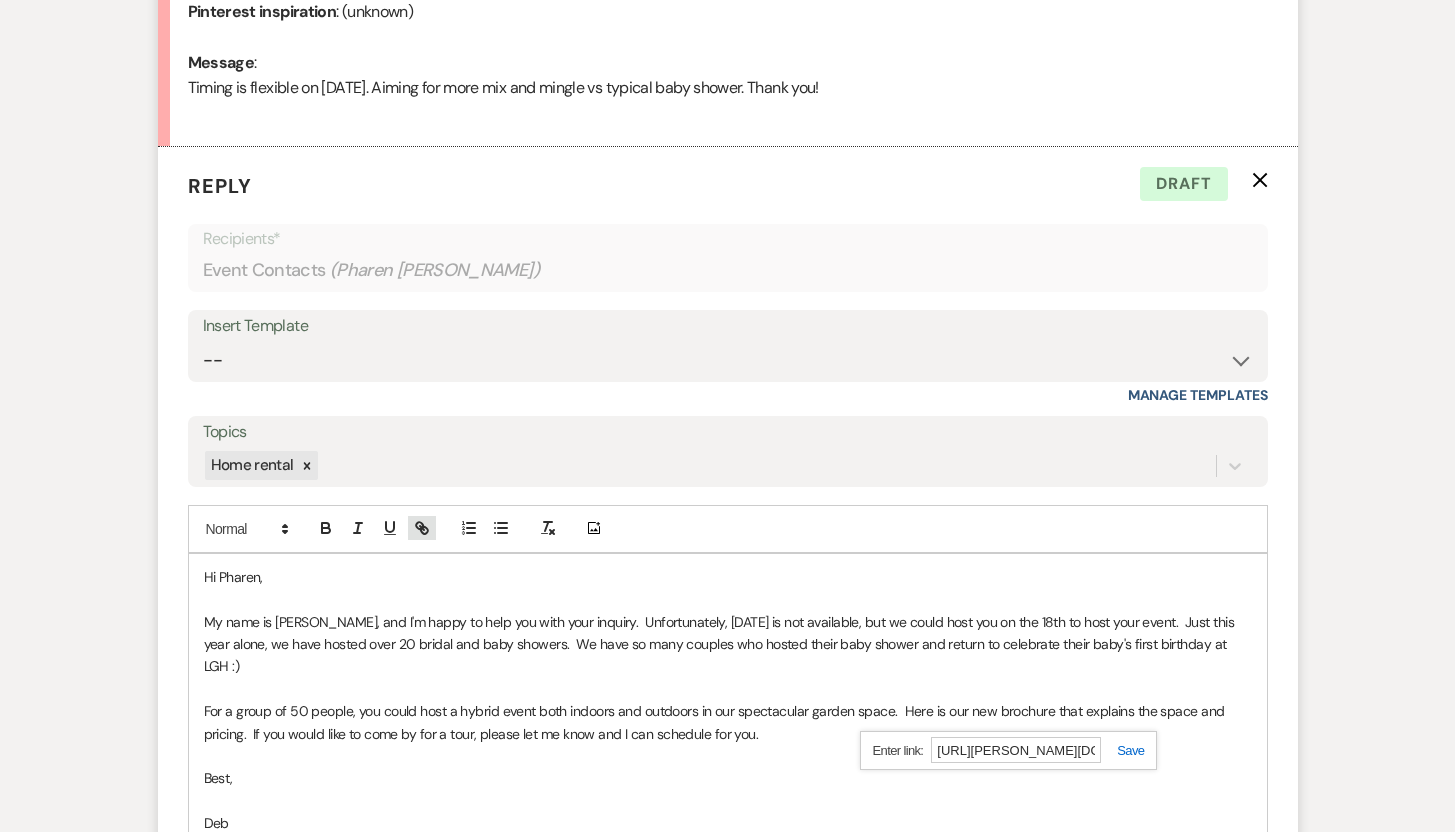 scroll, scrollTop: 0, scrollLeft: 220, axis: horizontal 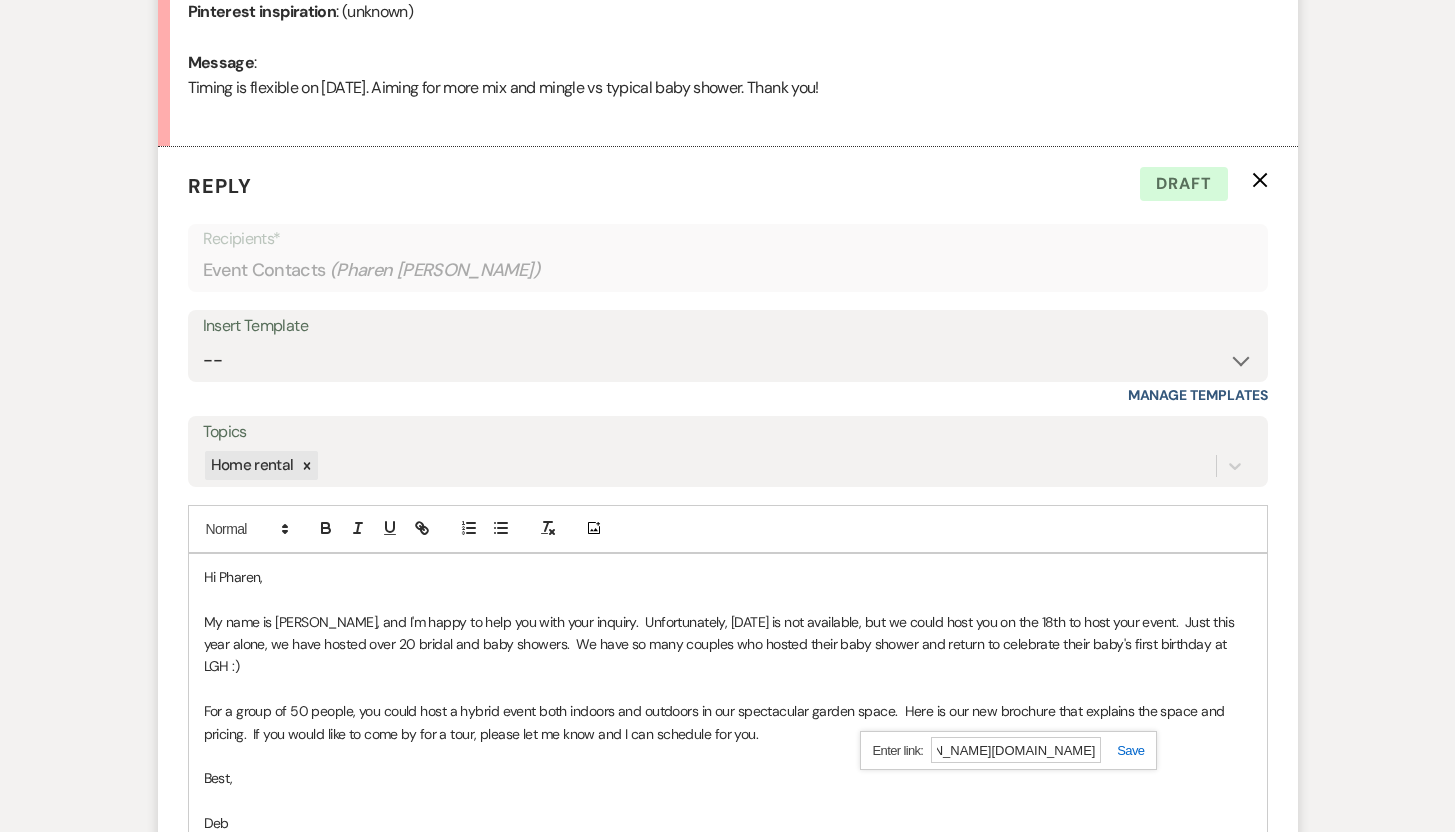 type on "https://loring-greenough.org/download-our-event-rental-brochure/" 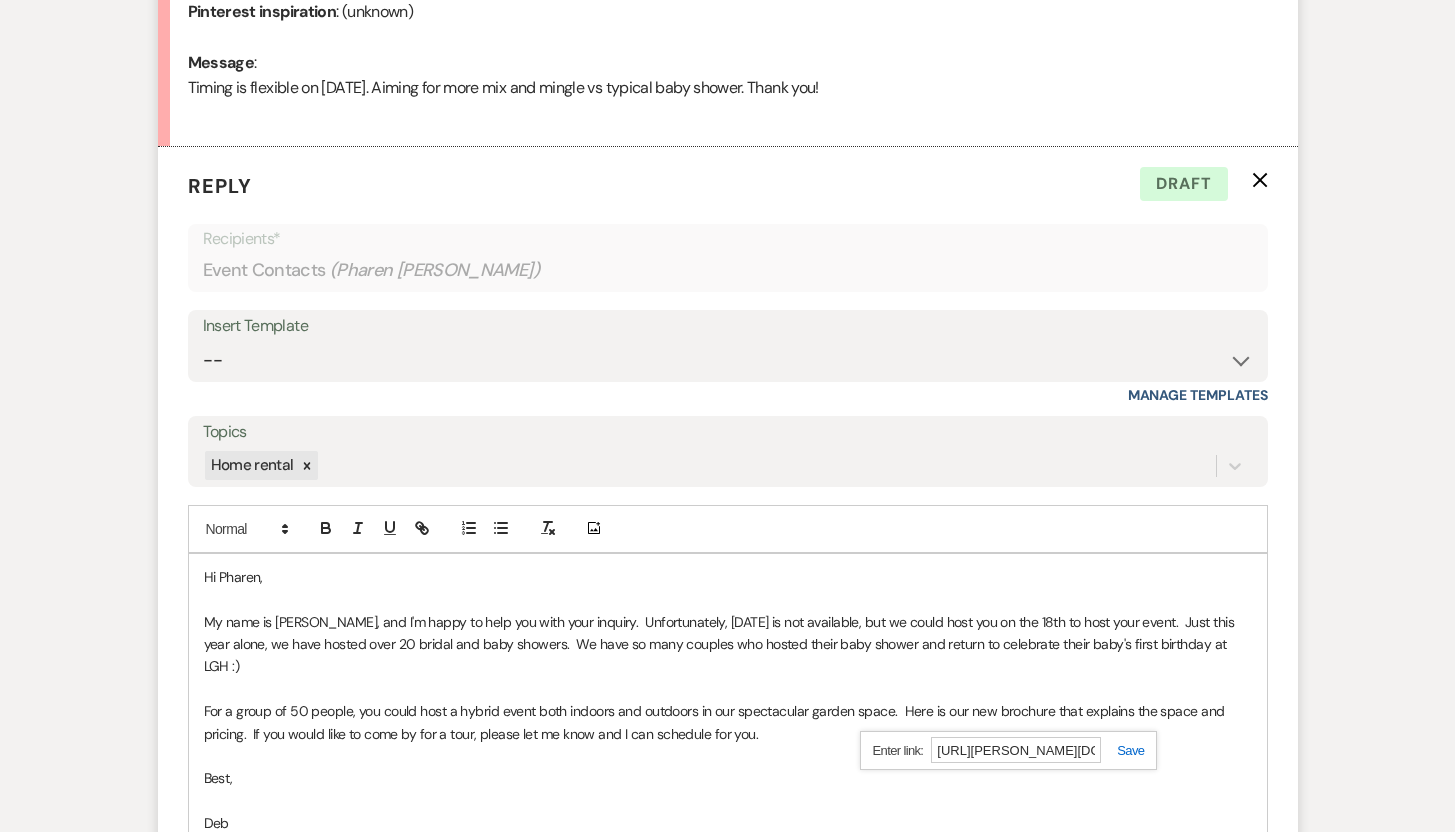 click on "https://loring-greenough.org/download-our-event-rental-brochure/" at bounding box center [1009, 750] 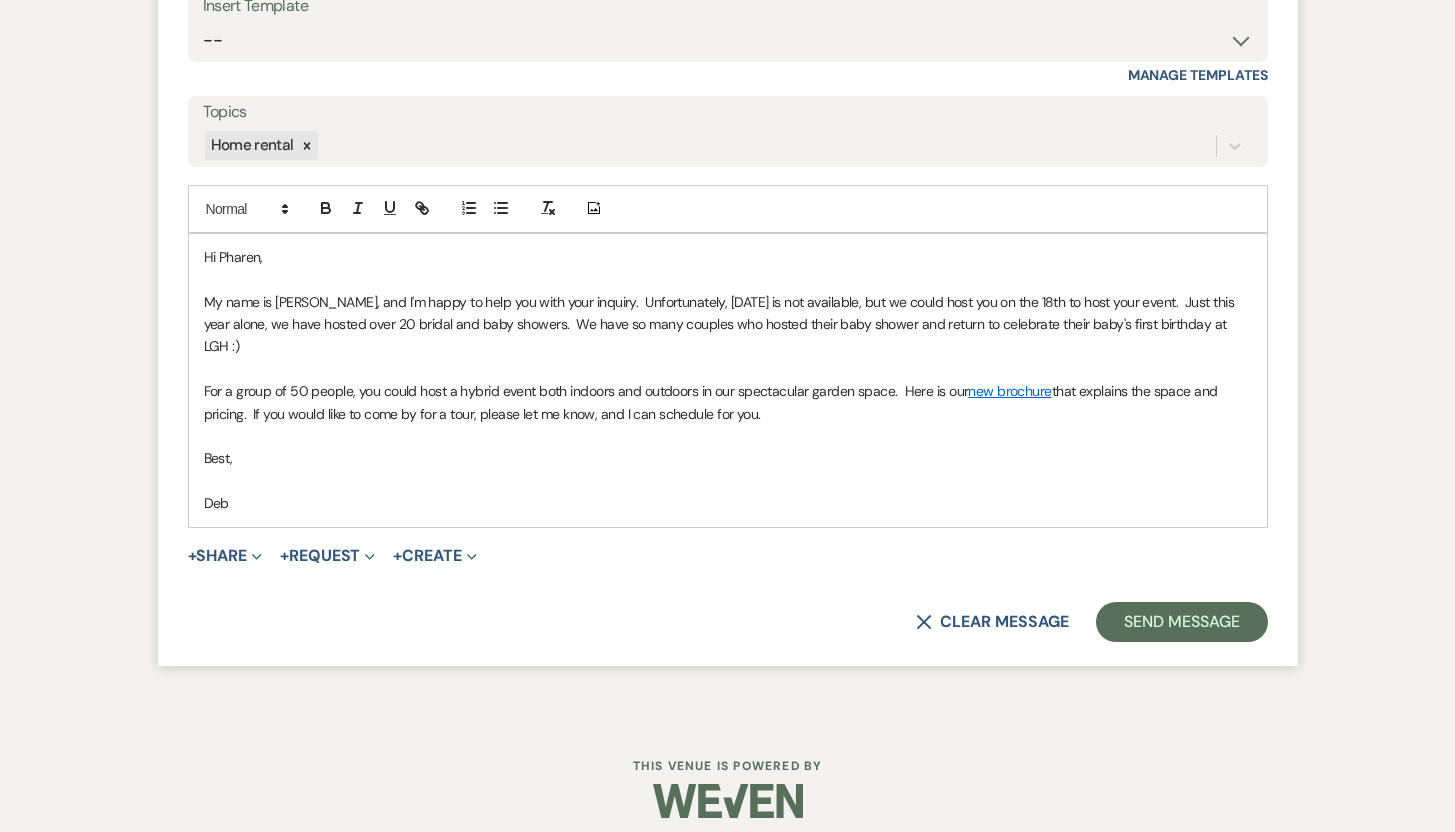 scroll, scrollTop: 1351, scrollLeft: 0, axis: vertical 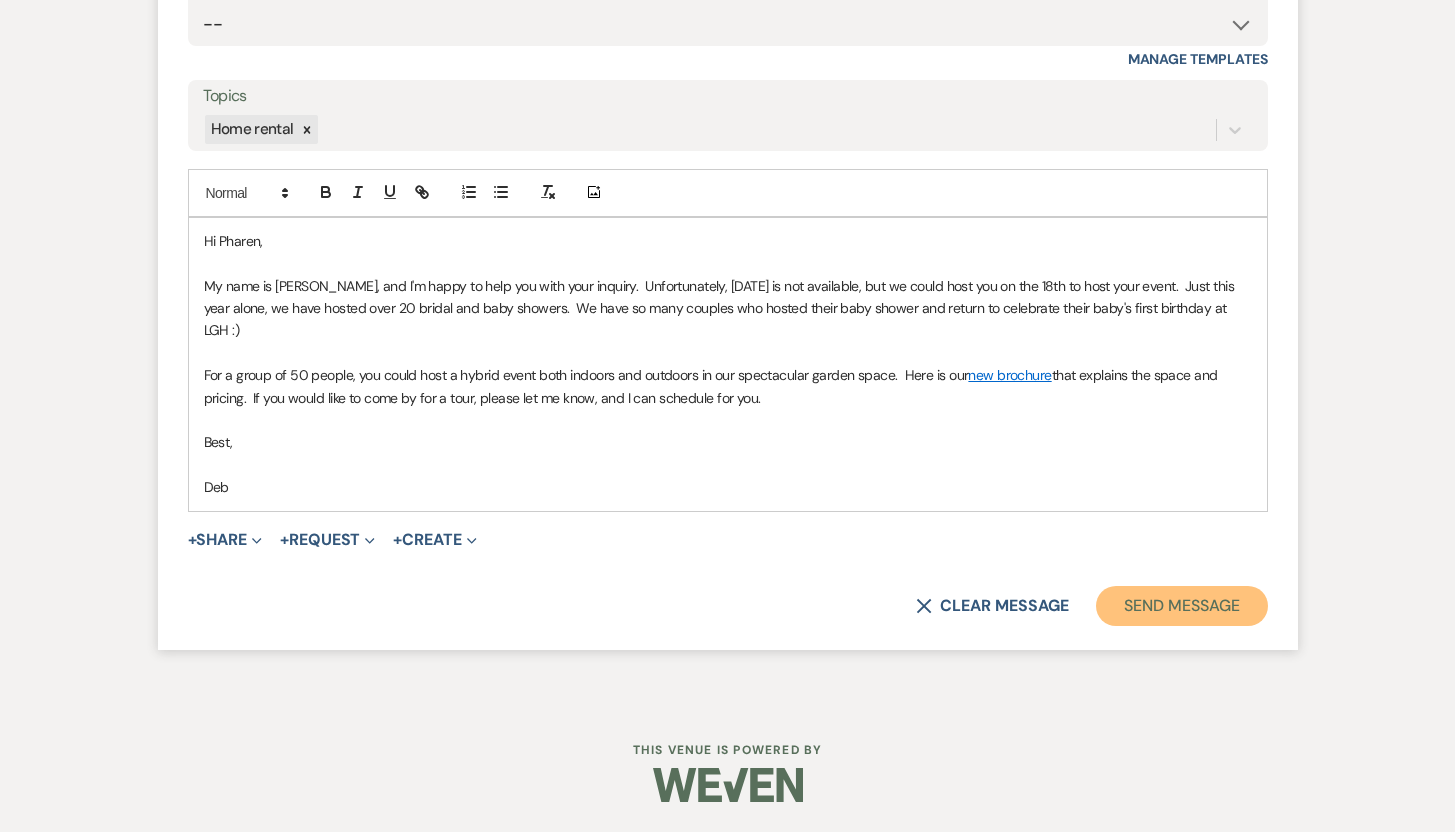 click on "Send Message" at bounding box center (1181, 606) 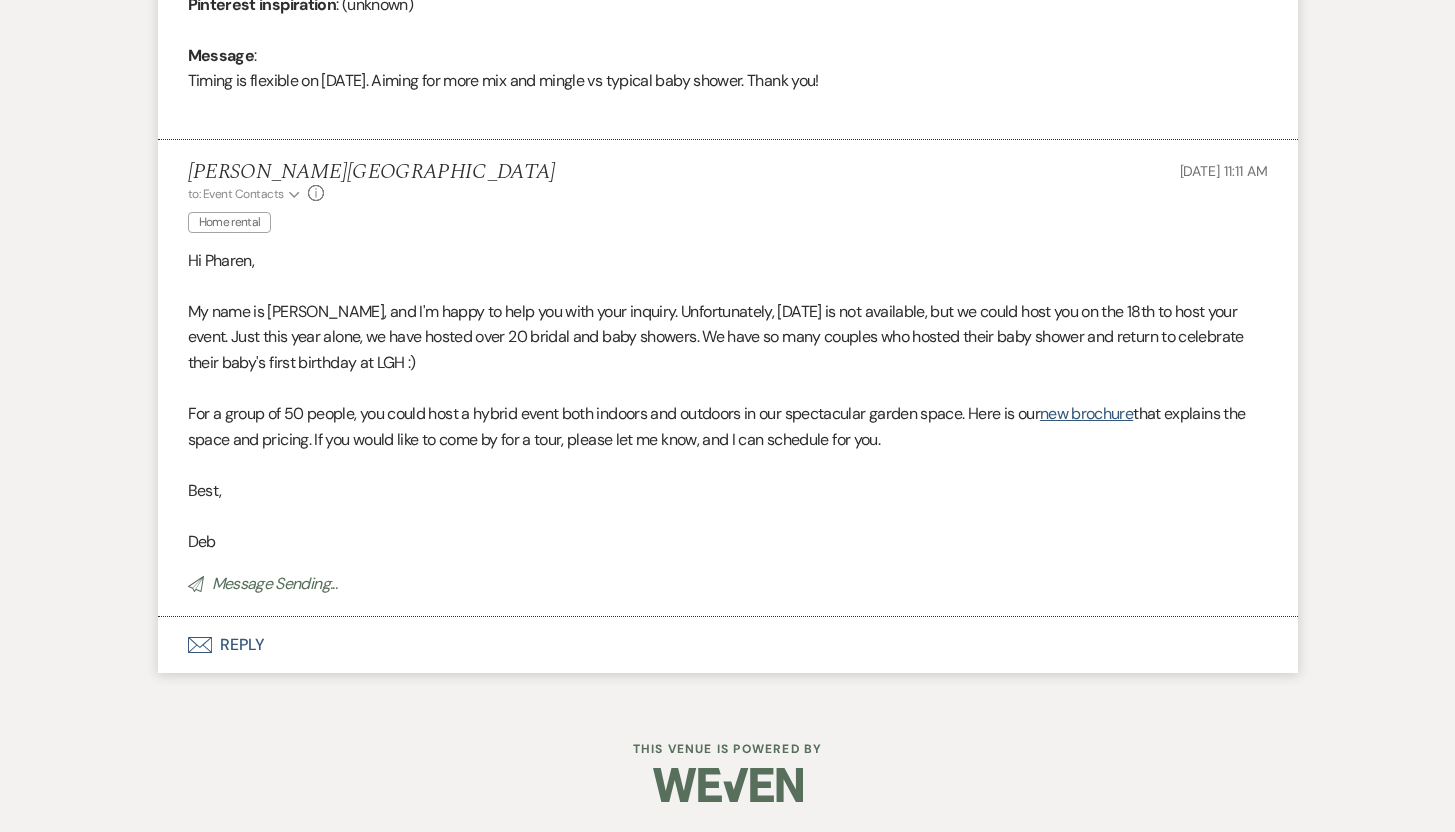 scroll, scrollTop: 980, scrollLeft: 0, axis: vertical 